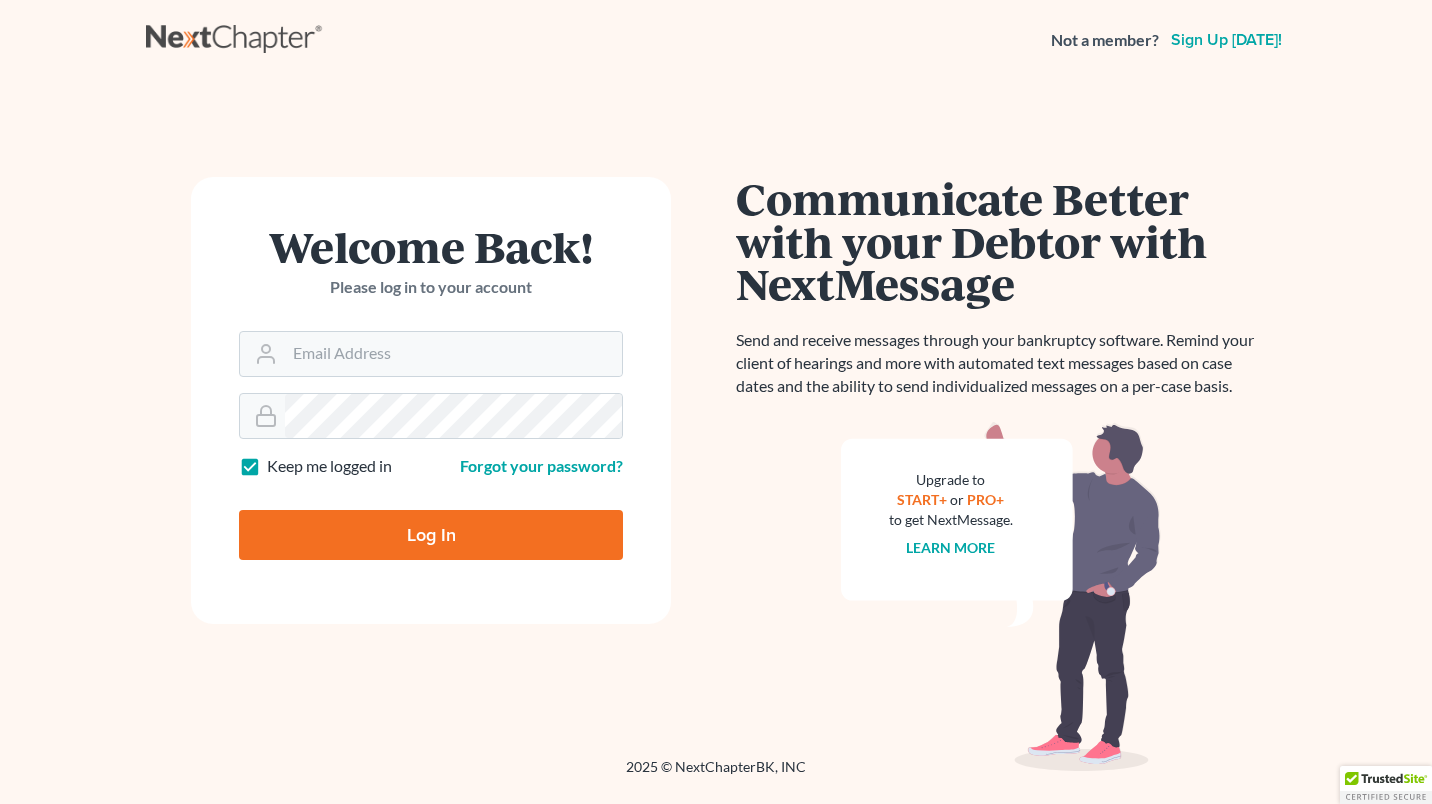 scroll, scrollTop: 0, scrollLeft: 0, axis: both 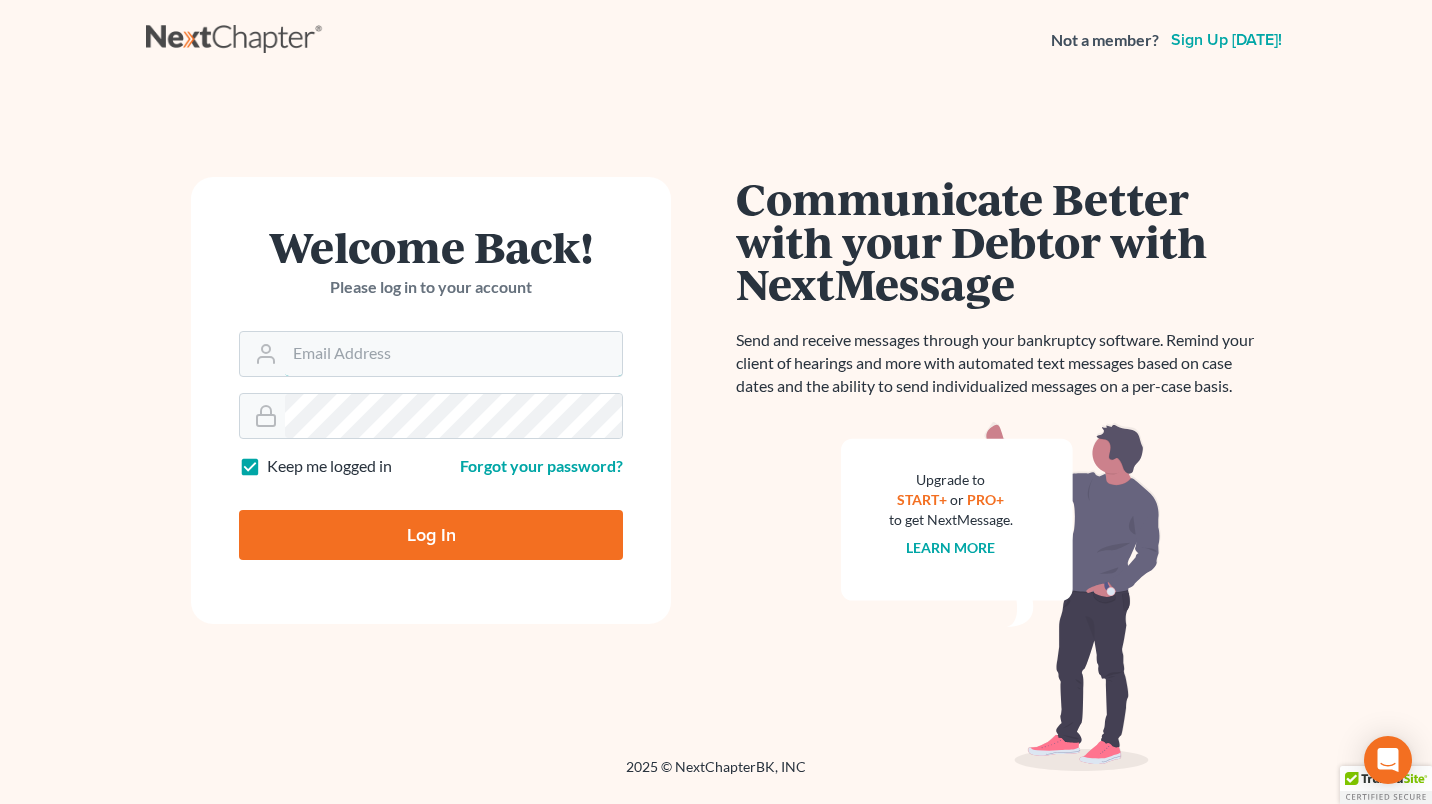 type on "mjones@jonesbankruptcy.com" 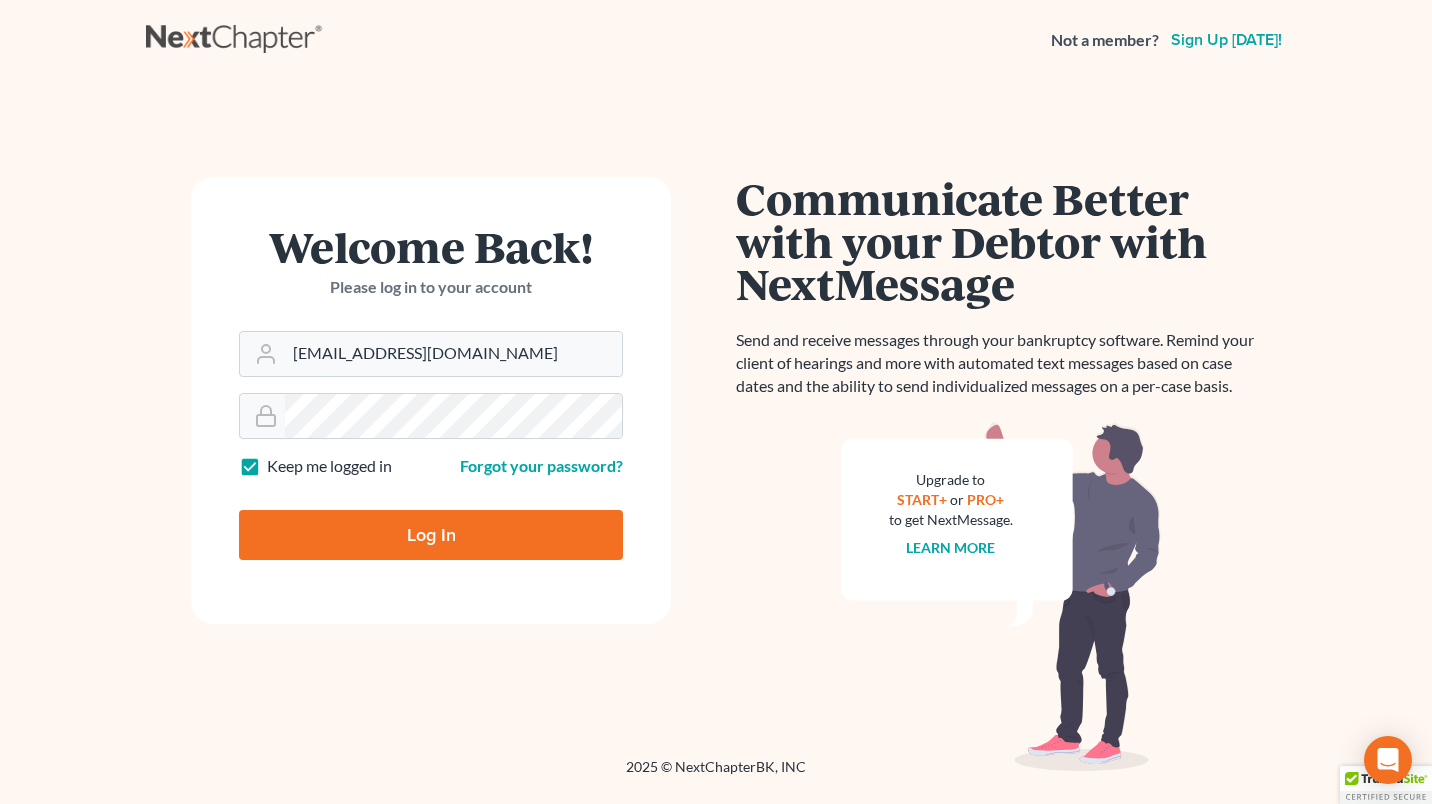click on "Log In" at bounding box center [431, 535] 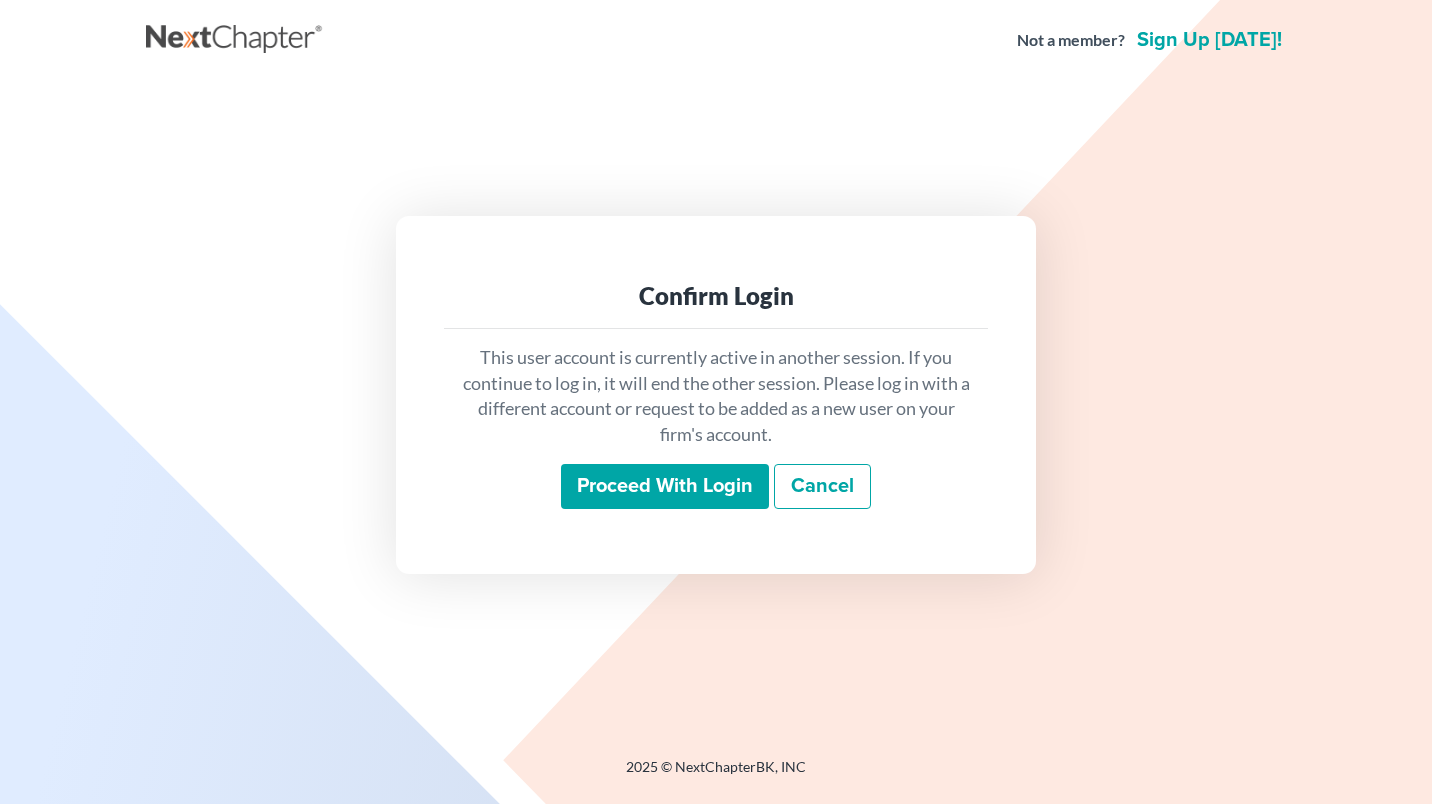 scroll, scrollTop: 0, scrollLeft: 0, axis: both 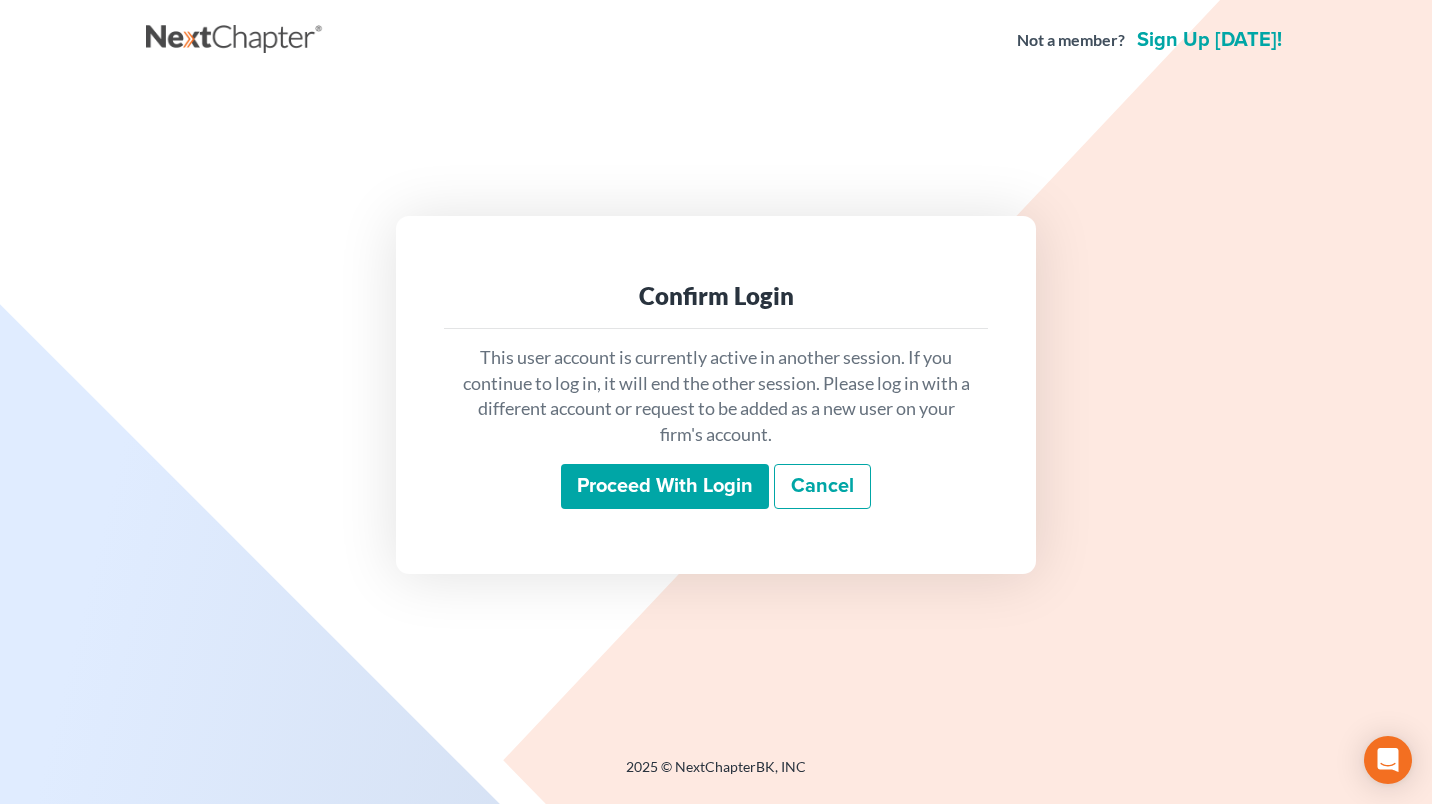 click on "Proceed with login" at bounding box center (665, 487) 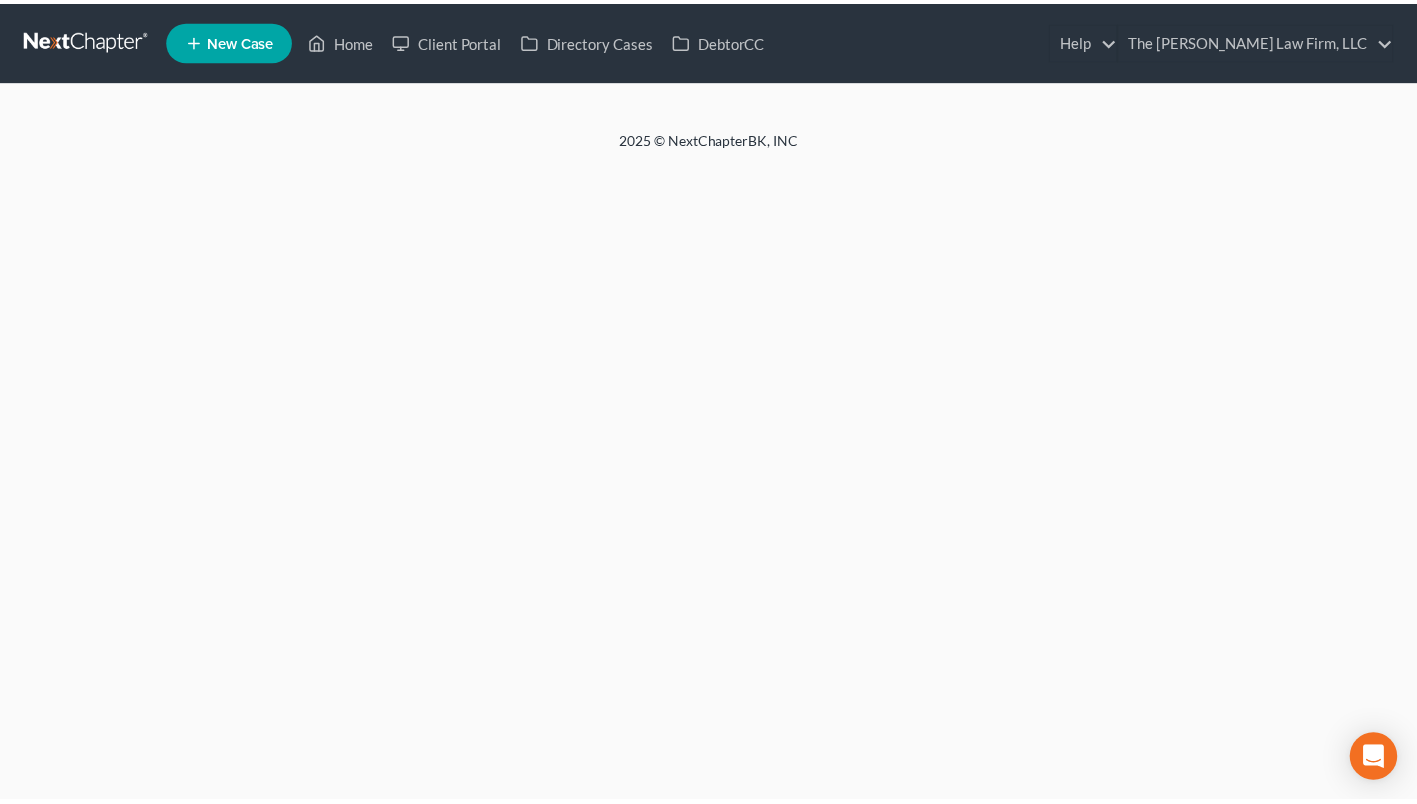 scroll, scrollTop: 0, scrollLeft: 0, axis: both 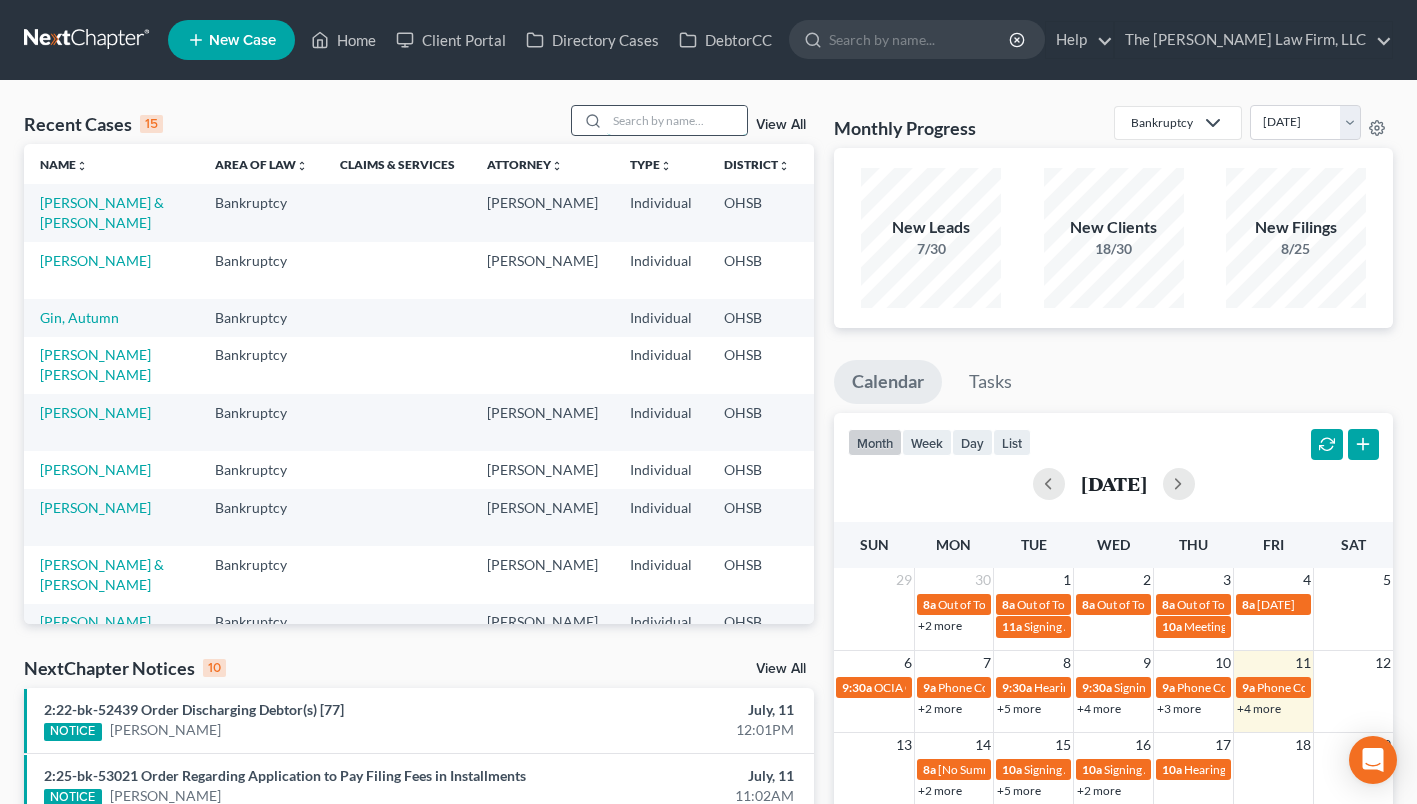 click at bounding box center (677, 120) 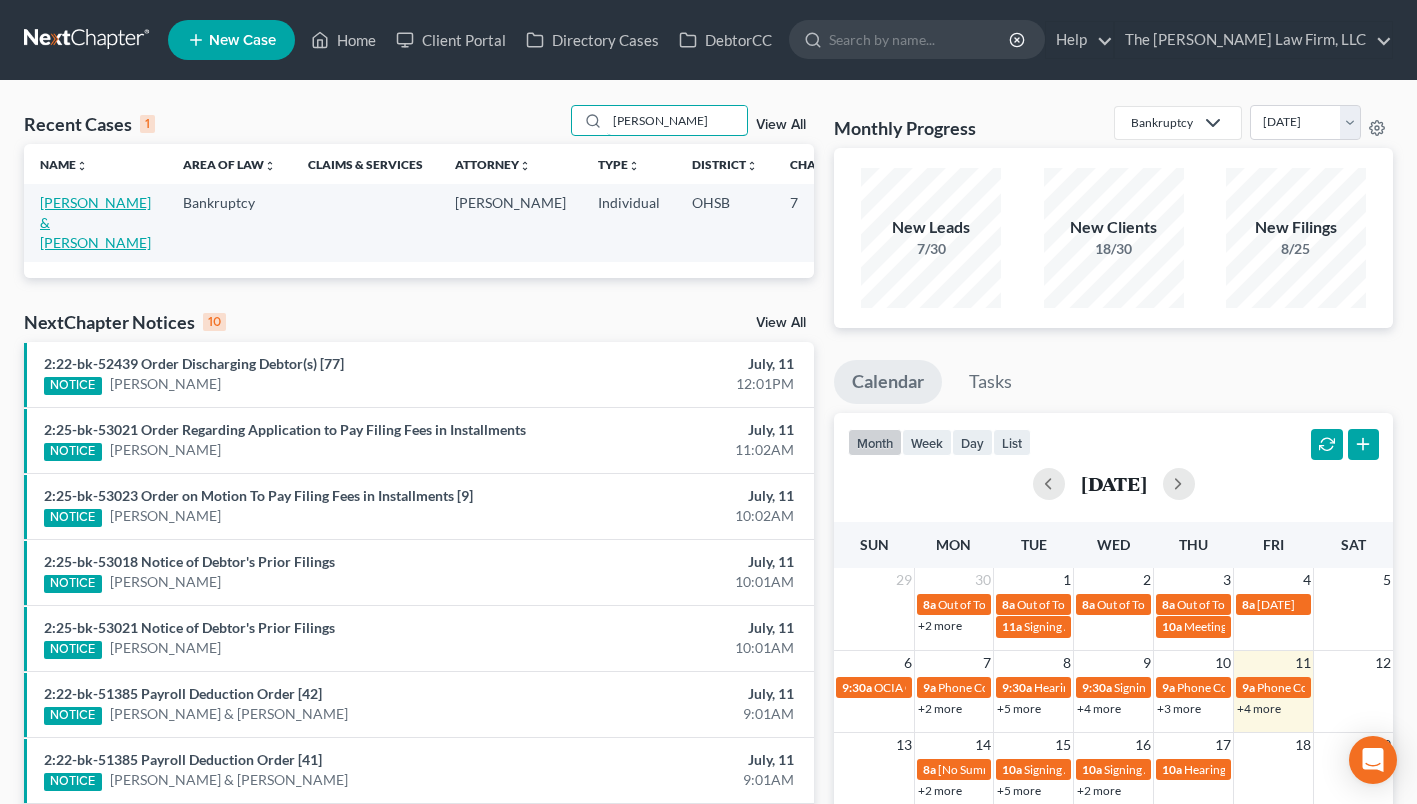 type on "boyd" 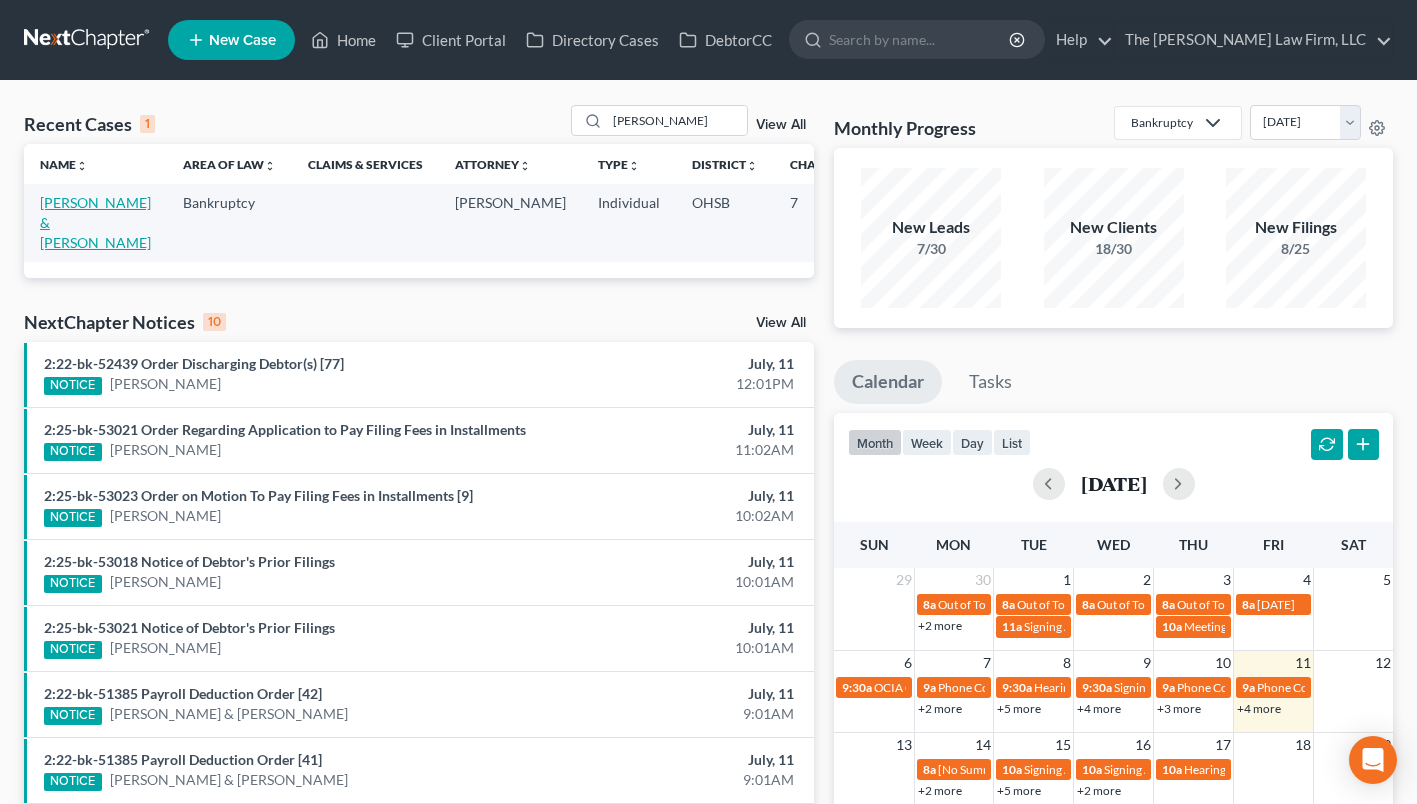 click on "[PERSON_NAME] & [PERSON_NAME]" at bounding box center (95, 222) 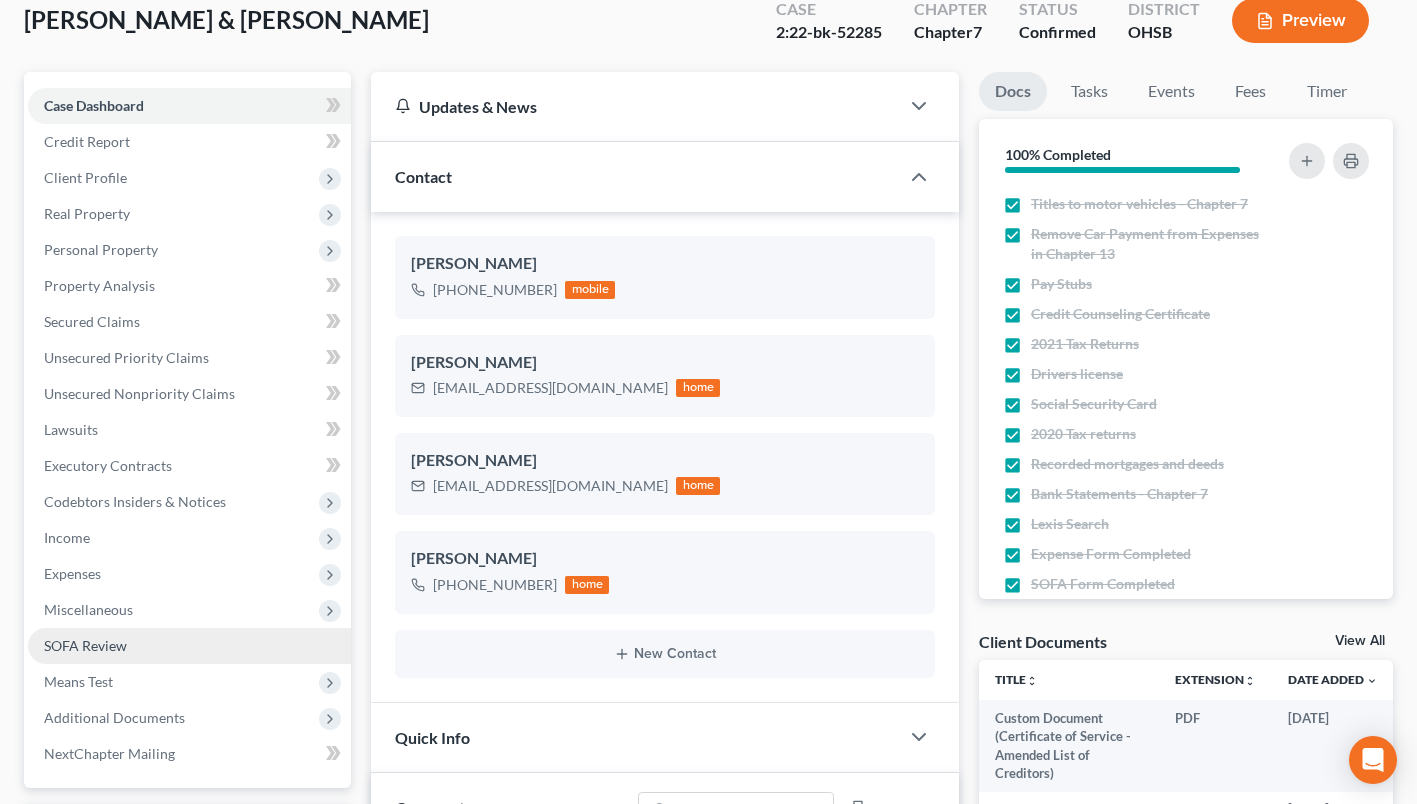 scroll, scrollTop: 200, scrollLeft: 0, axis: vertical 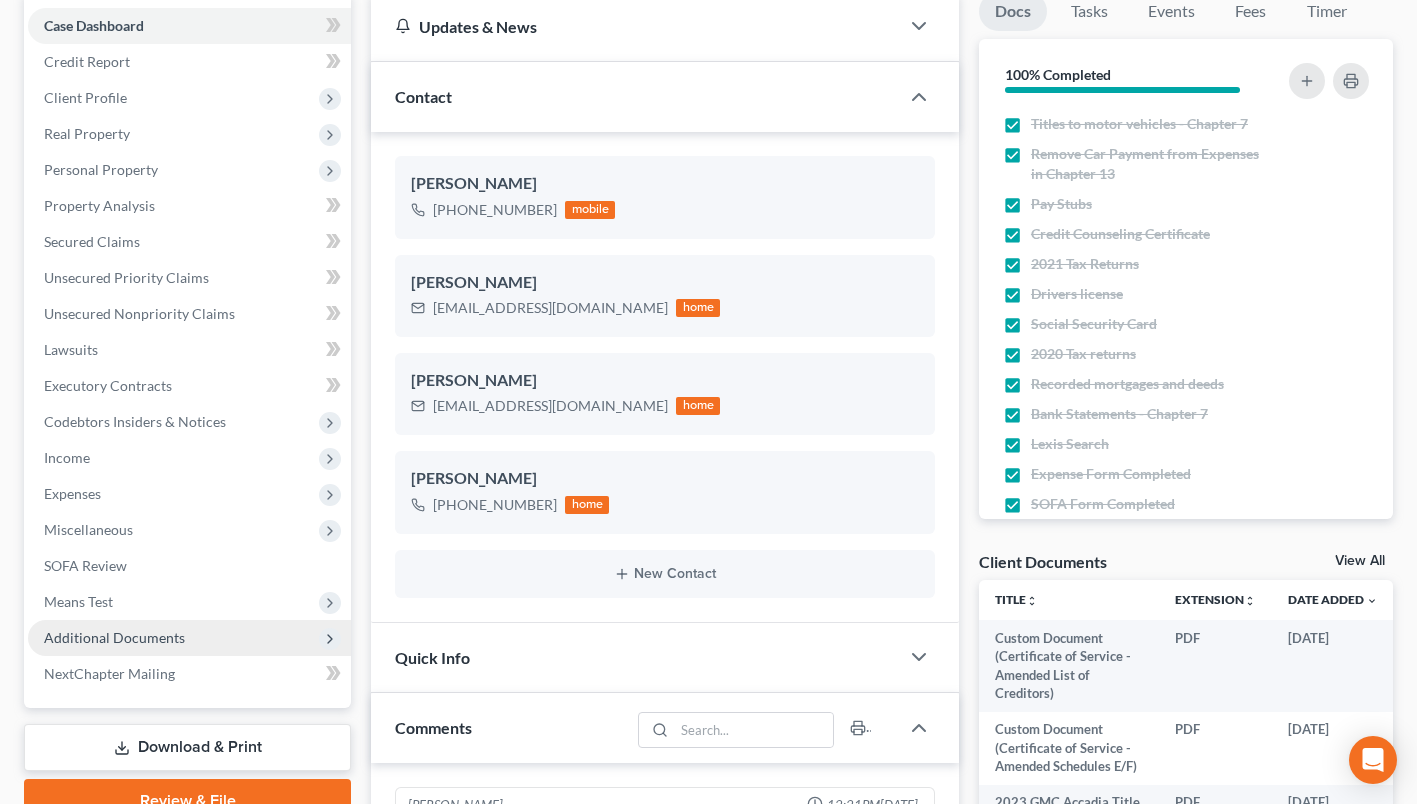 click on "Additional Documents" at bounding box center [114, 637] 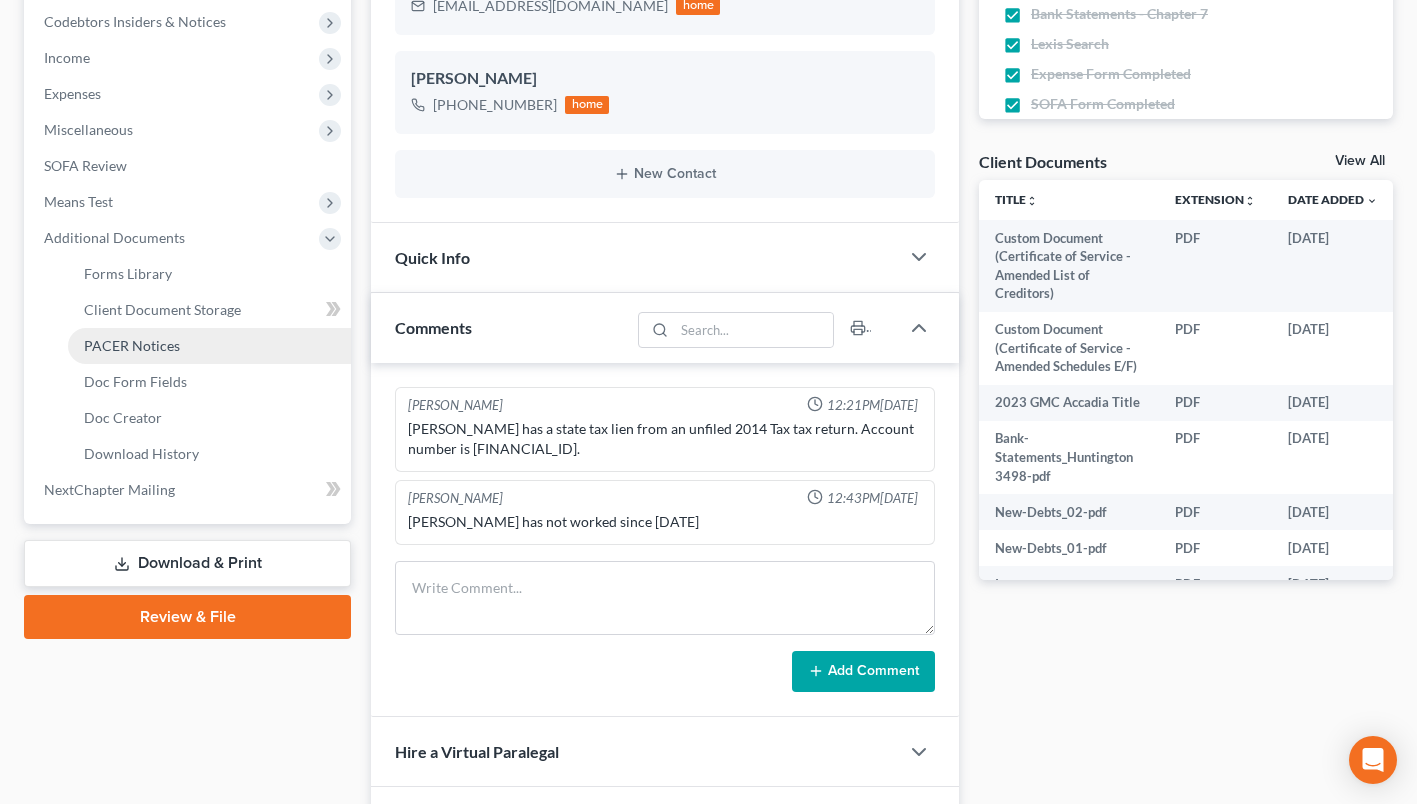 scroll, scrollTop: 500, scrollLeft: 0, axis: vertical 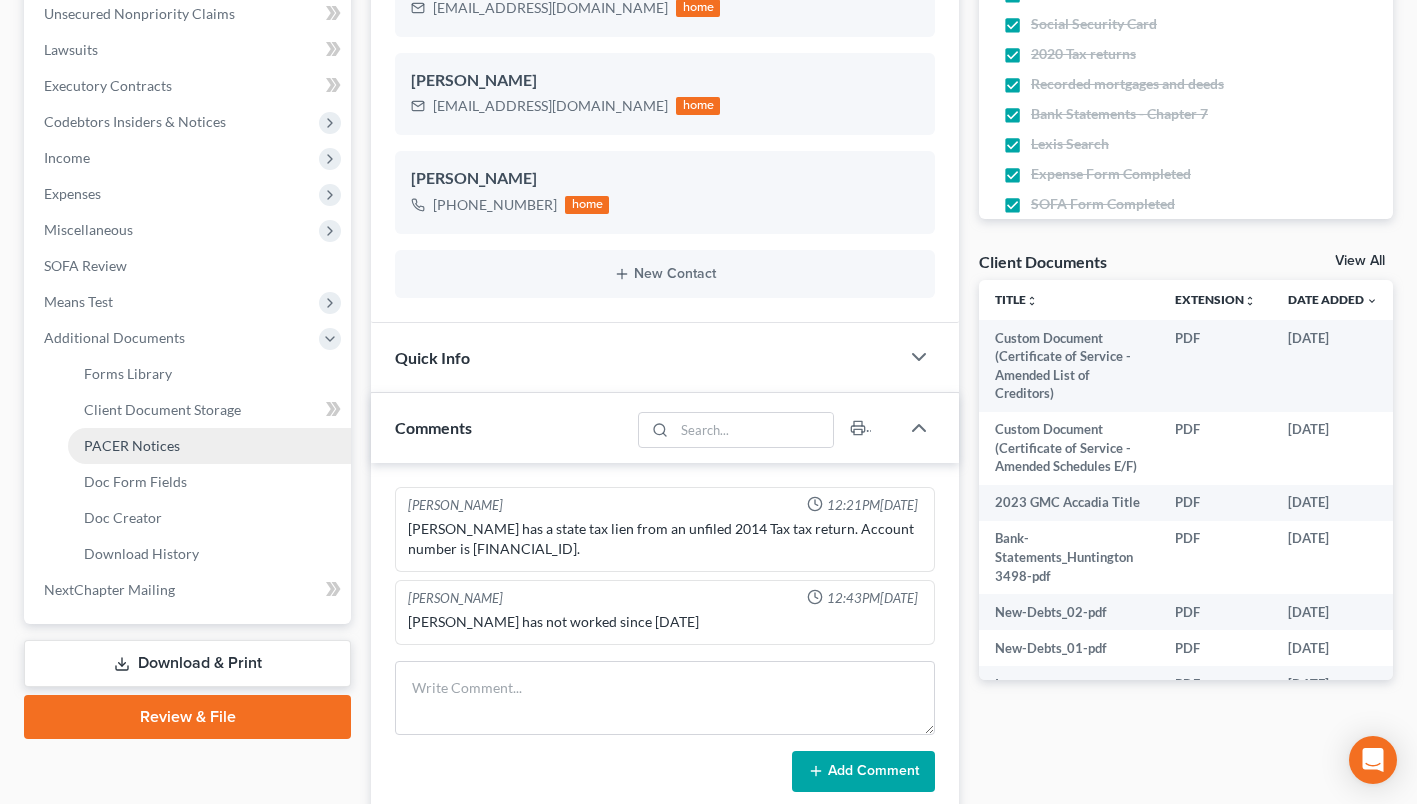 click on "PACER Notices" at bounding box center (132, 445) 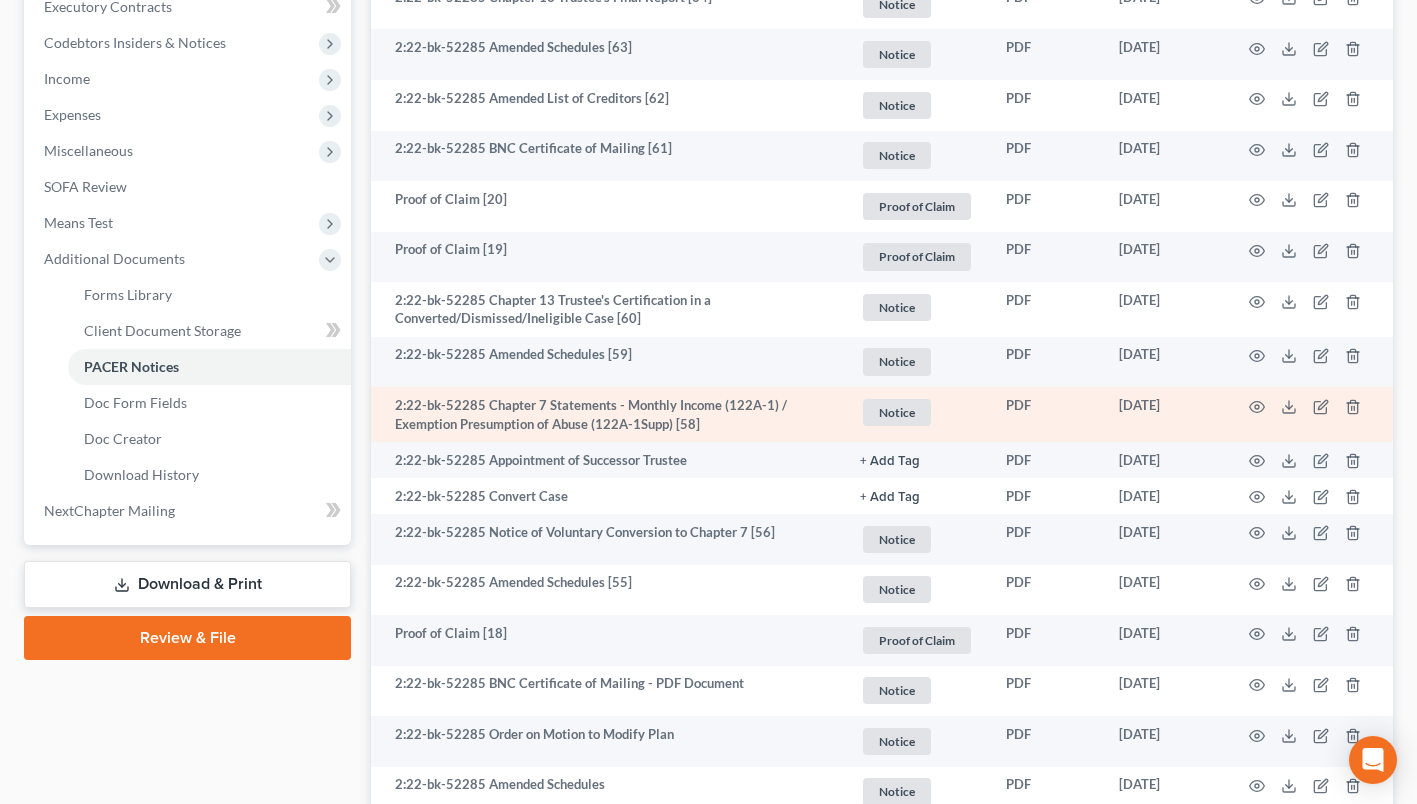 scroll, scrollTop: 600, scrollLeft: 0, axis: vertical 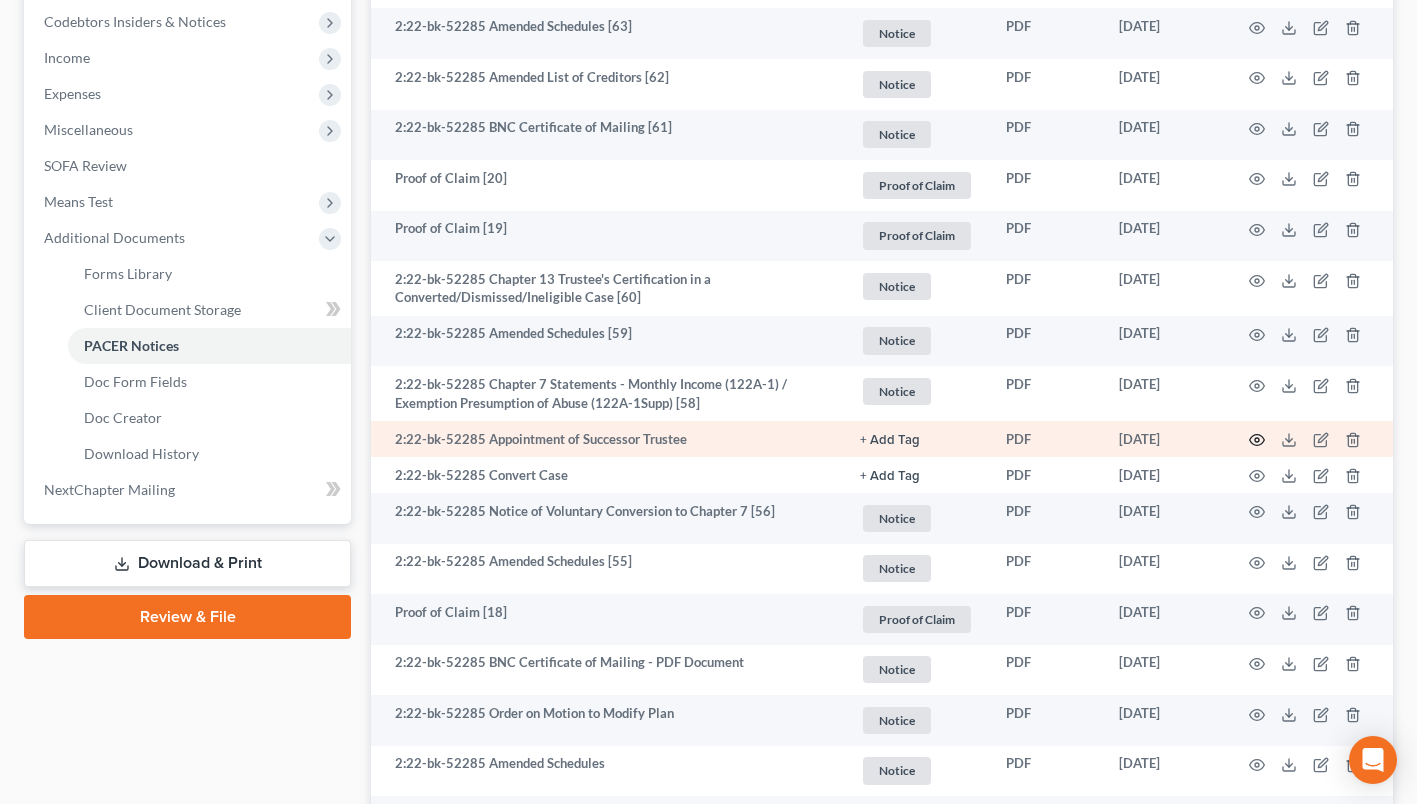 click 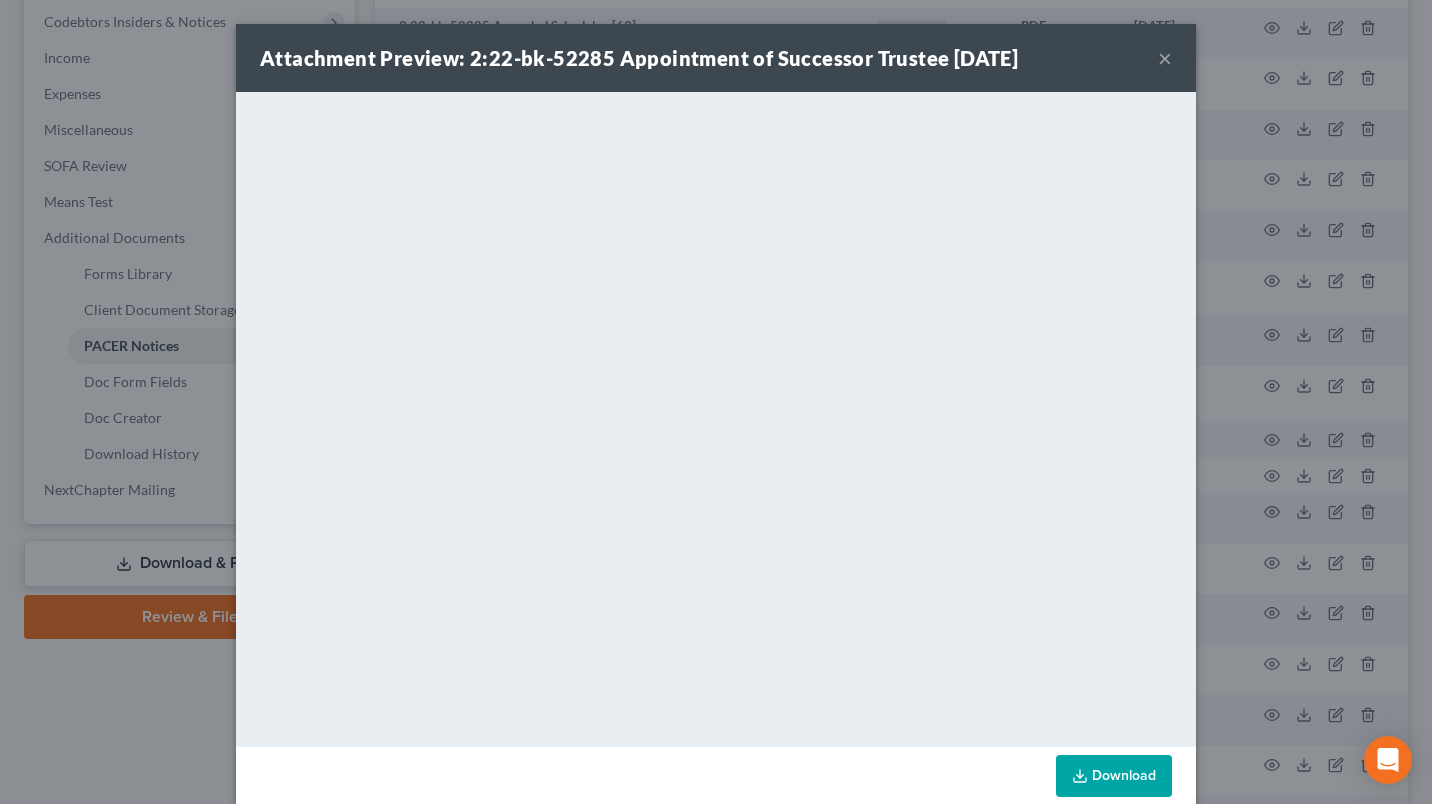 click on "×" at bounding box center (1165, 58) 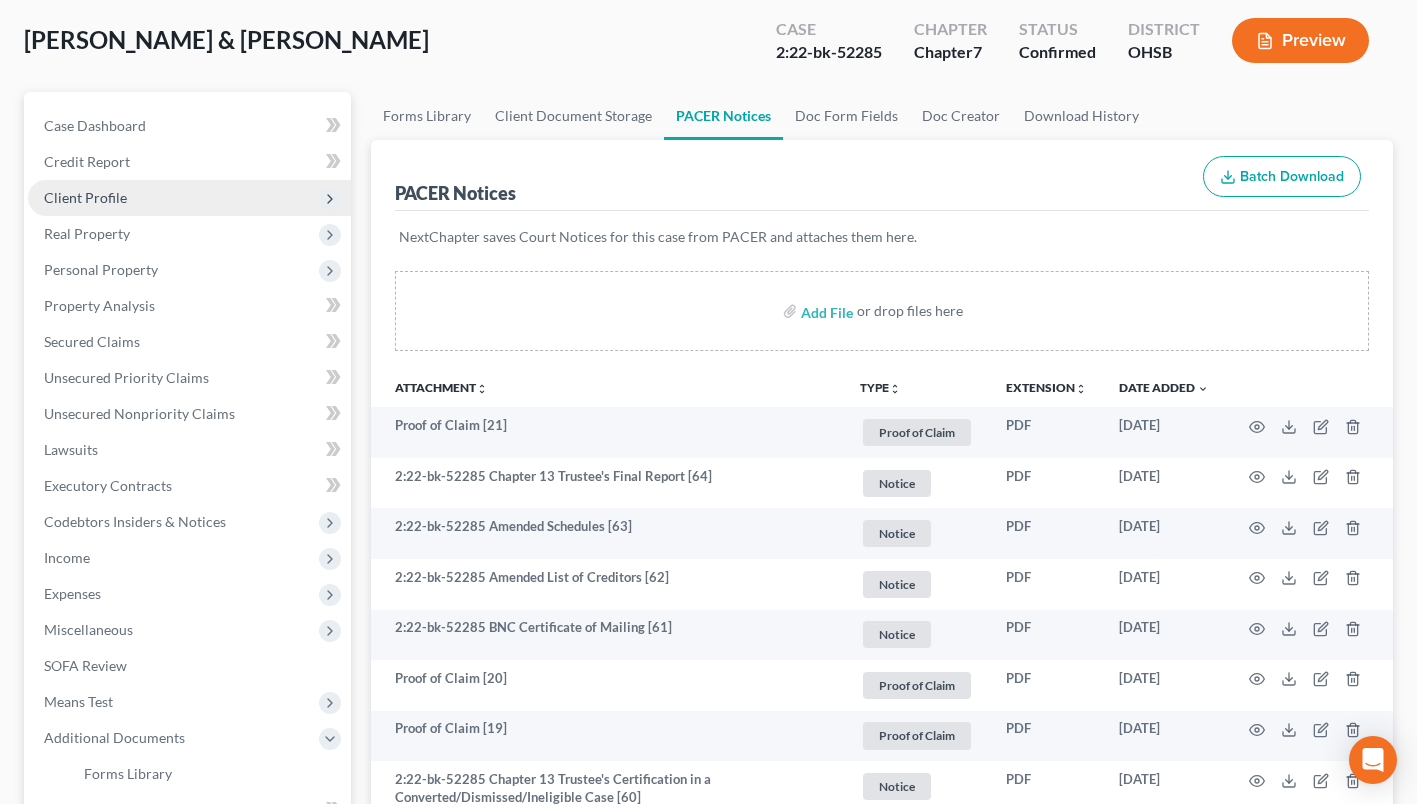 scroll, scrollTop: 0, scrollLeft: 0, axis: both 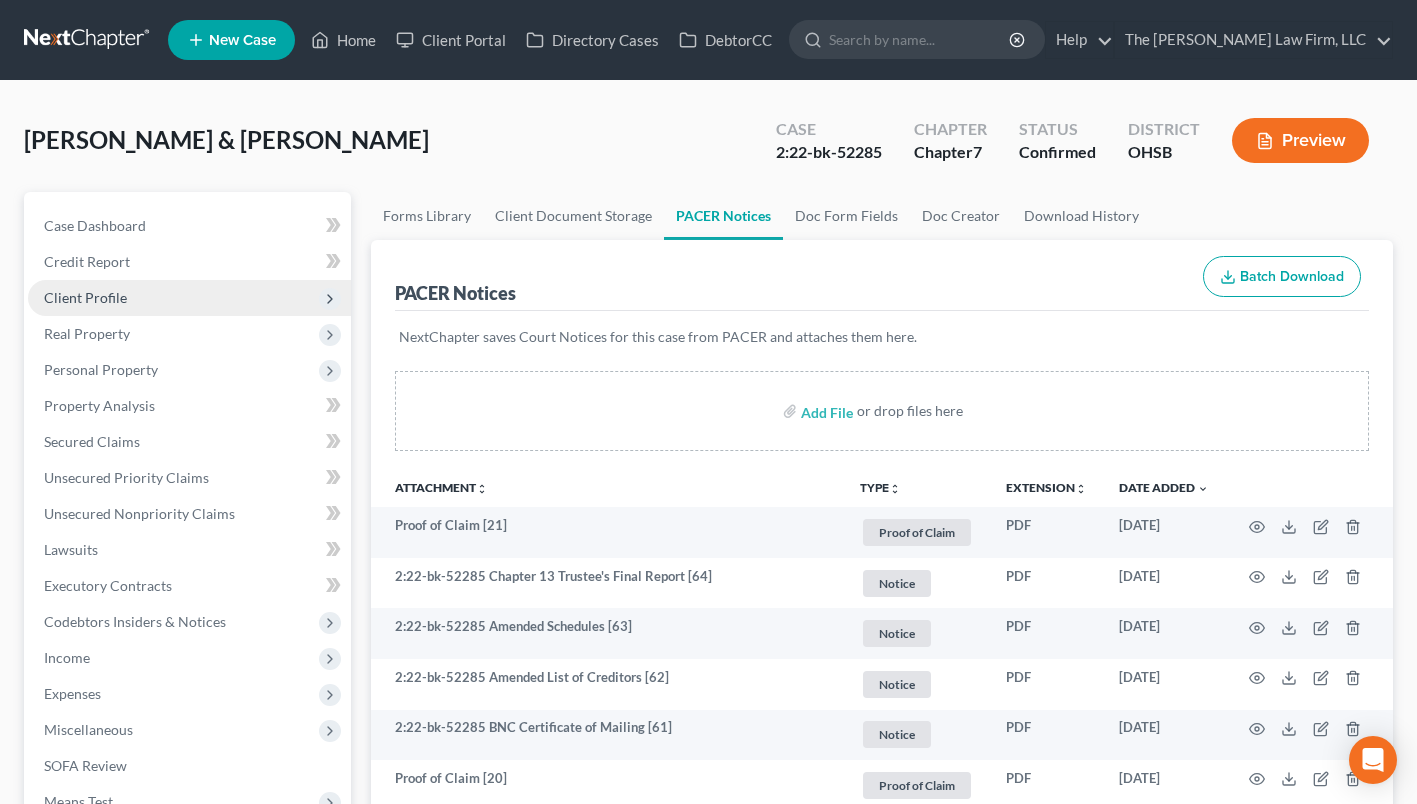 click on "Client Profile" at bounding box center (189, 298) 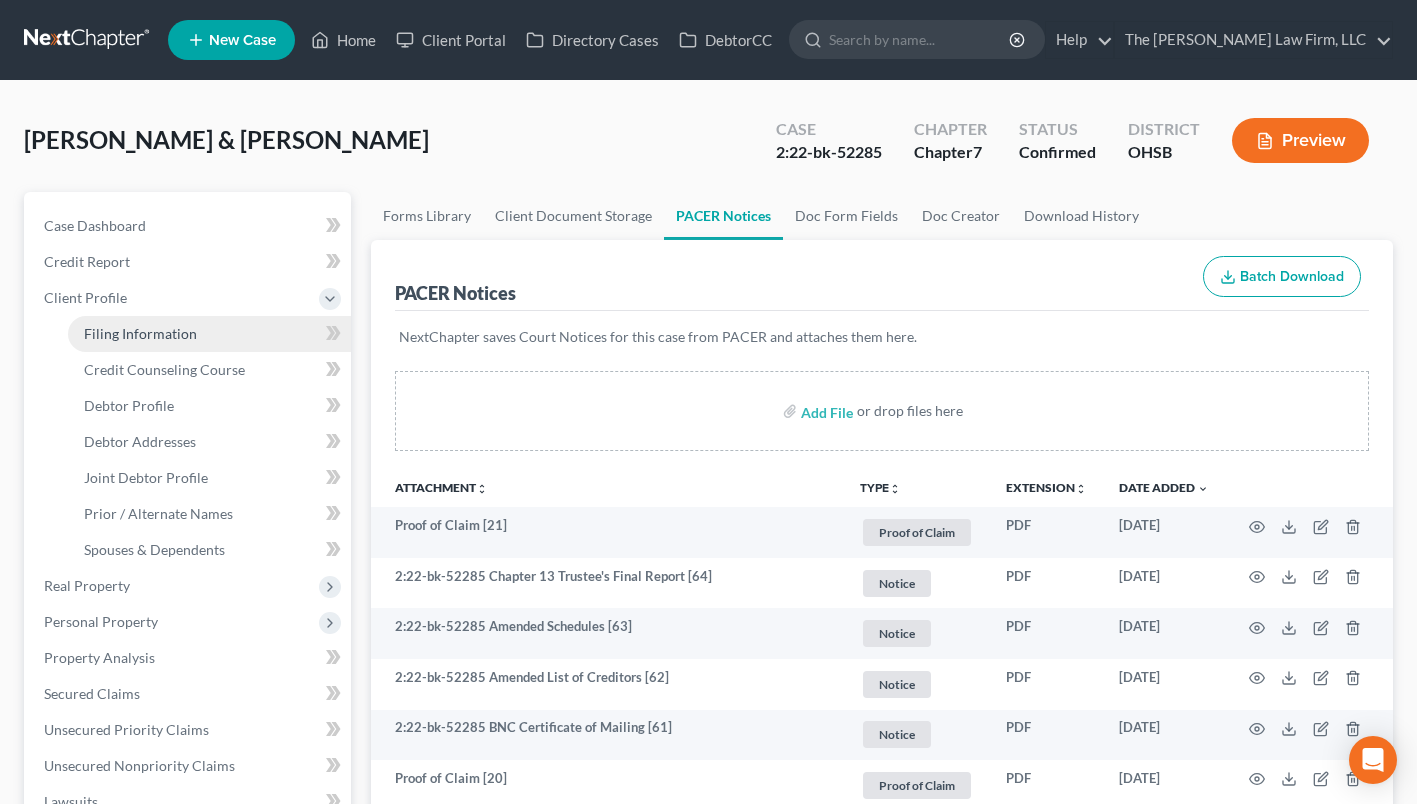click on "Filing Information" at bounding box center (209, 334) 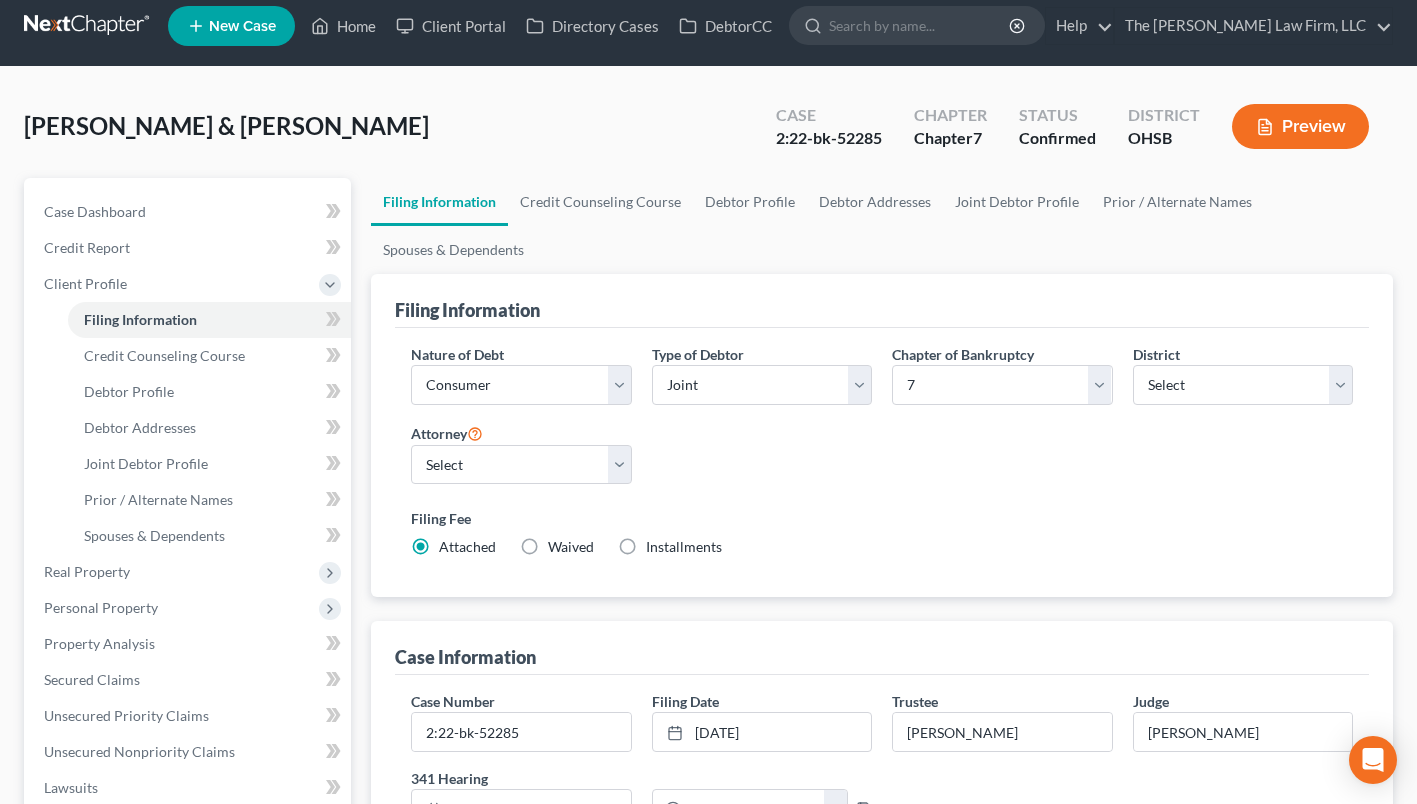 scroll, scrollTop: 0, scrollLeft: 0, axis: both 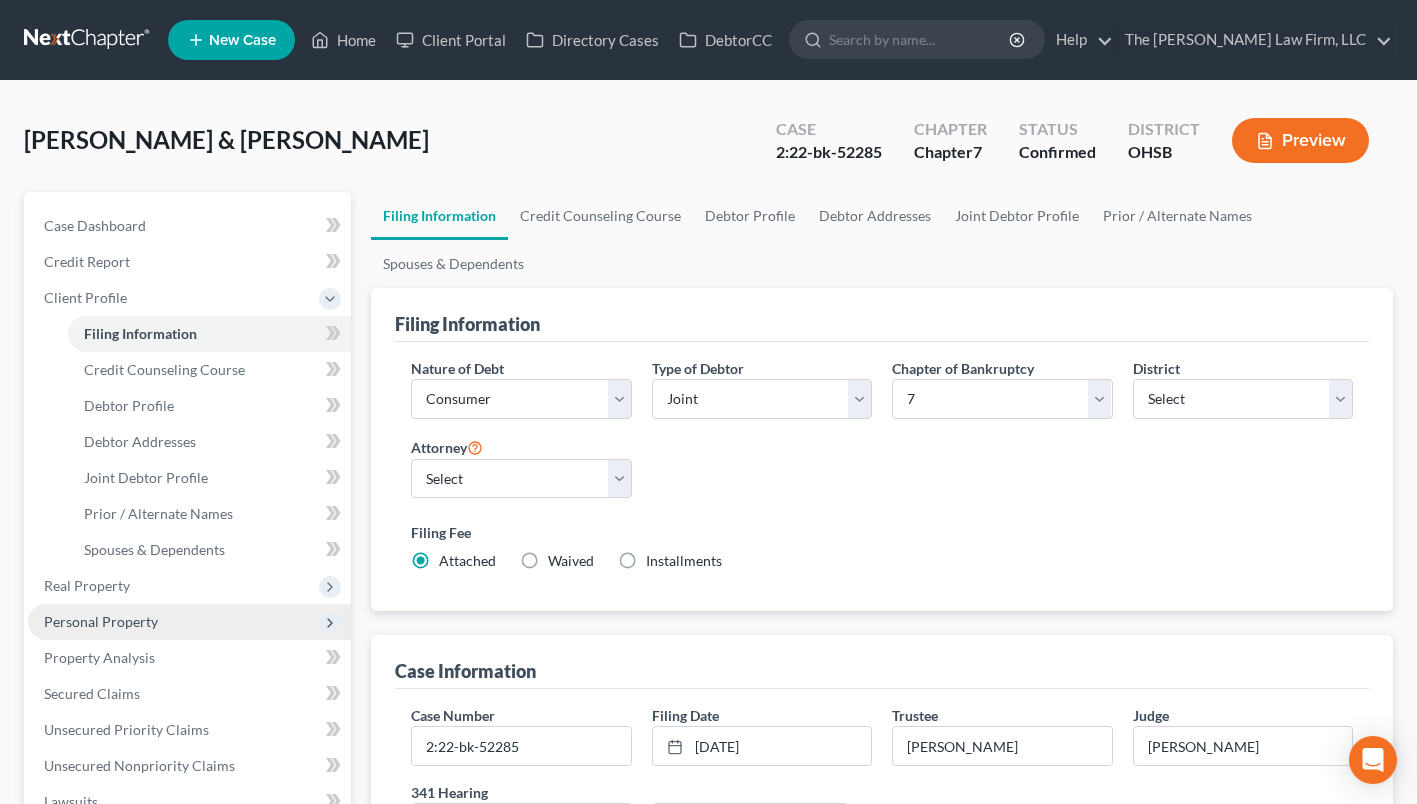 click on "Personal Property" at bounding box center [101, 621] 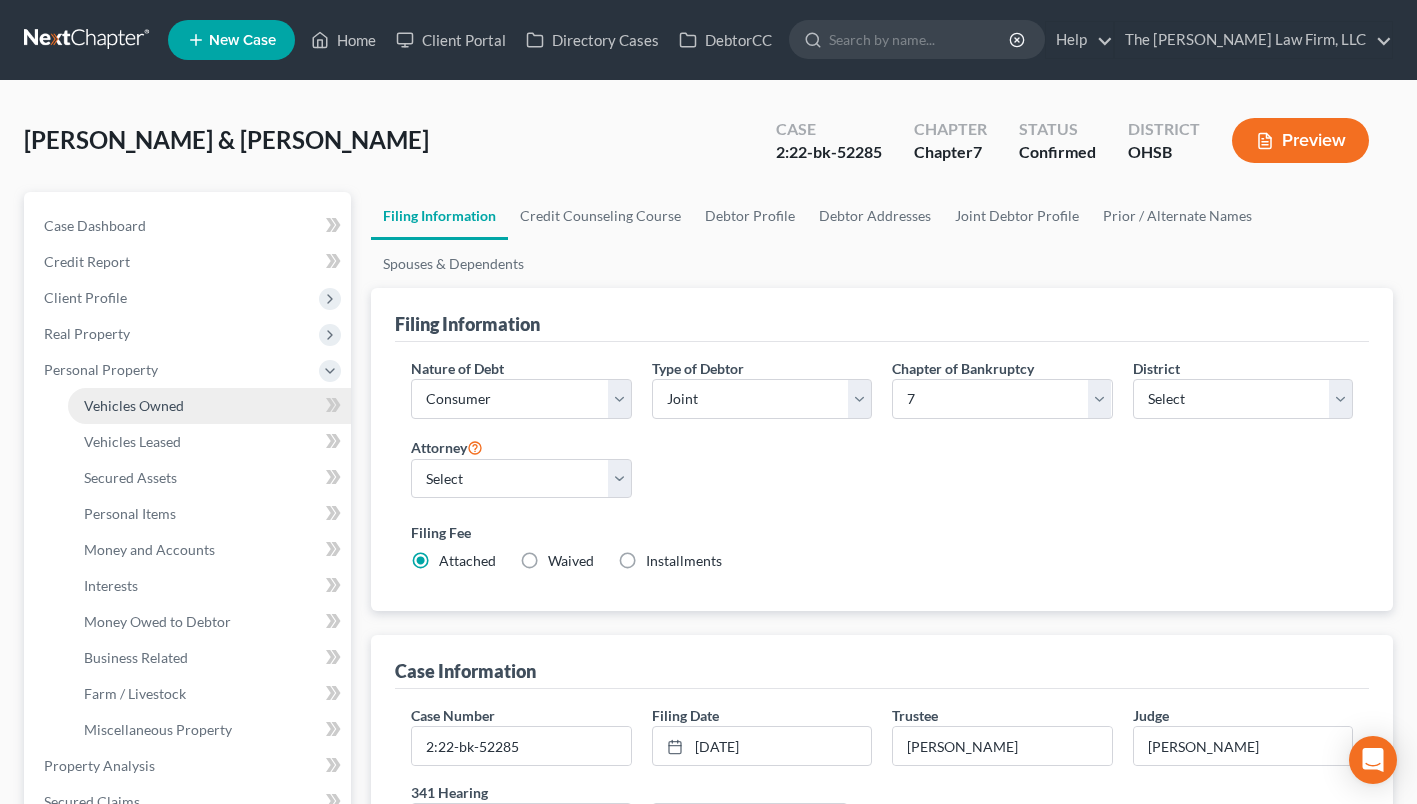 click on "Vehicles Owned" at bounding box center (134, 405) 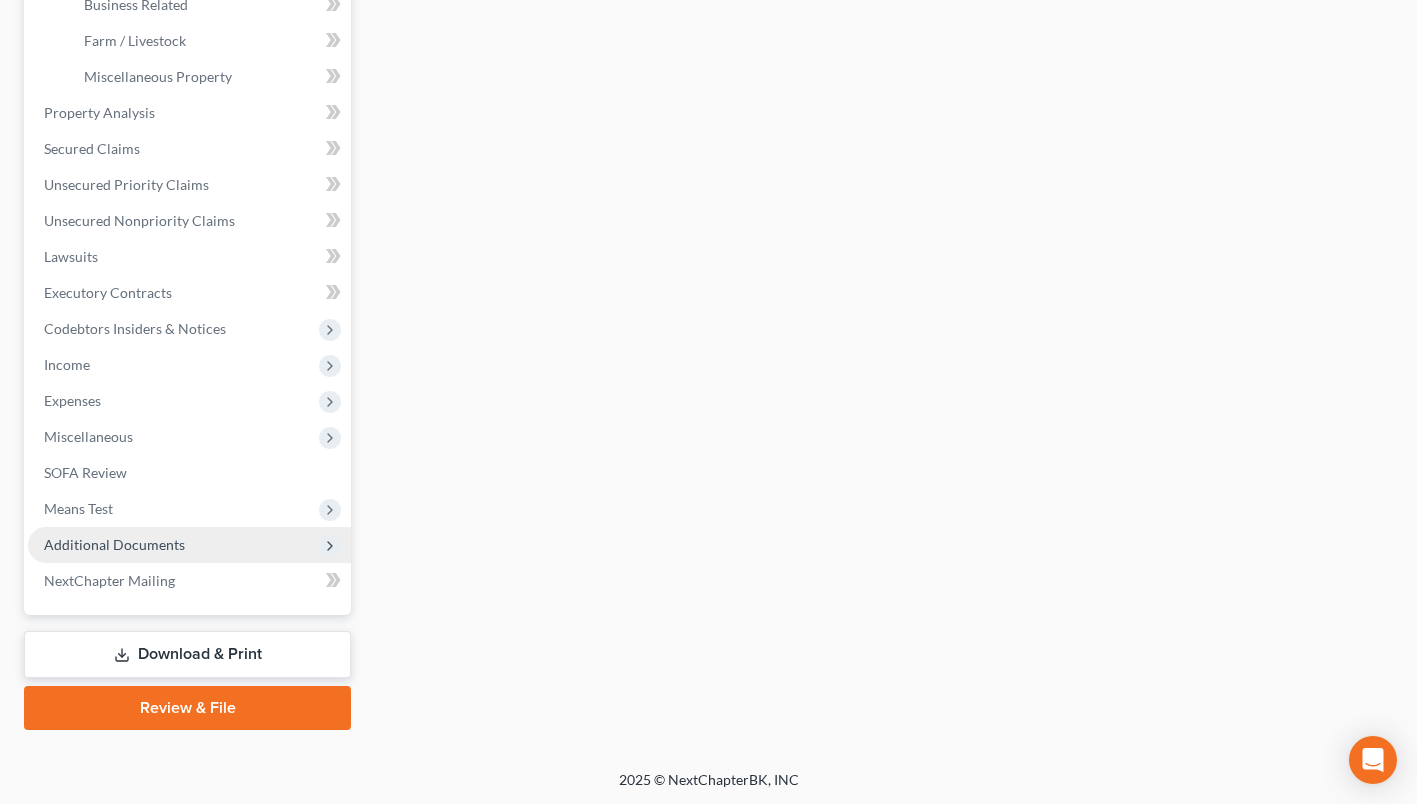 click on "Additional Documents" at bounding box center (114, 544) 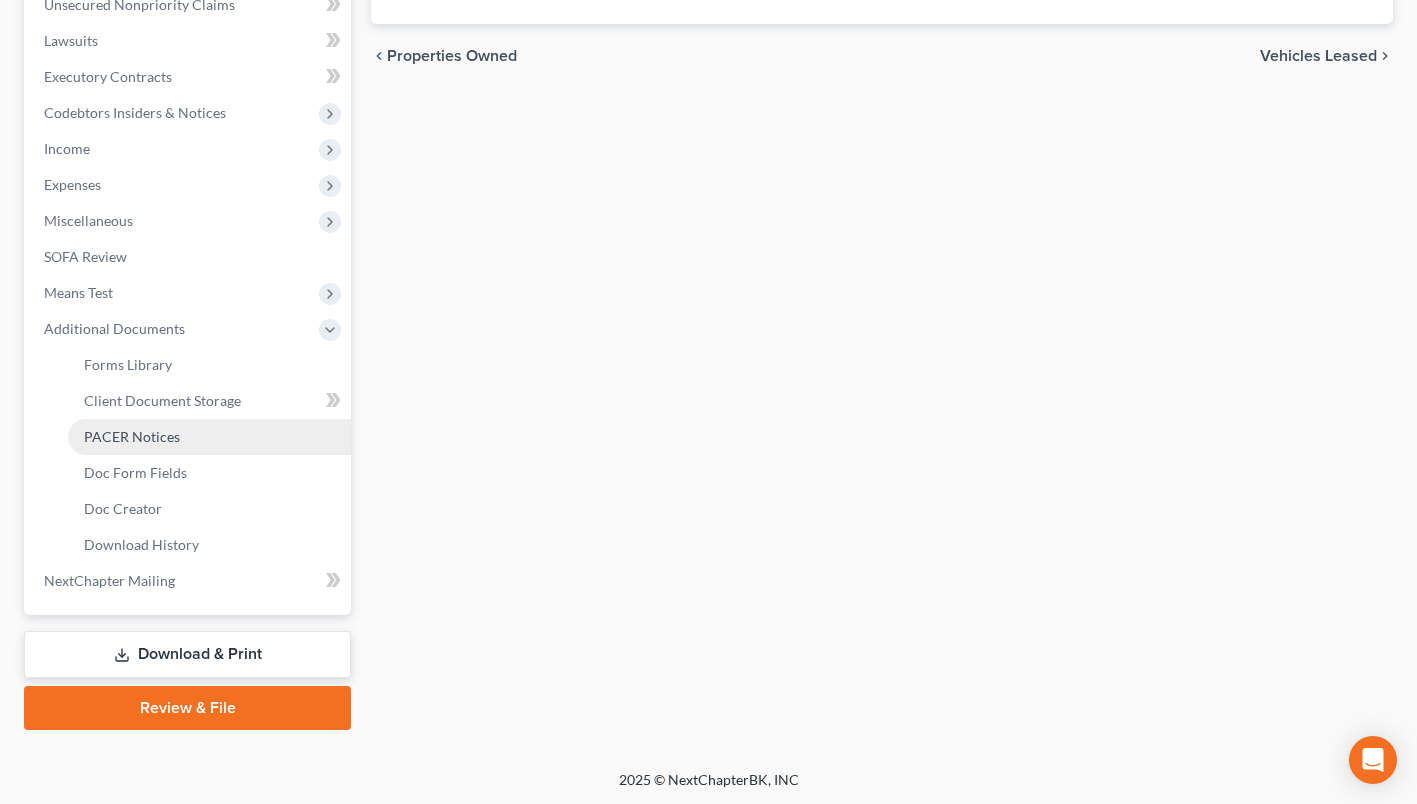 click on "PACER Notices" at bounding box center [209, 437] 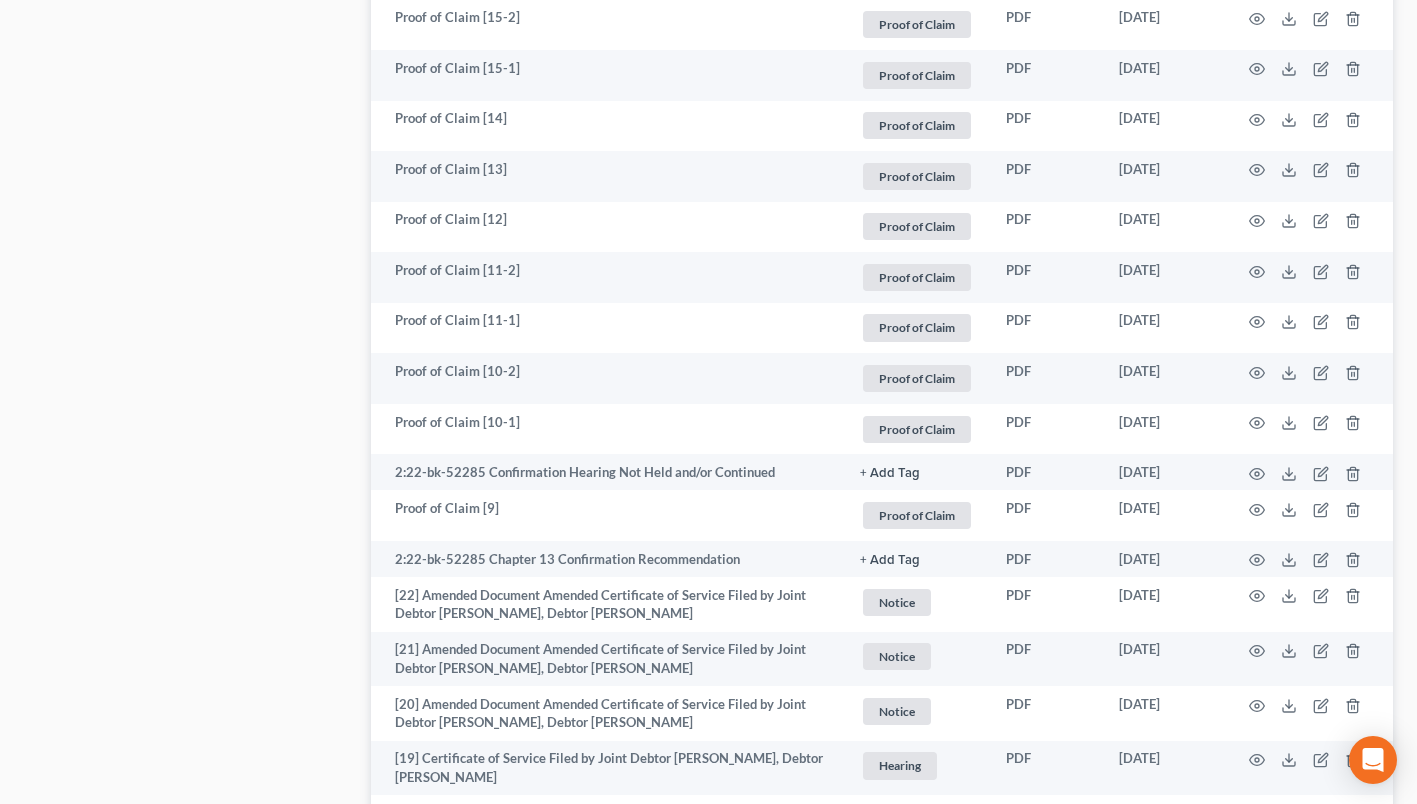 scroll, scrollTop: 3720, scrollLeft: 0, axis: vertical 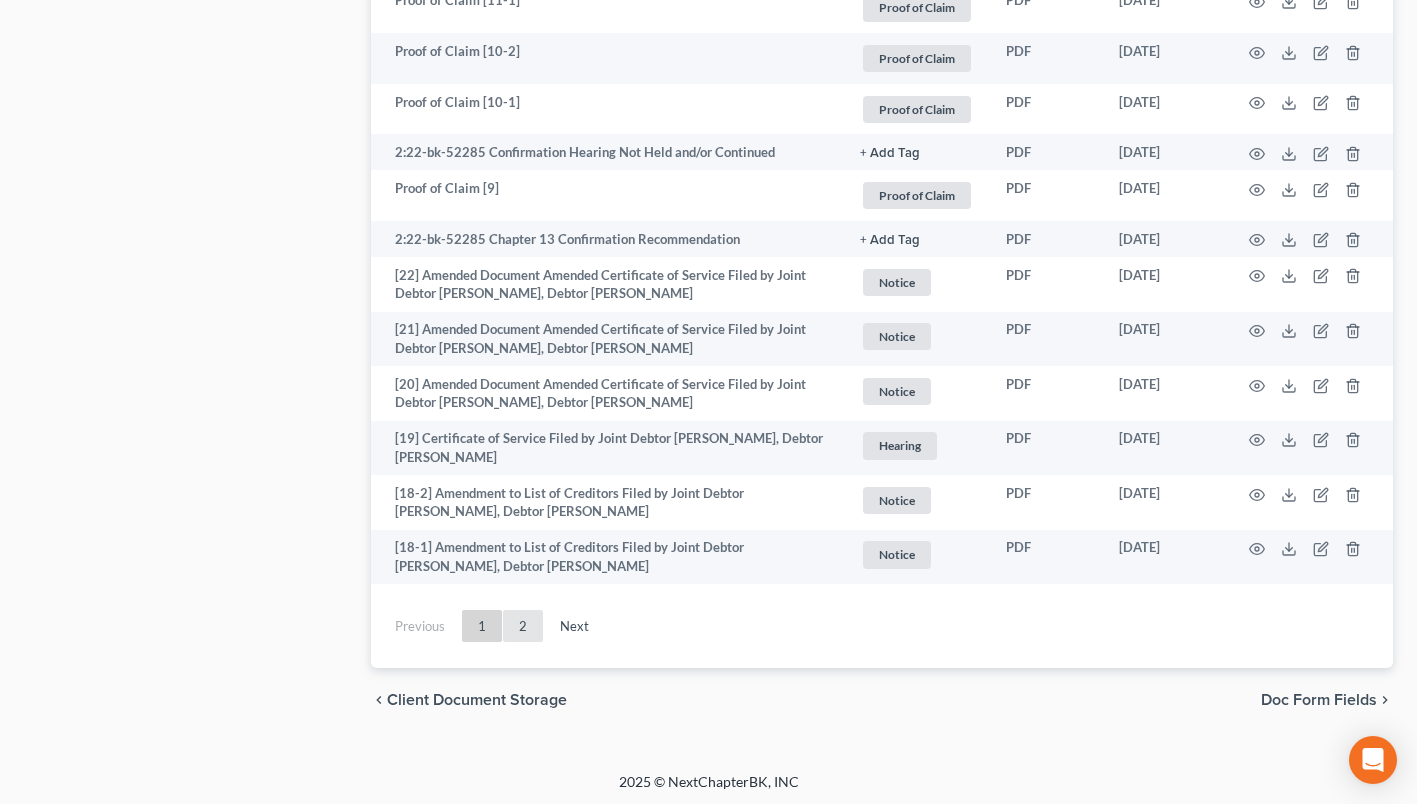 click on "2" at bounding box center [523, 626] 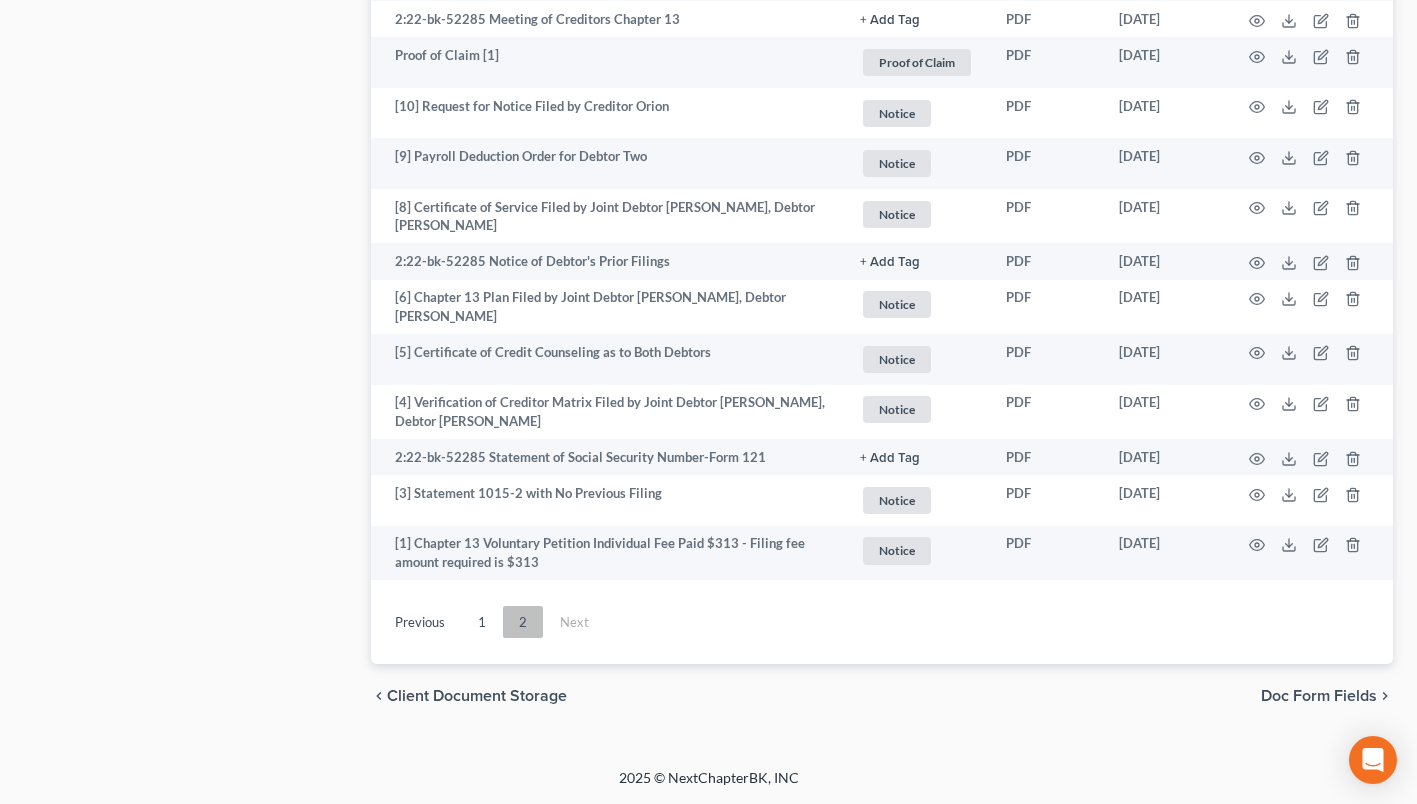 scroll, scrollTop: 1468, scrollLeft: 0, axis: vertical 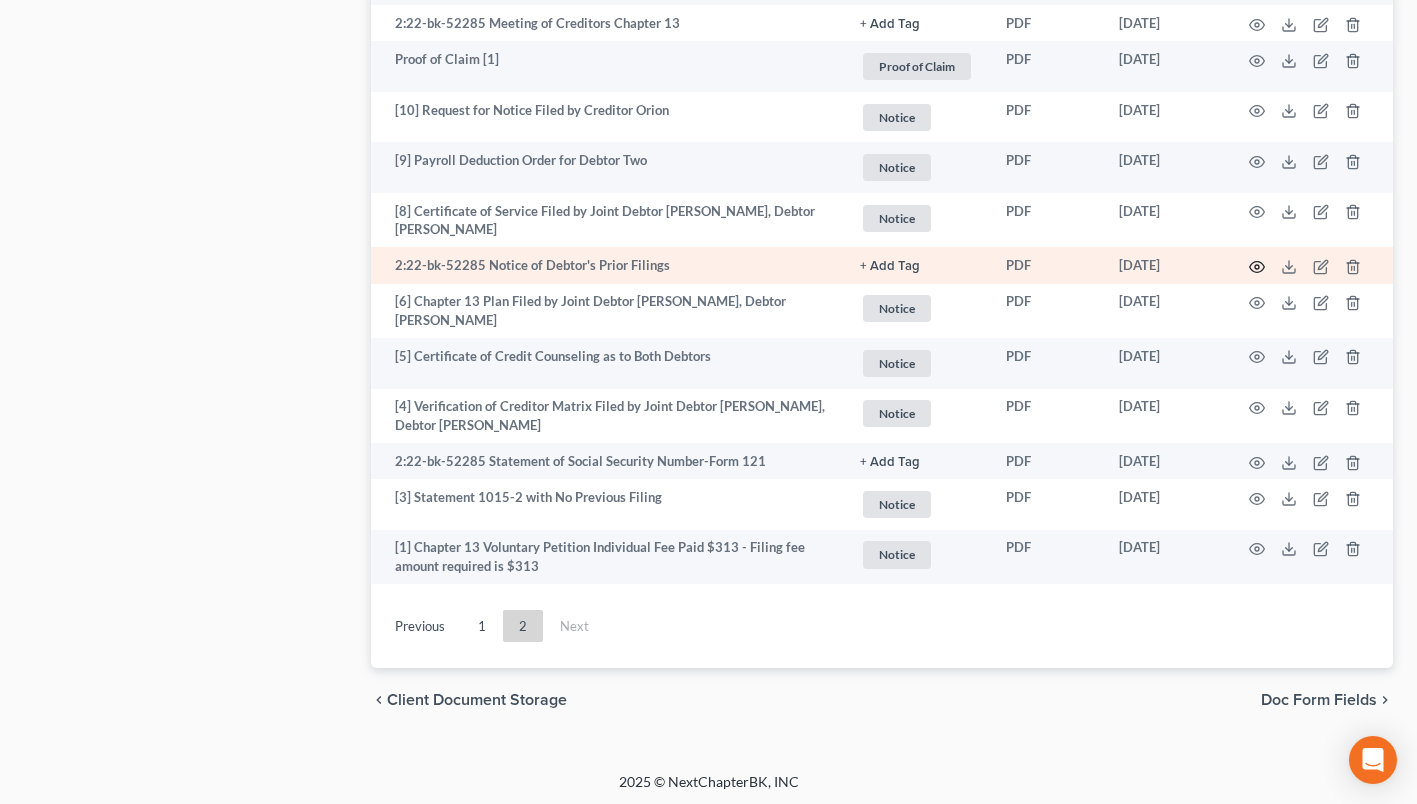 click 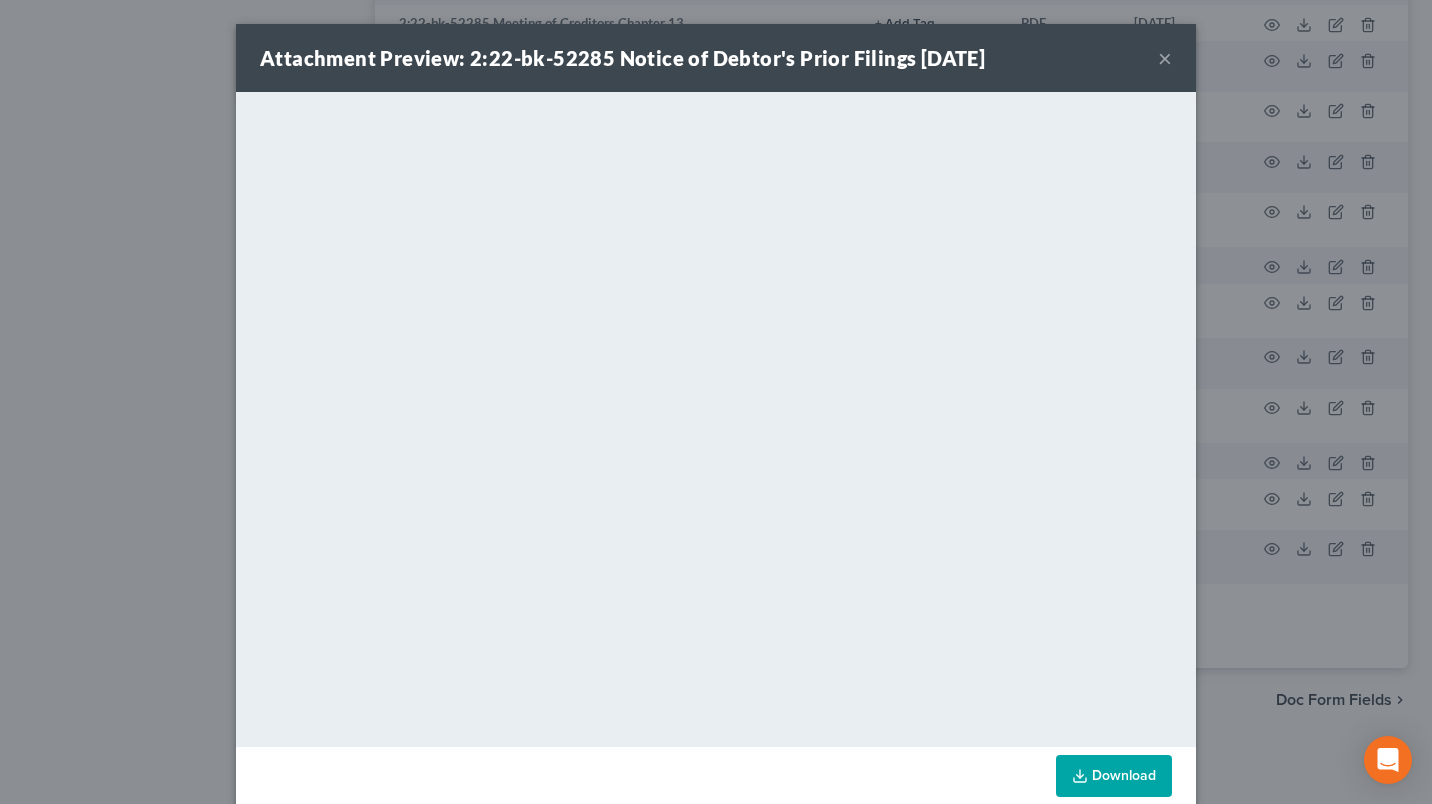 click on "×" at bounding box center [1165, 58] 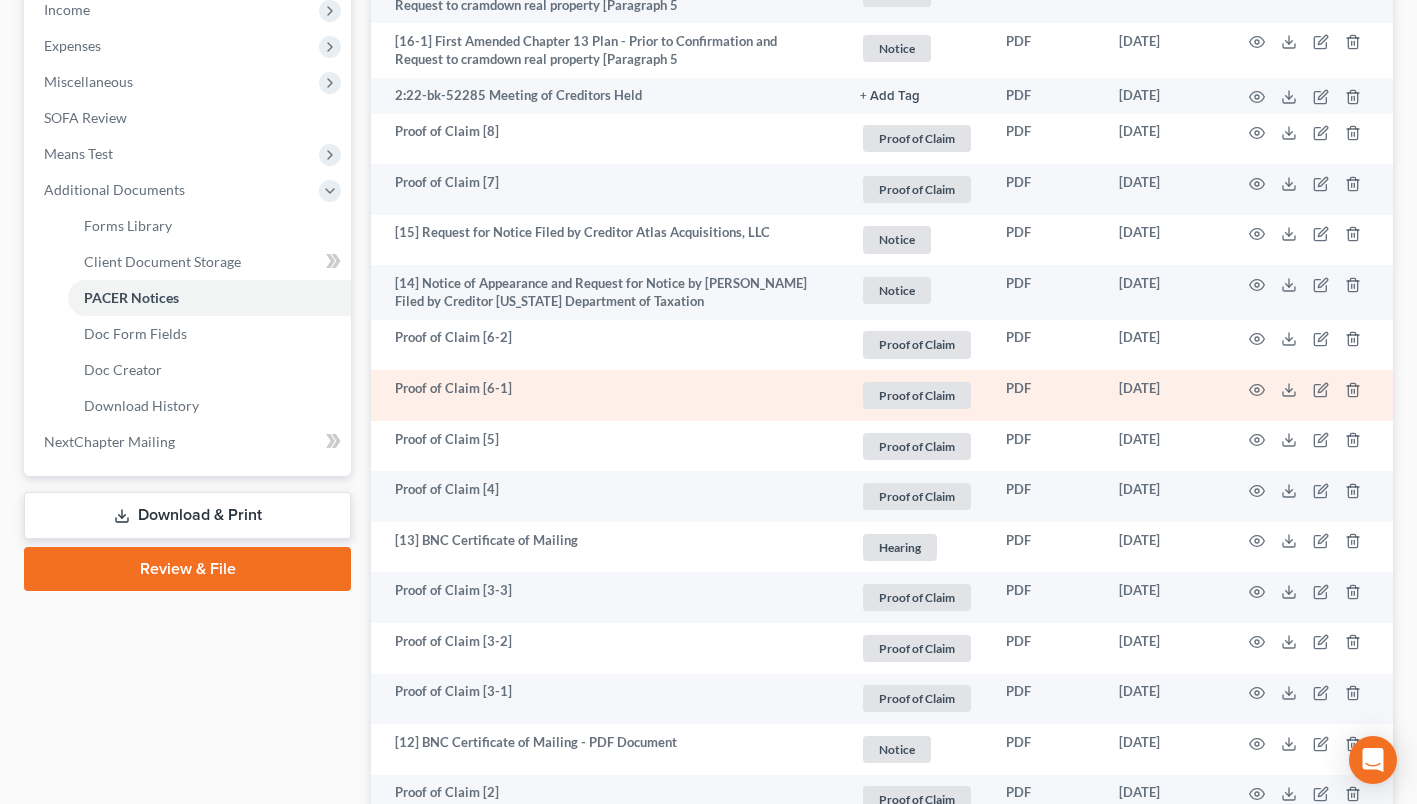scroll, scrollTop: 568, scrollLeft: 0, axis: vertical 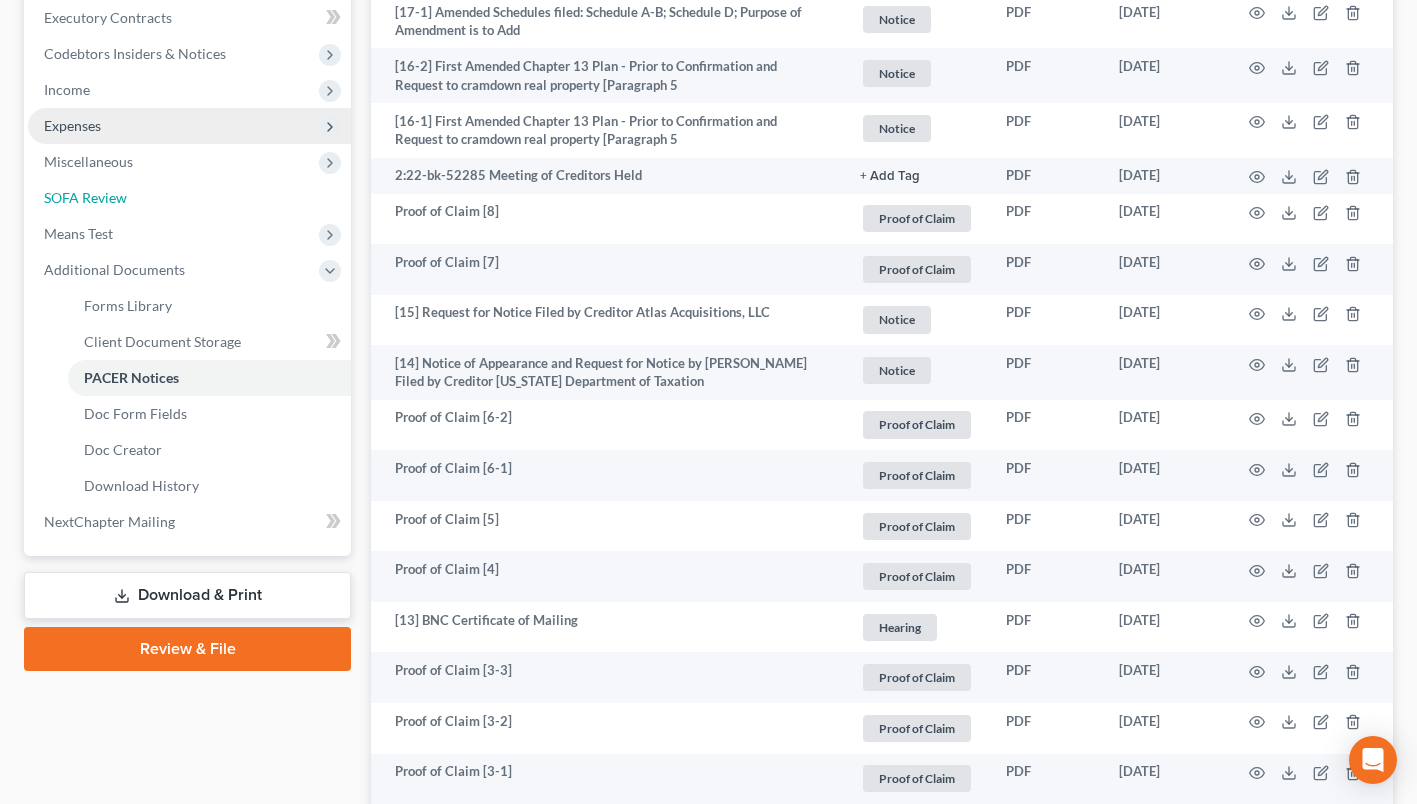 click on "SOFA Review" at bounding box center (189, 198) 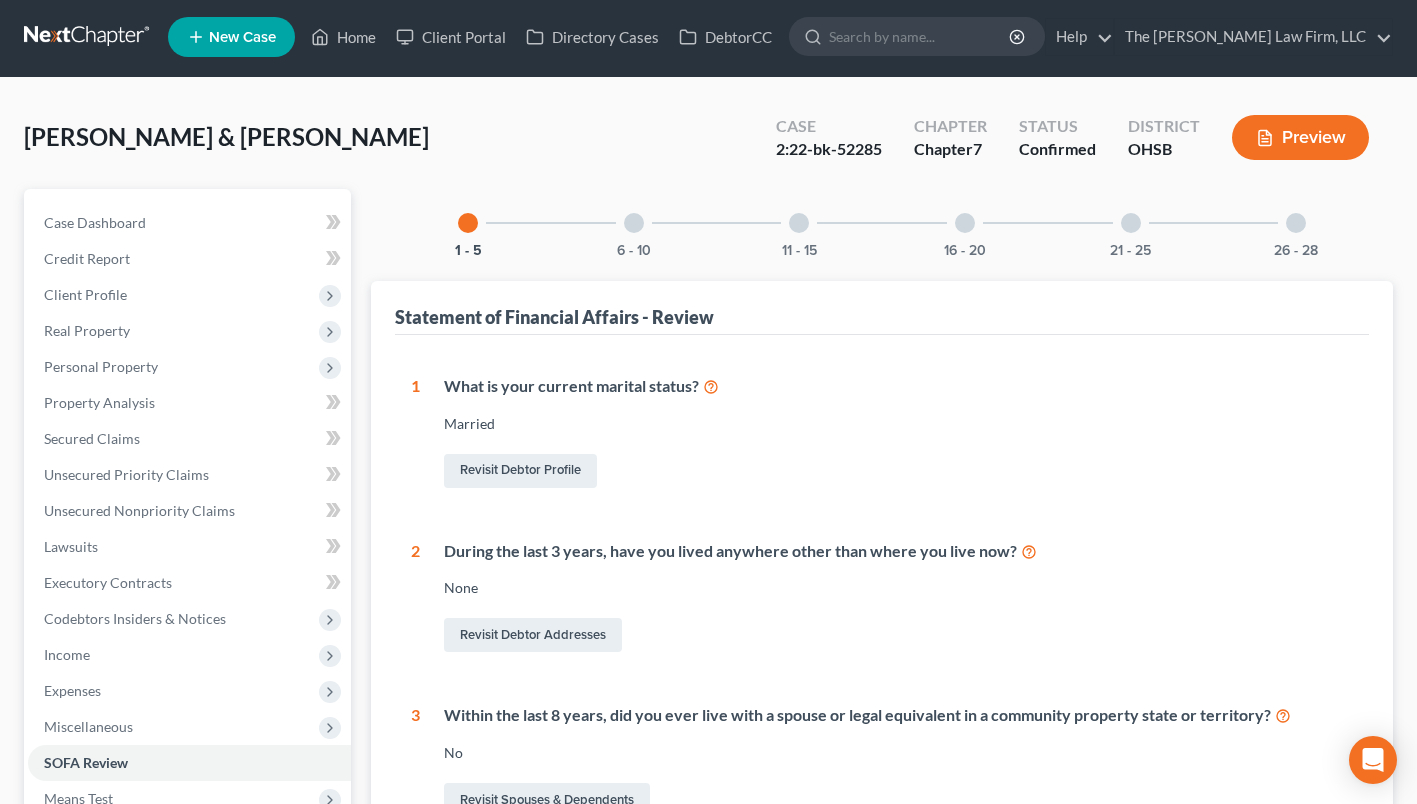 scroll, scrollTop: 0, scrollLeft: 0, axis: both 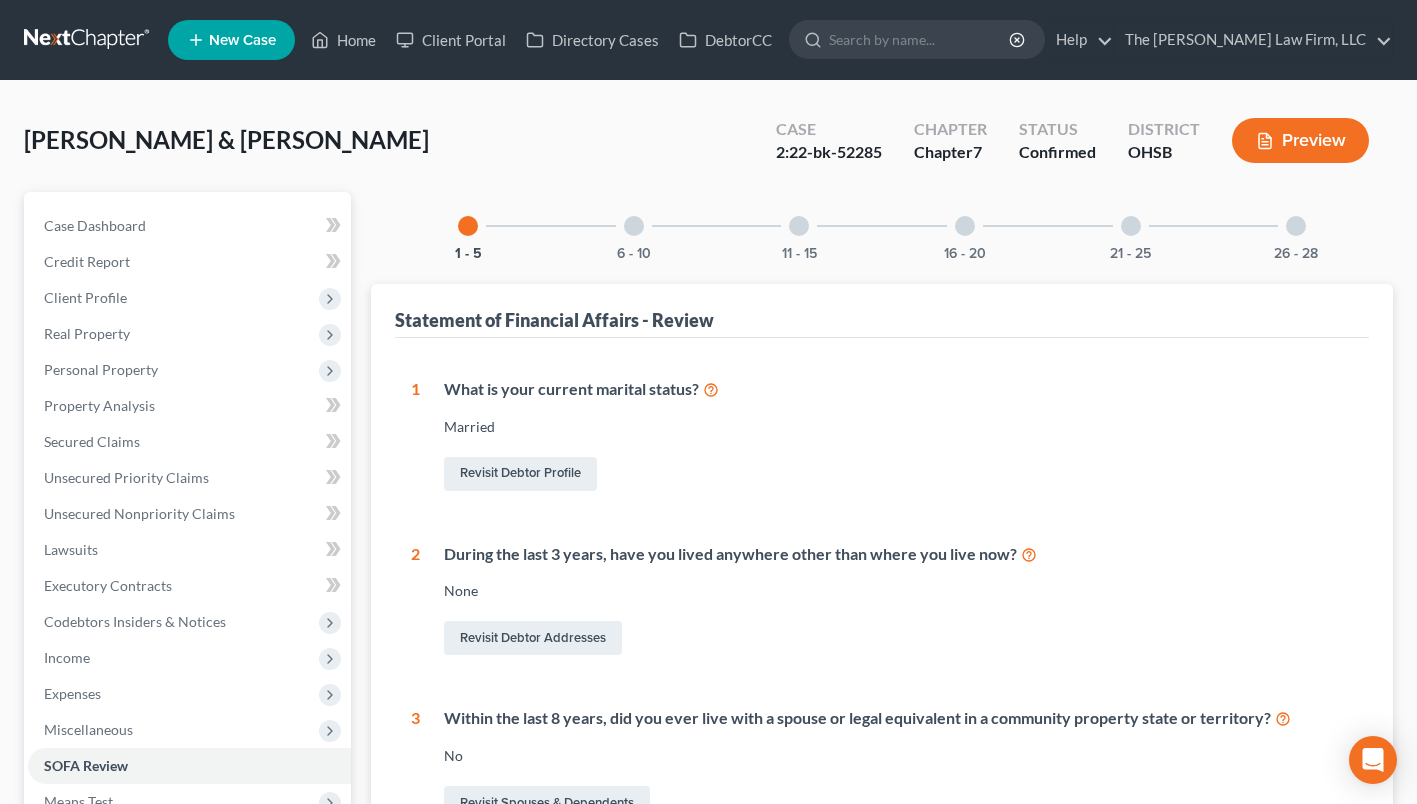 click on "6 - 10" at bounding box center (634, 226) 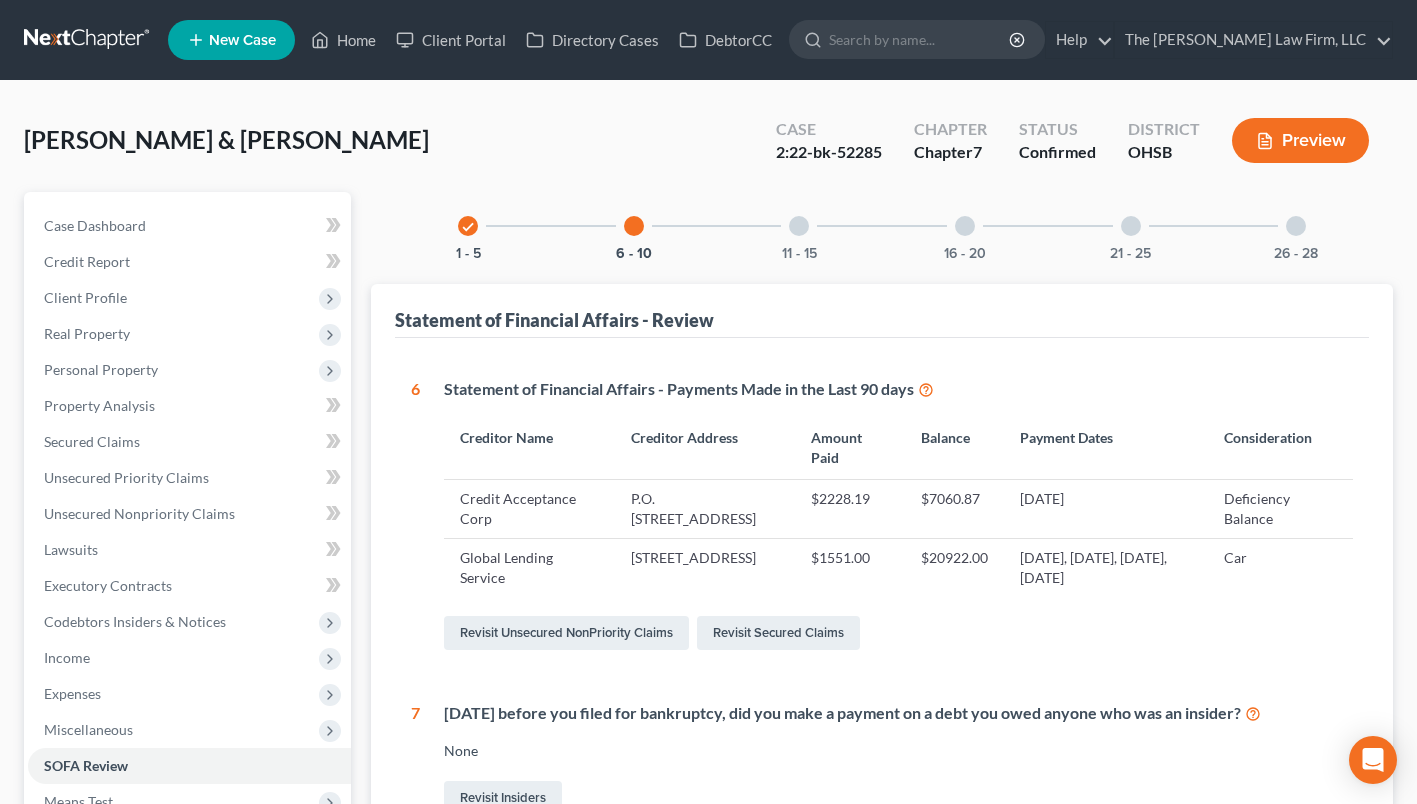 click on "26 - 28" at bounding box center (1296, 226) 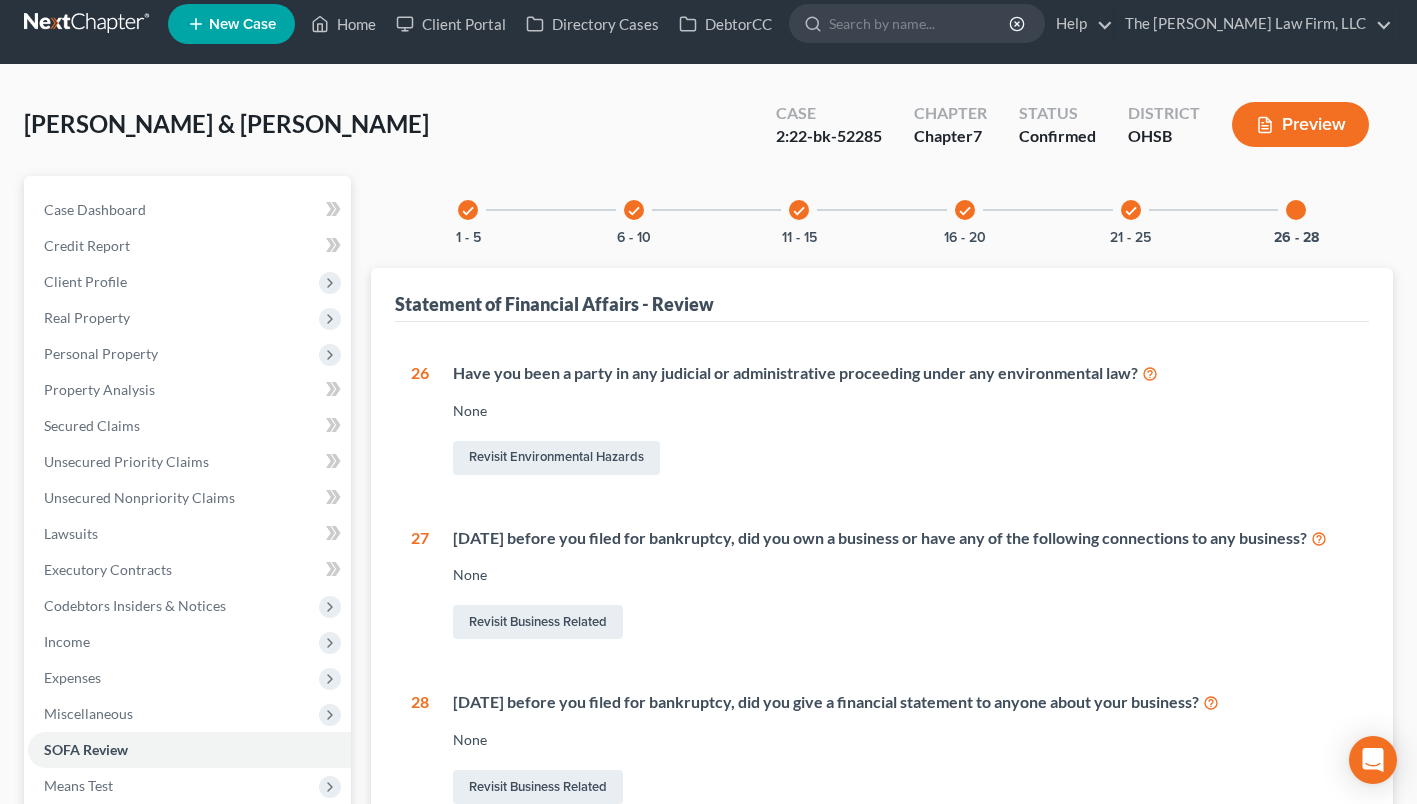 scroll, scrollTop: 0, scrollLeft: 0, axis: both 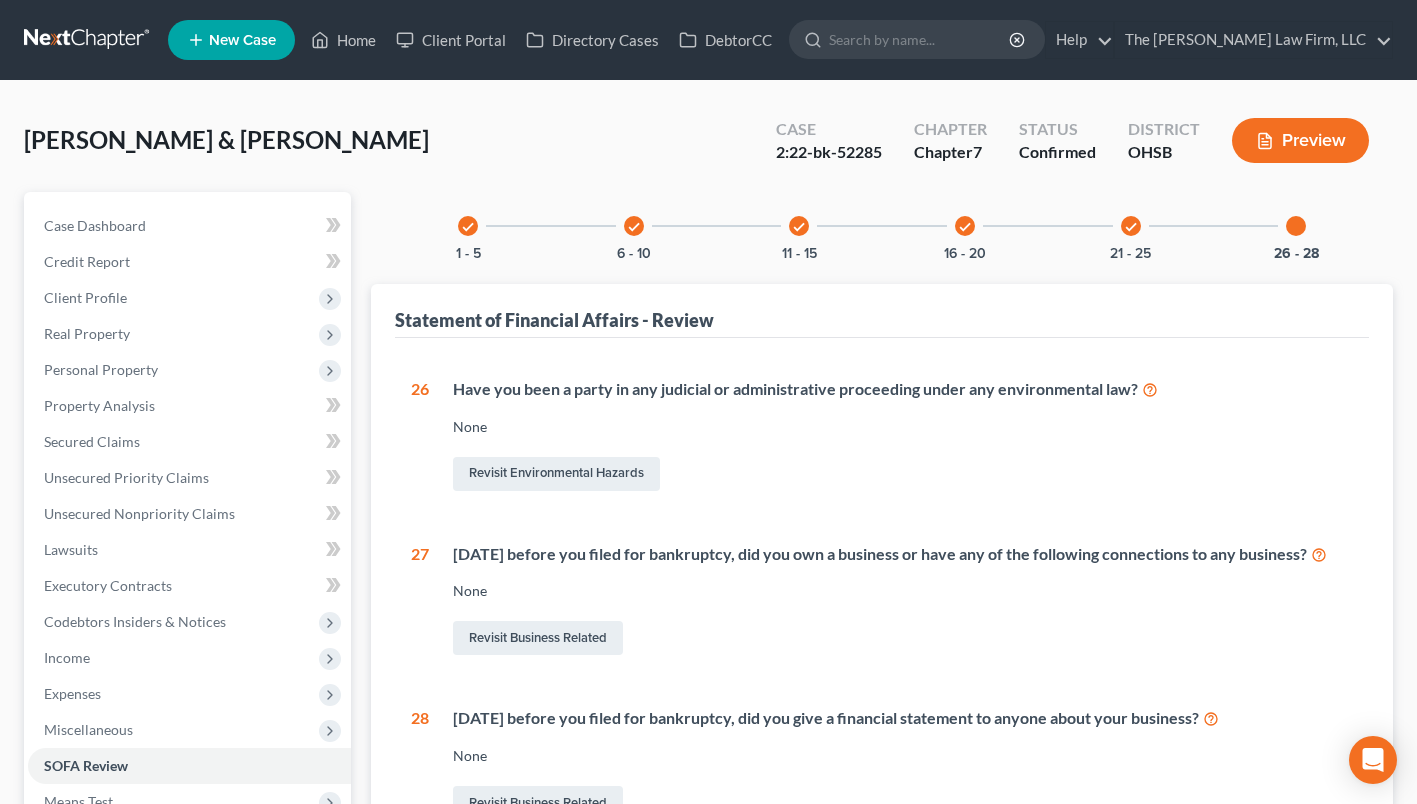 click on "check 21 - 25" at bounding box center [1131, 226] 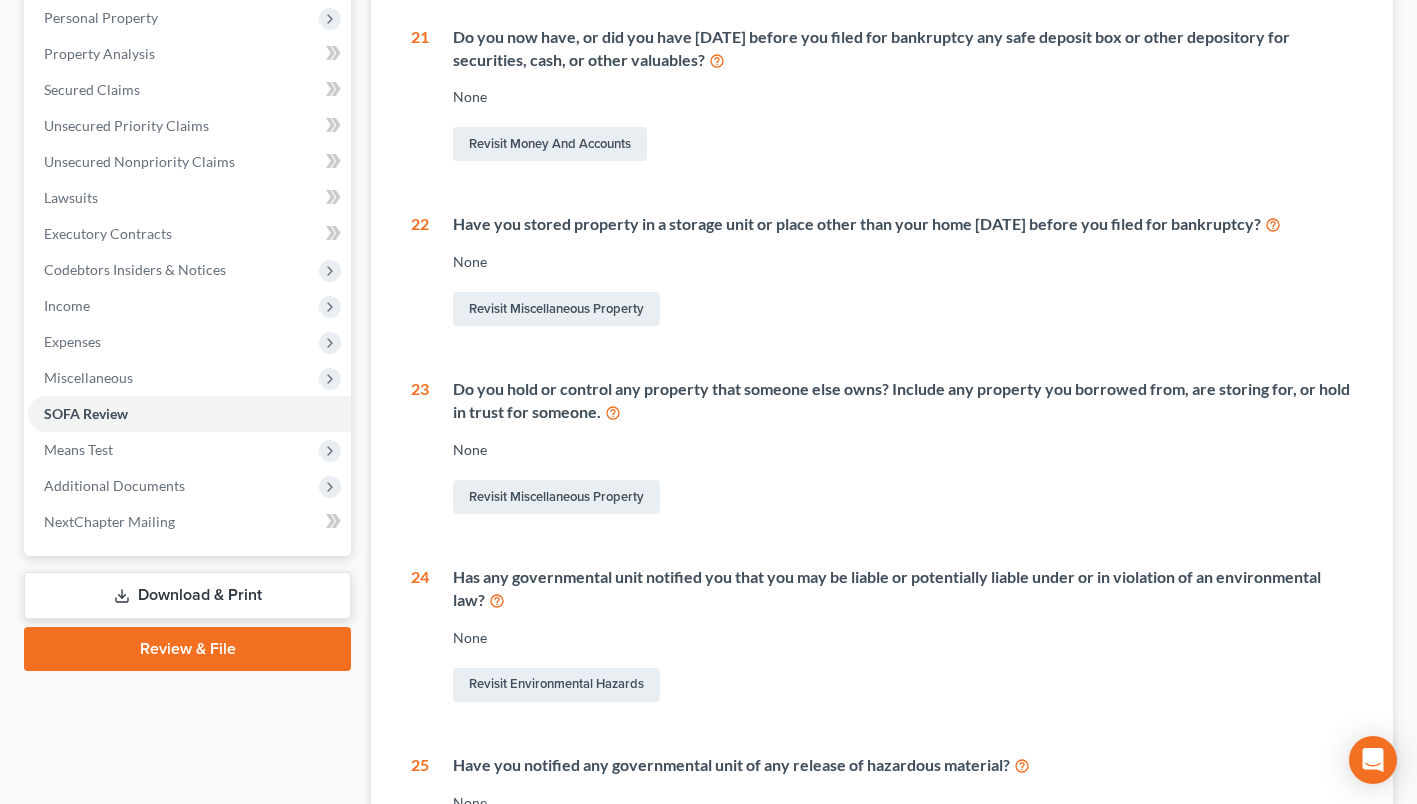 scroll, scrollTop: 0, scrollLeft: 0, axis: both 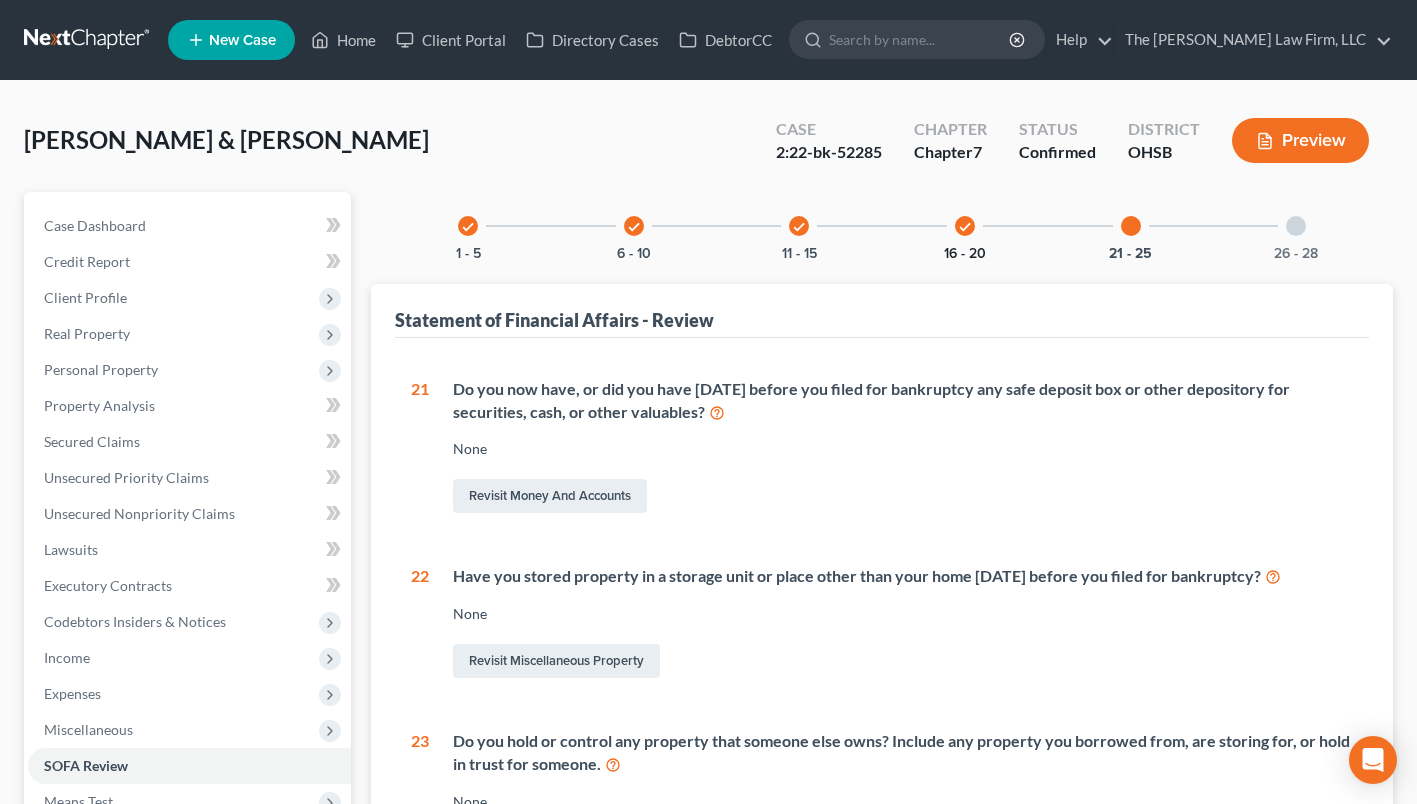 click on "16 - 20" at bounding box center [965, 254] 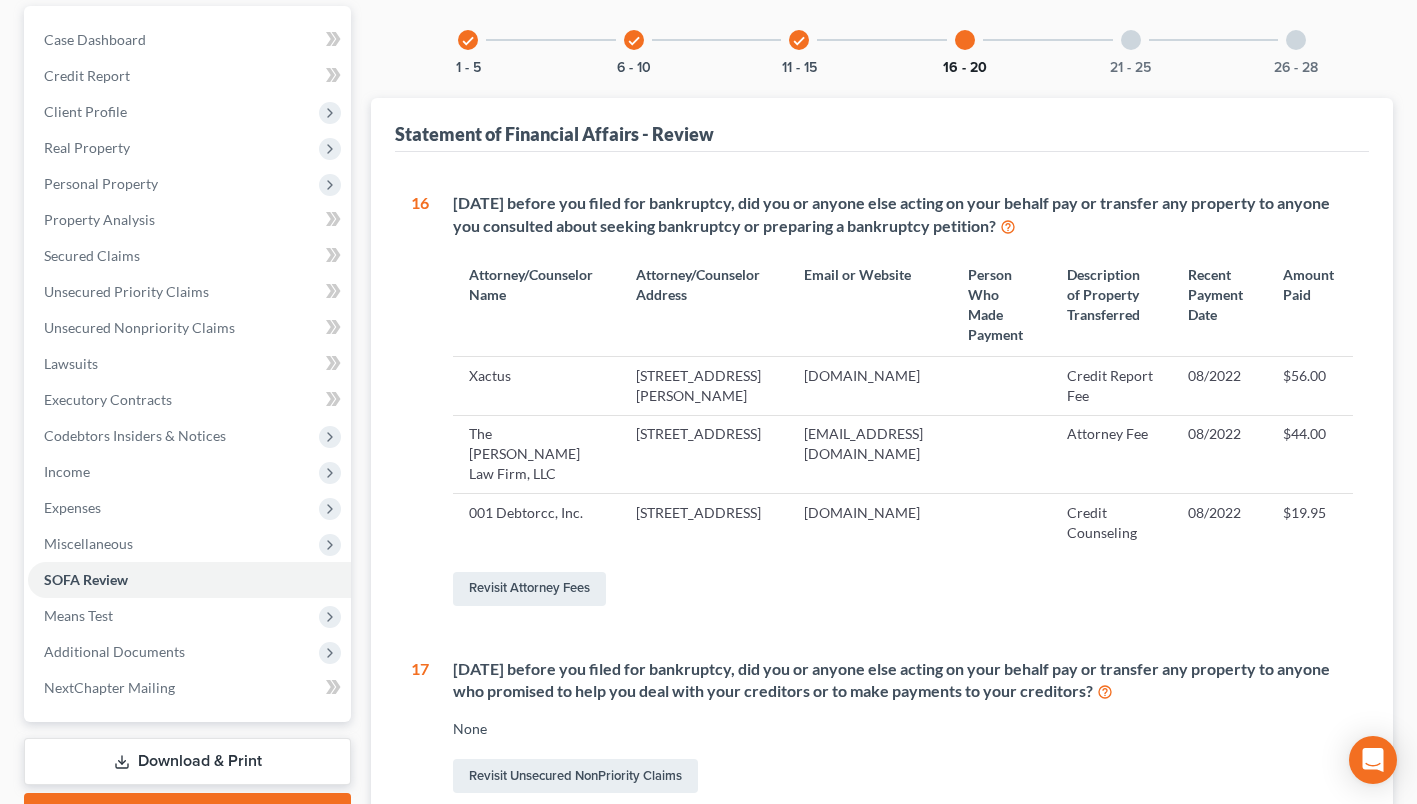 scroll, scrollTop: 0, scrollLeft: 0, axis: both 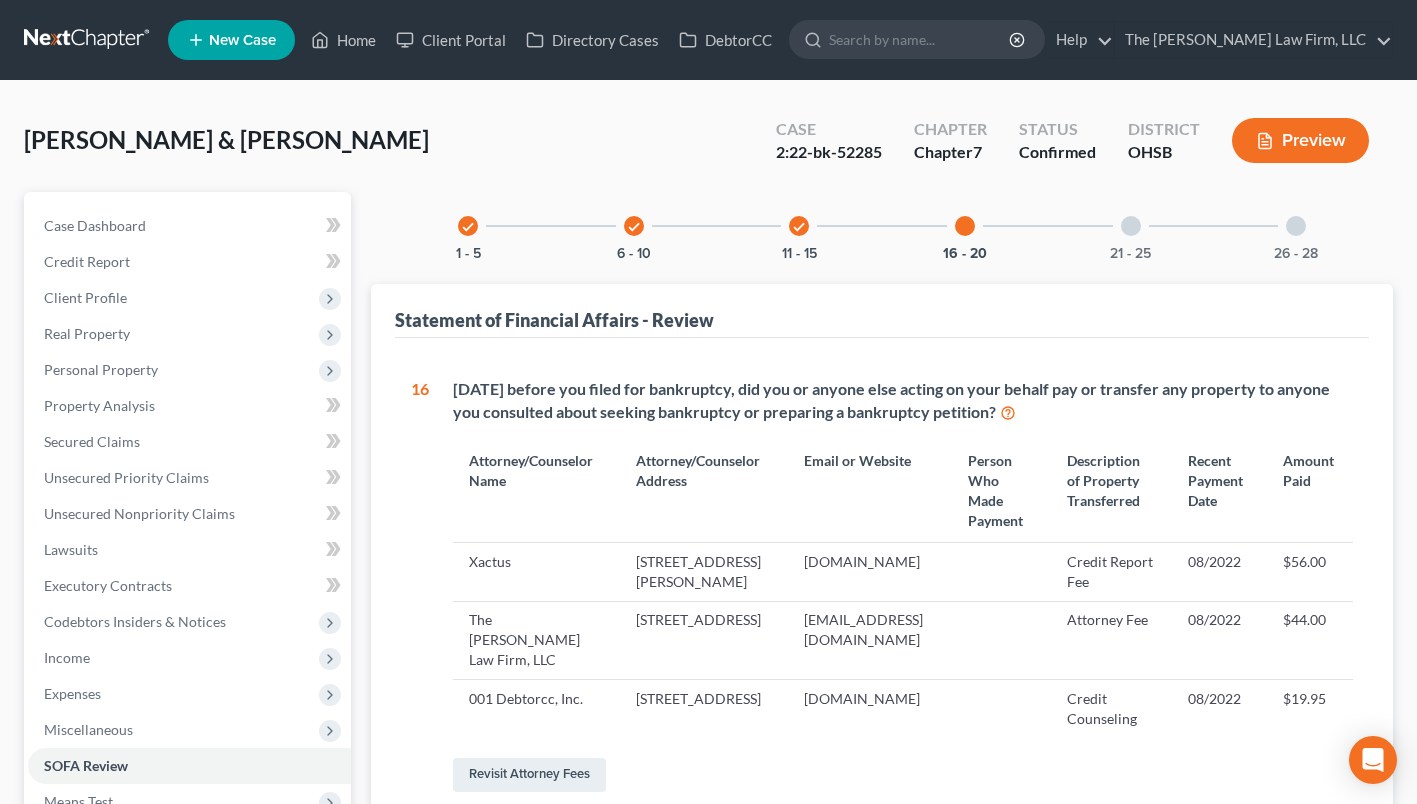 click on "check 11 - 15" at bounding box center (799, 226) 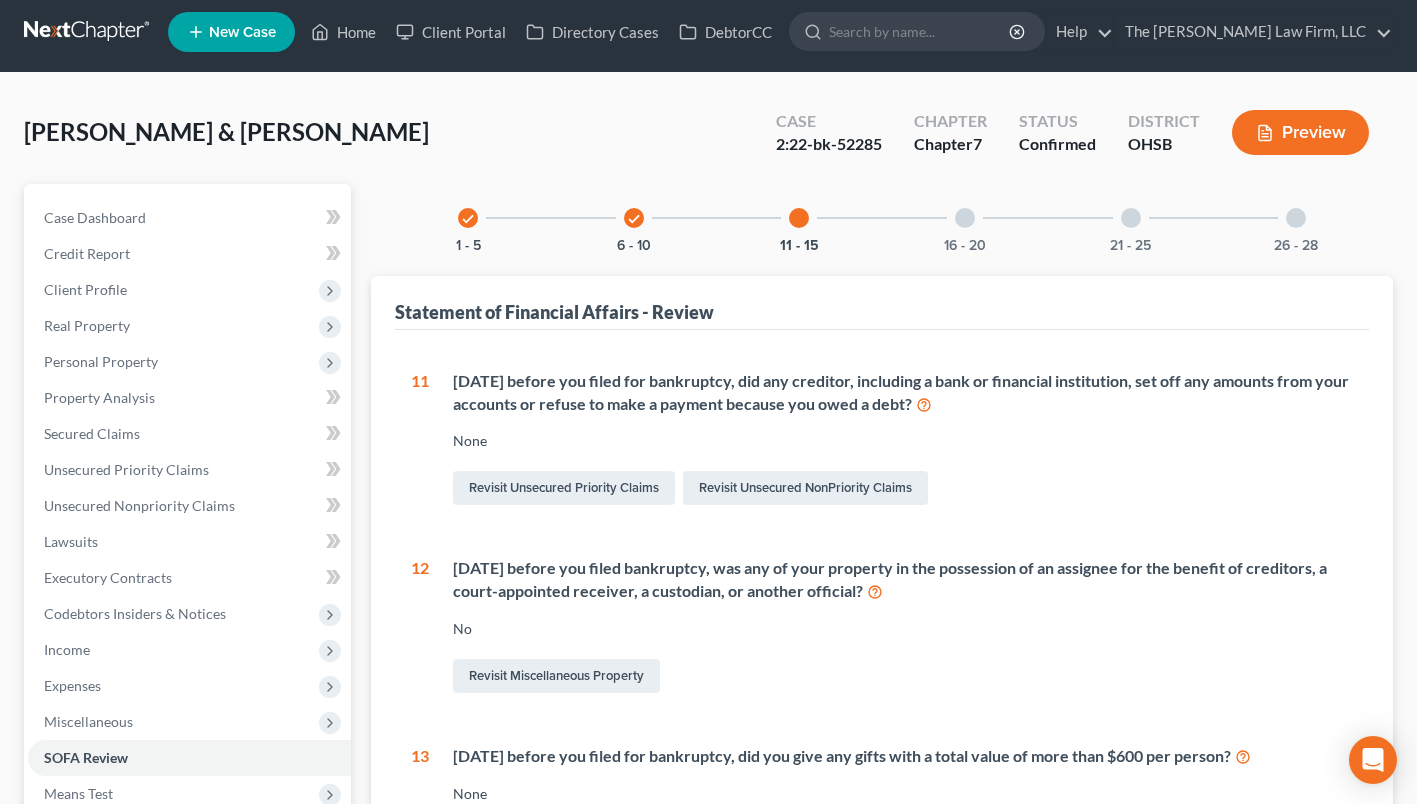 scroll, scrollTop: 0, scrollLeft: 0, axis: both 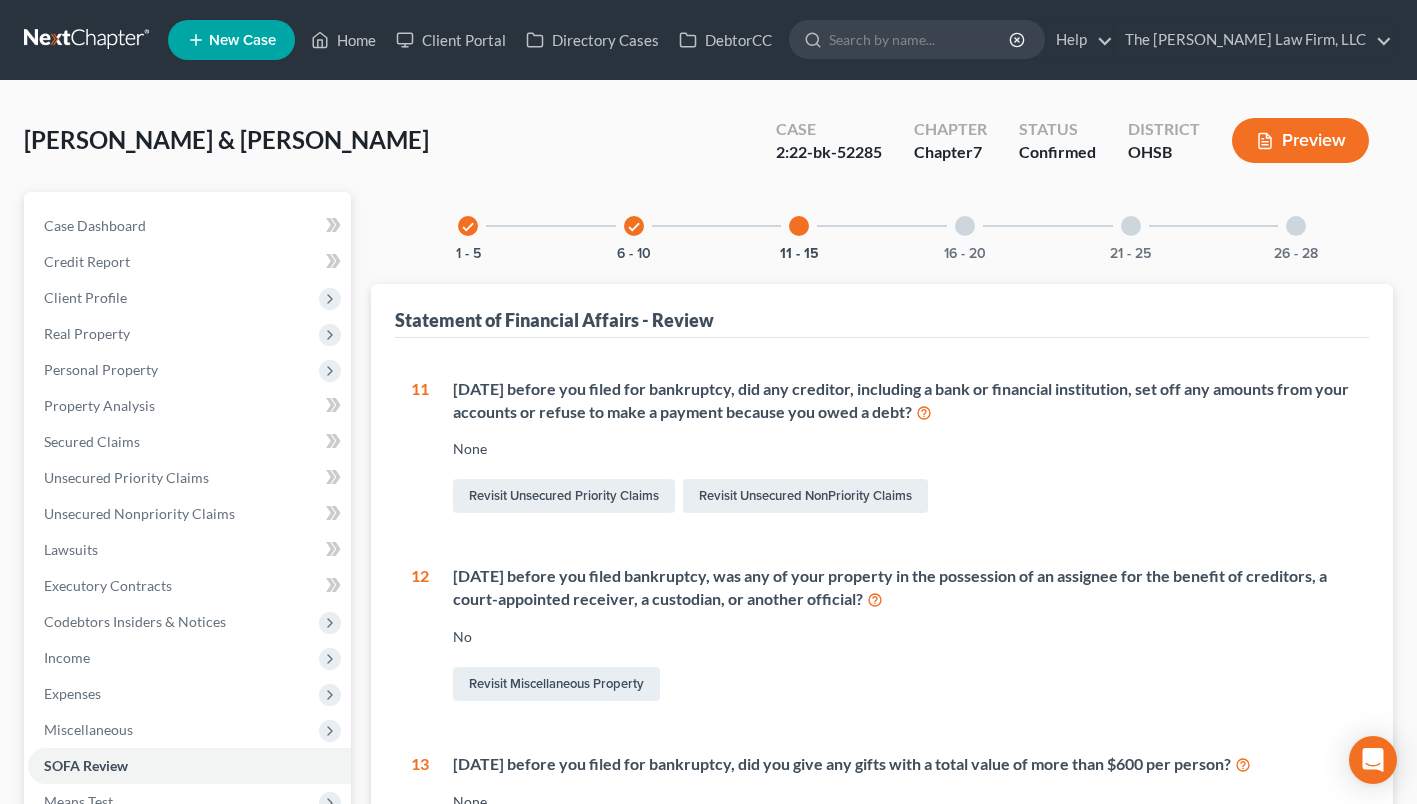 click on "check" at bounding box center [634, 227] 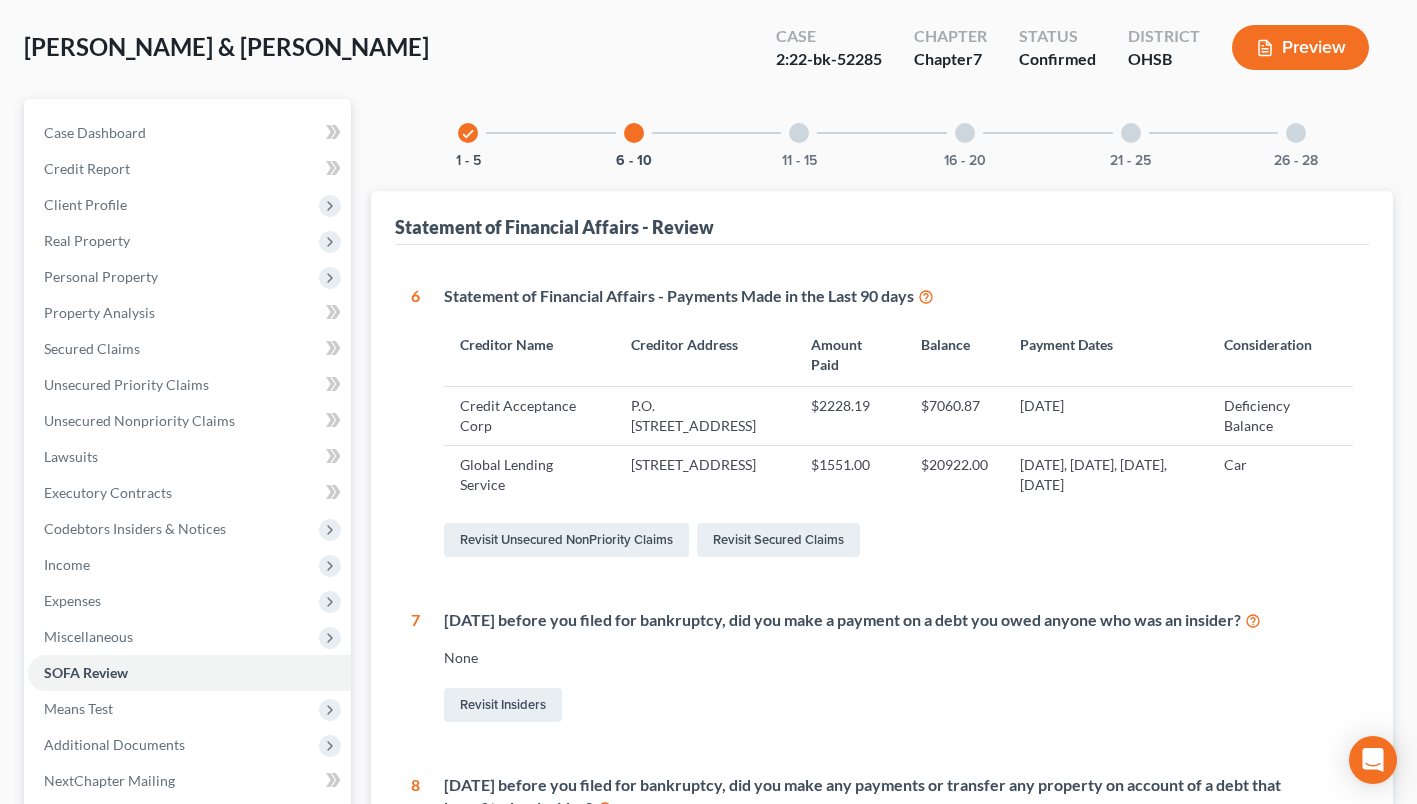 scroll, scrollTop: 0, scrollLeft: 0, axis: both 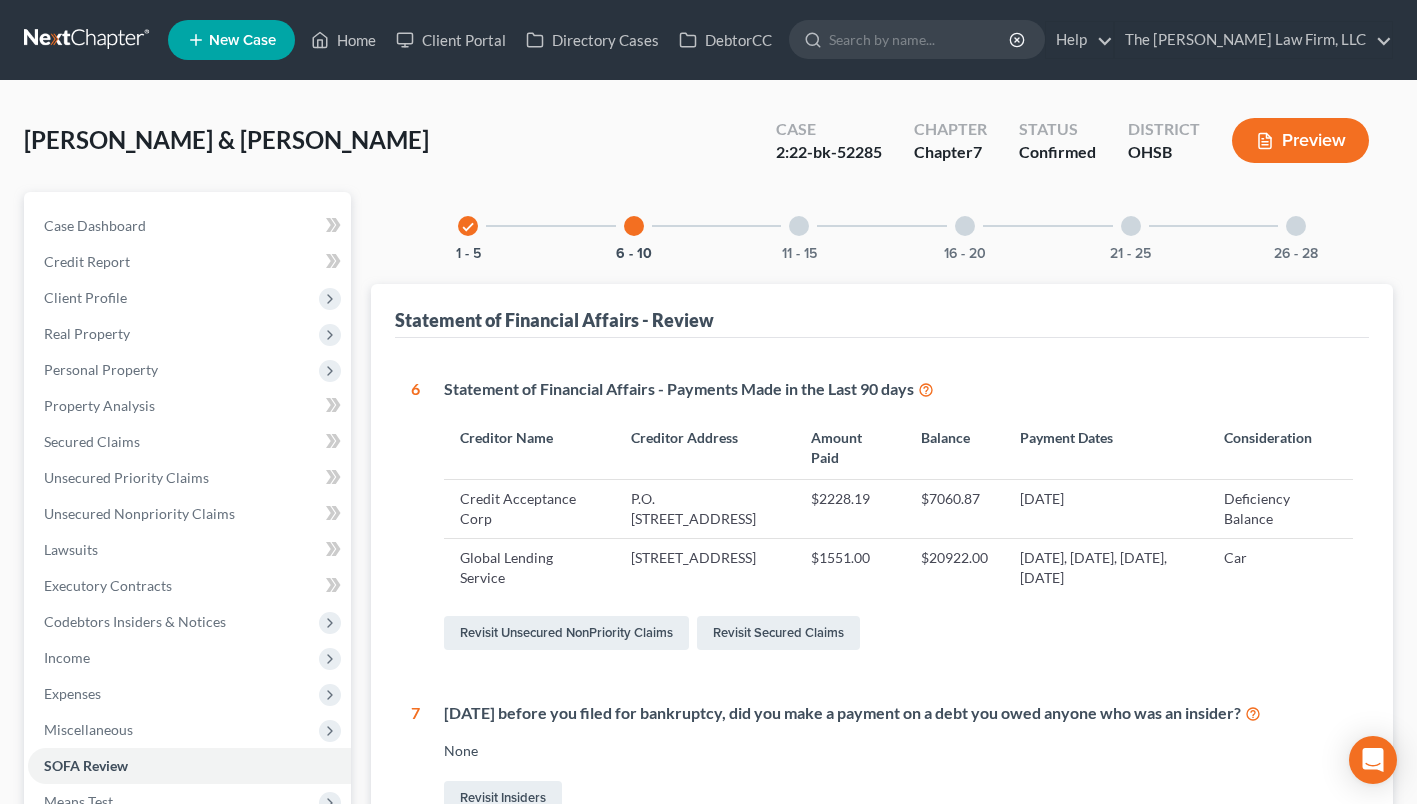 click on "check 1 - 5" at bounding box center [468, 226] 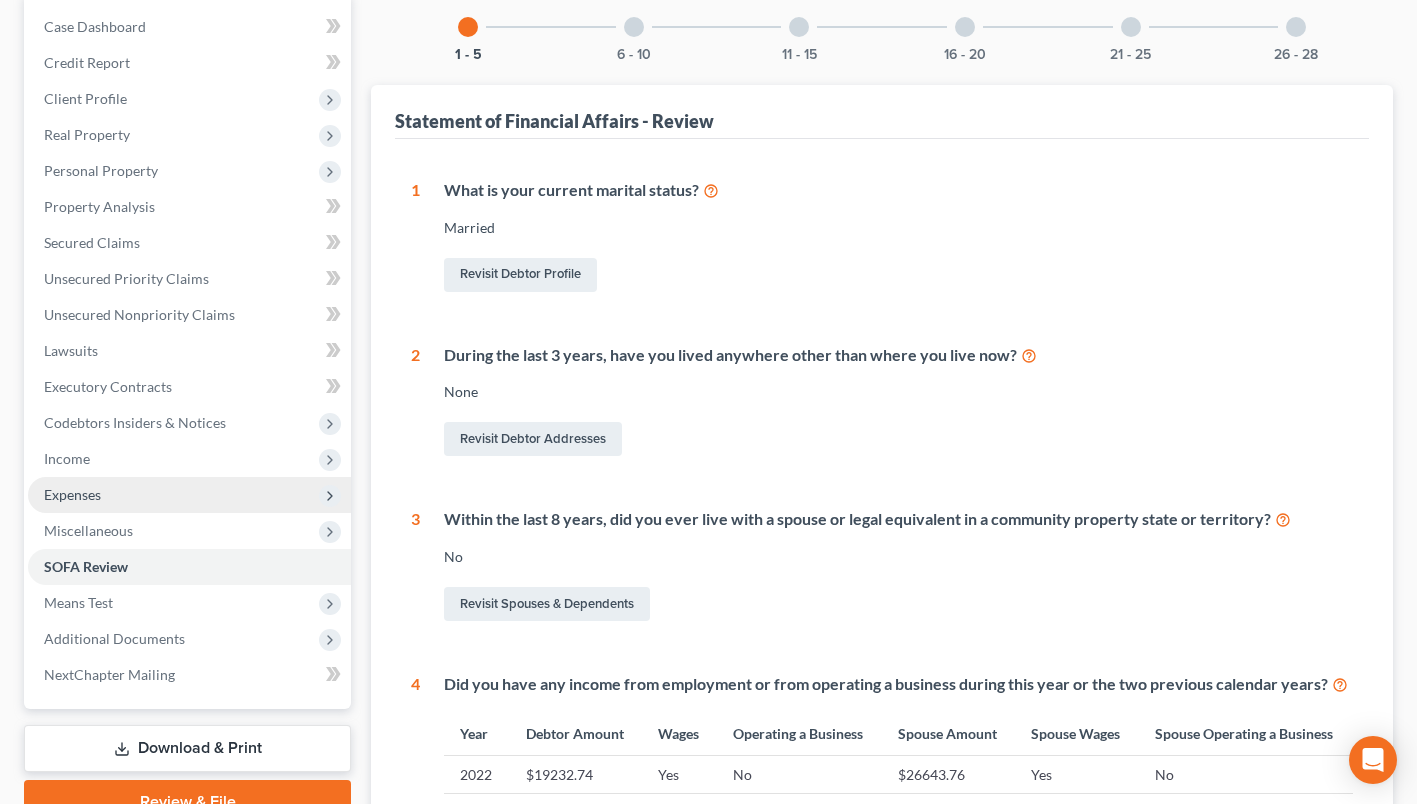 scroll, scrollTop: 0, scrollLeft: 0, axis: both 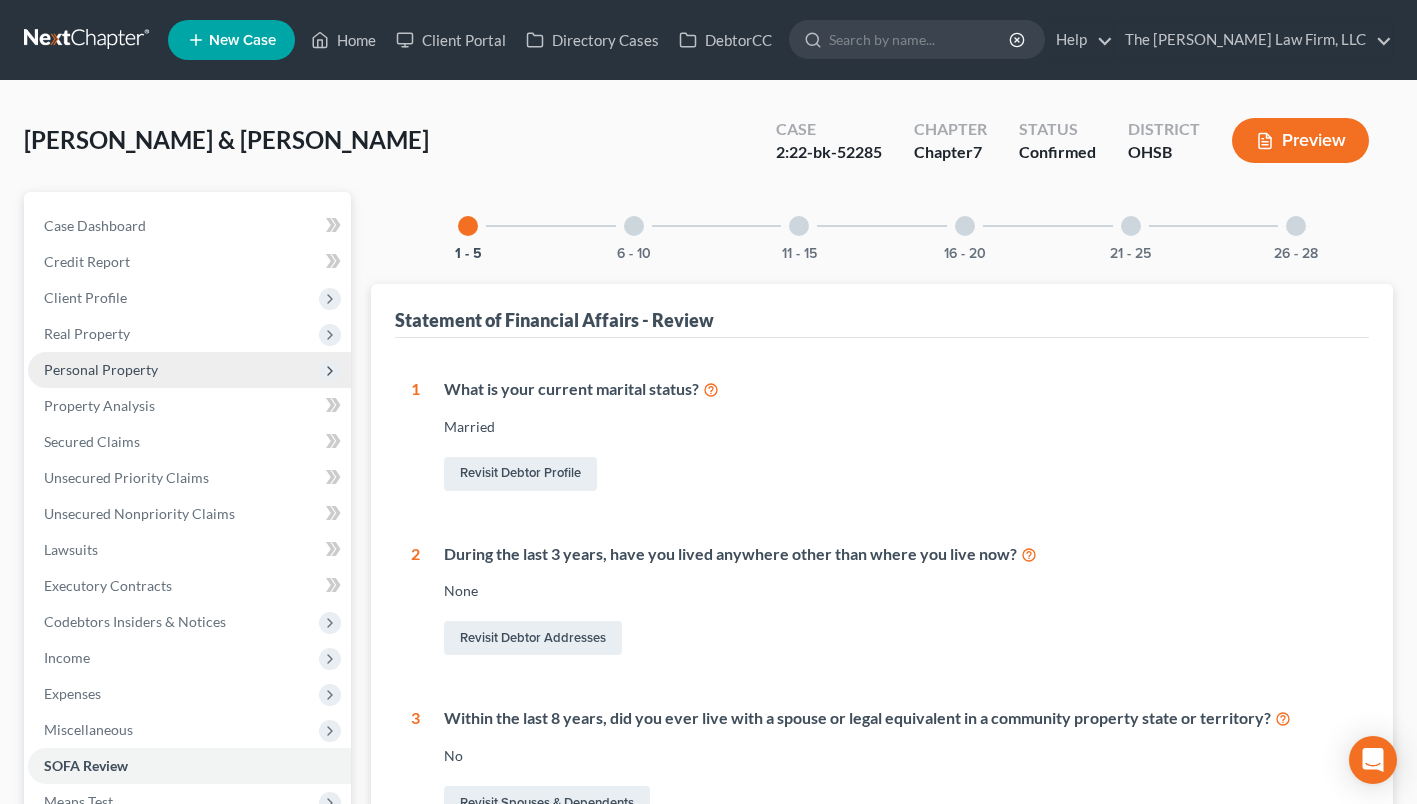 click on "Personal Property" at bounding box center (101, 369) 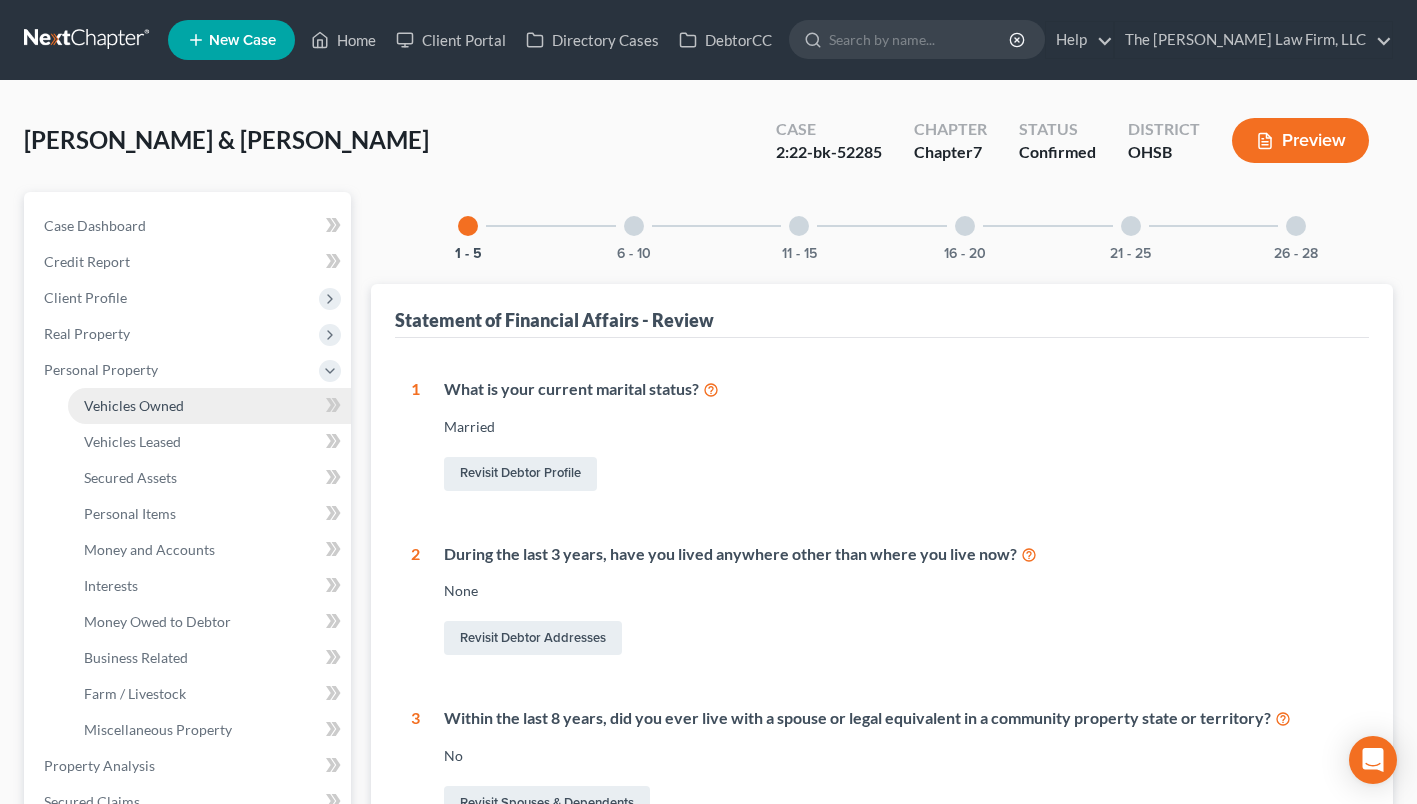 click on "Vehicles Owned" at bounding box center (134, 405) 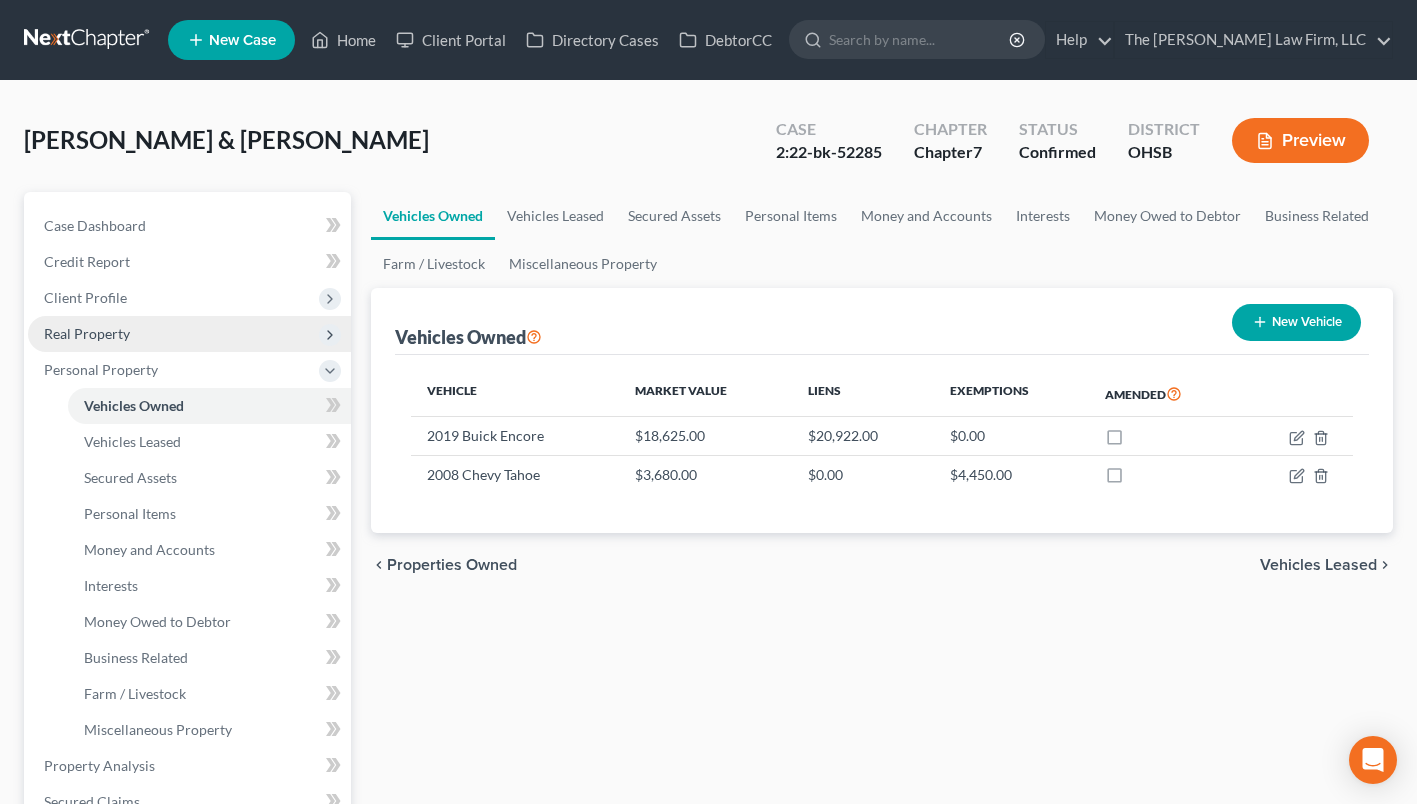 click on "Real Property" at bounding box center [189, 334] 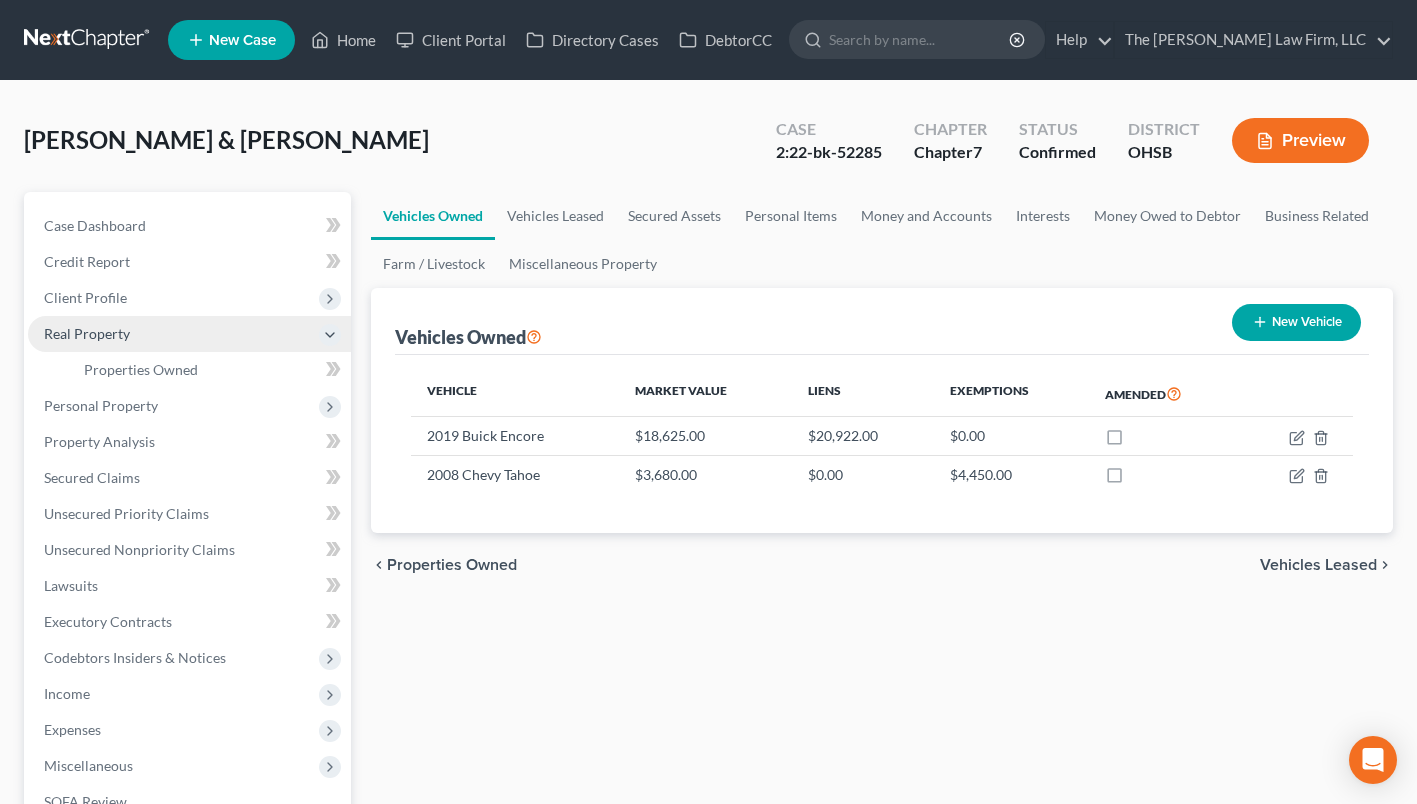 click on "Real Property" at bounding box center [189, 334] 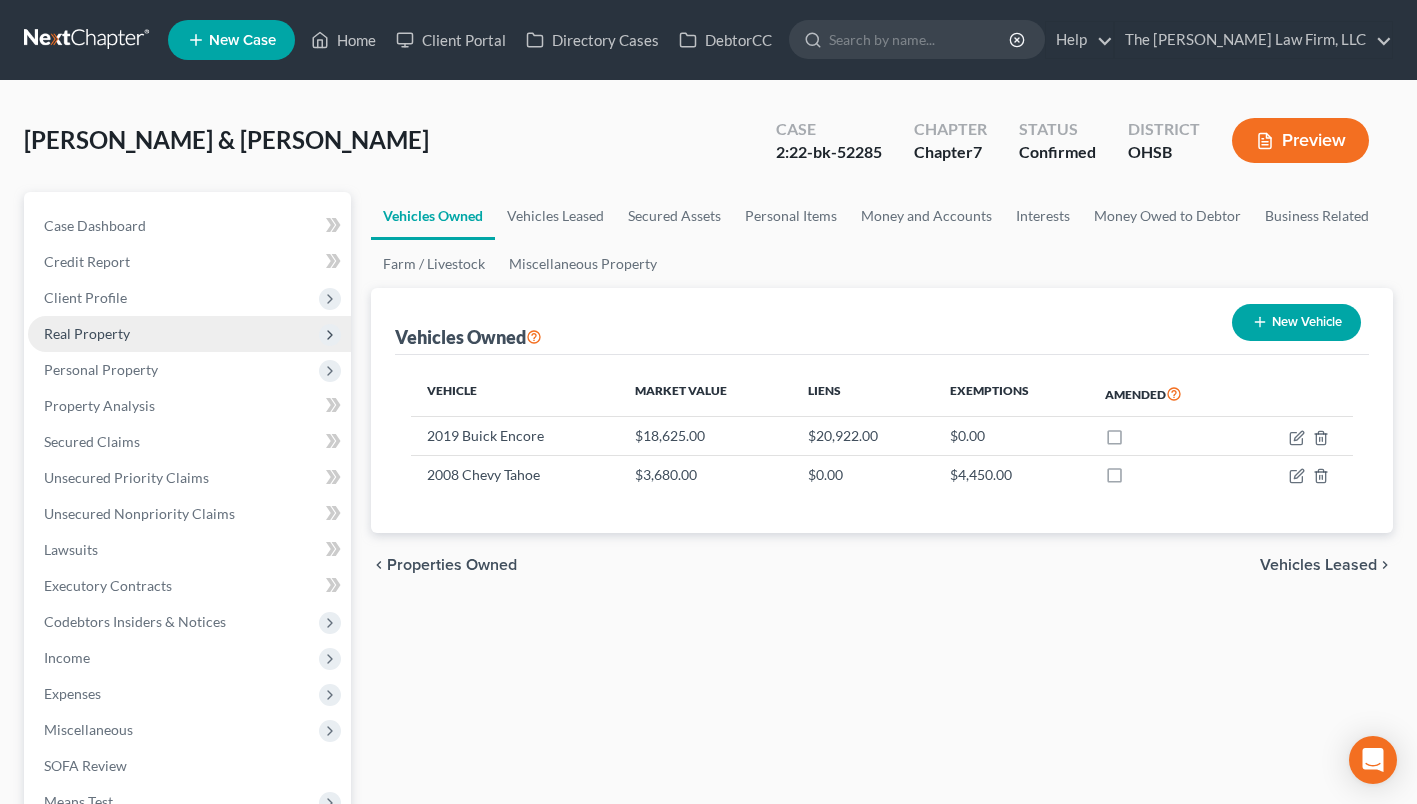 click on "Real Property" at bounding box center [189, 334] 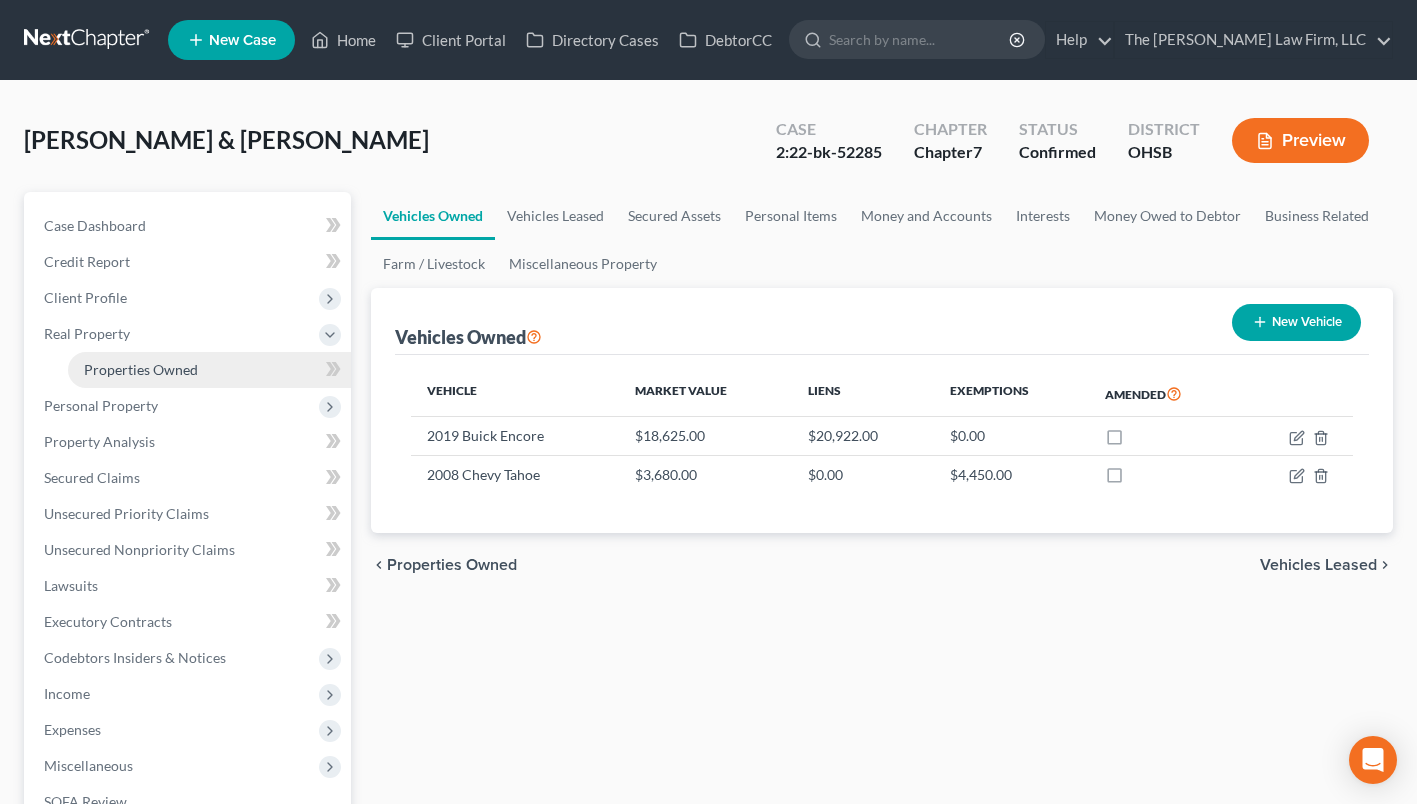 click on "Properties Owned" at bounding box center (141, 369) 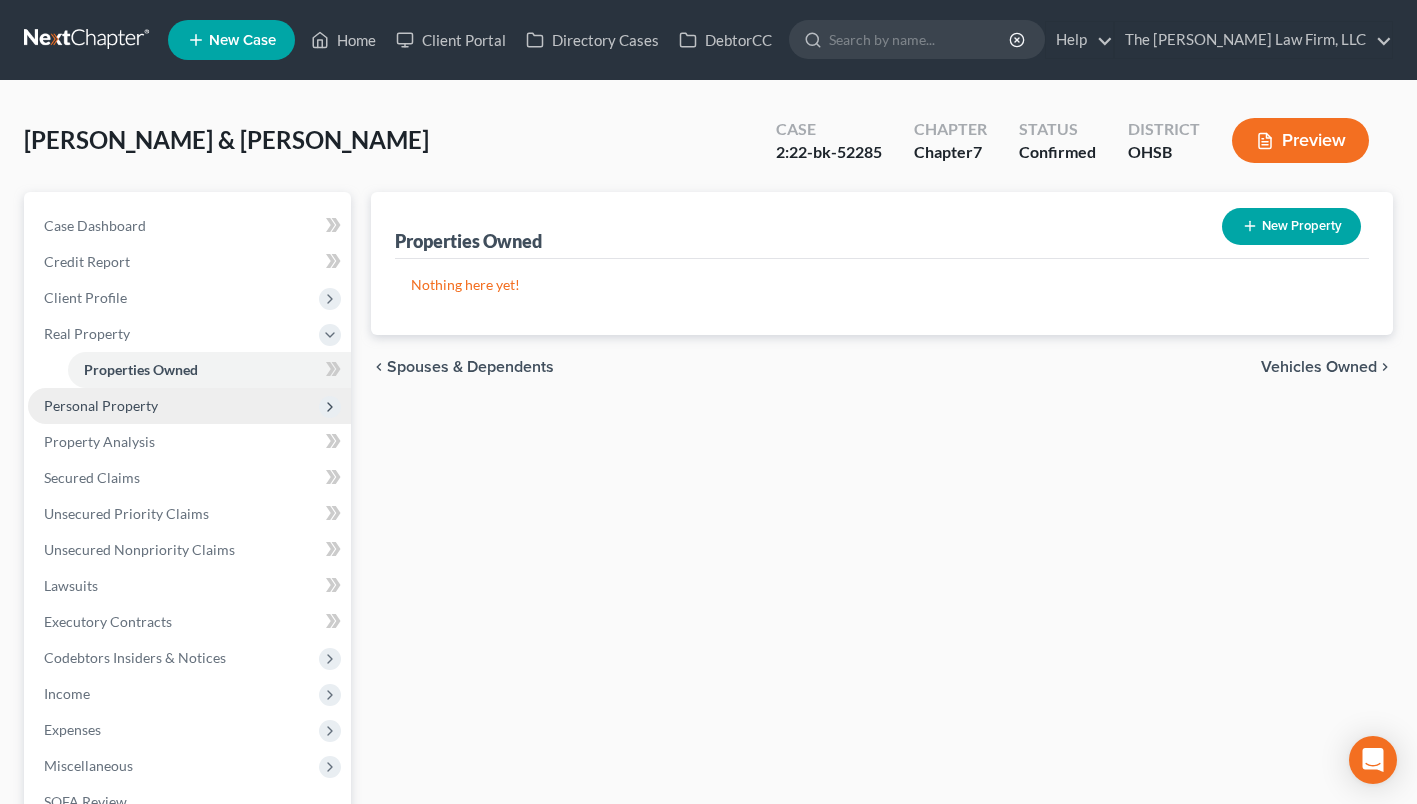 click on "Personal Property" at bounding box center [101, 405] 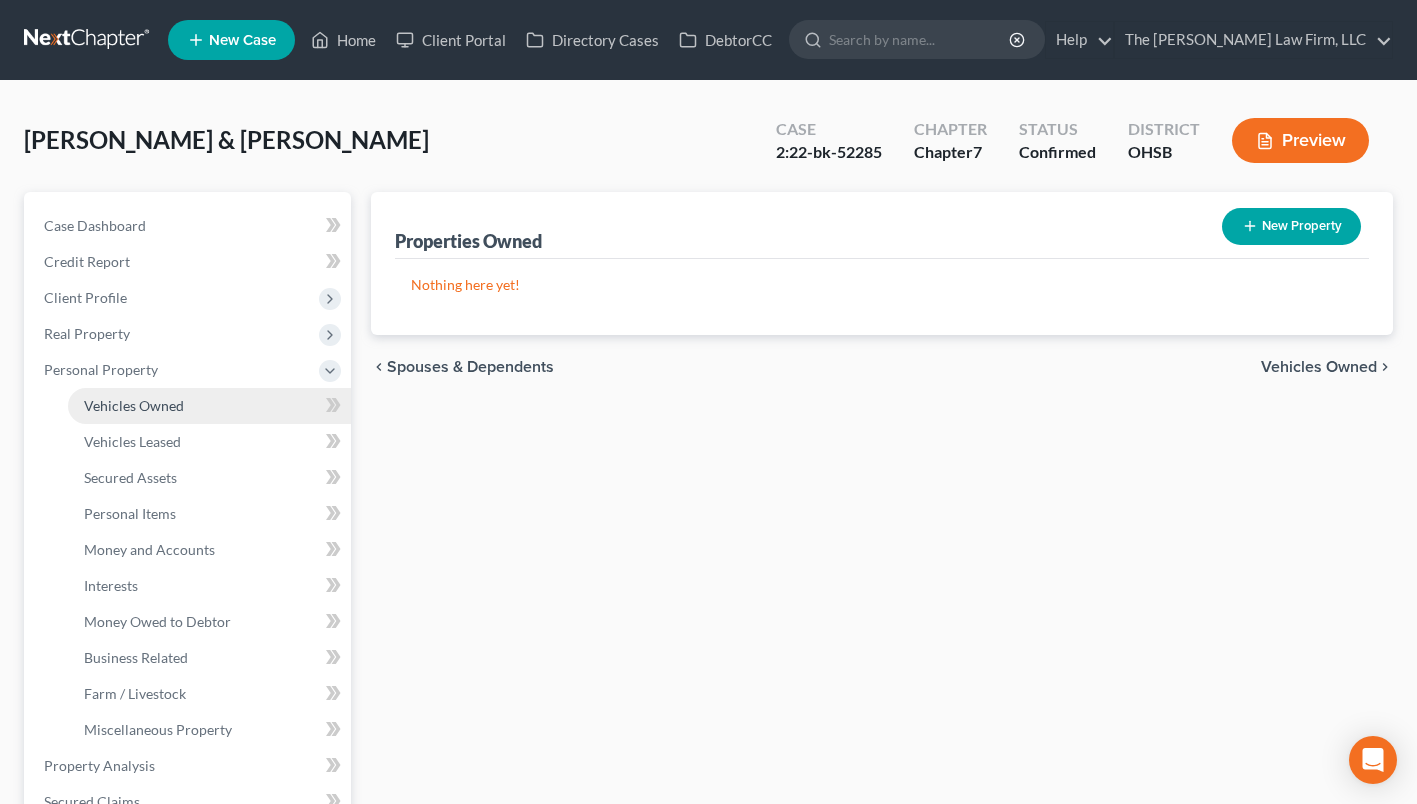 click on "Vehicles Owned" at bounding box center [134, 405] 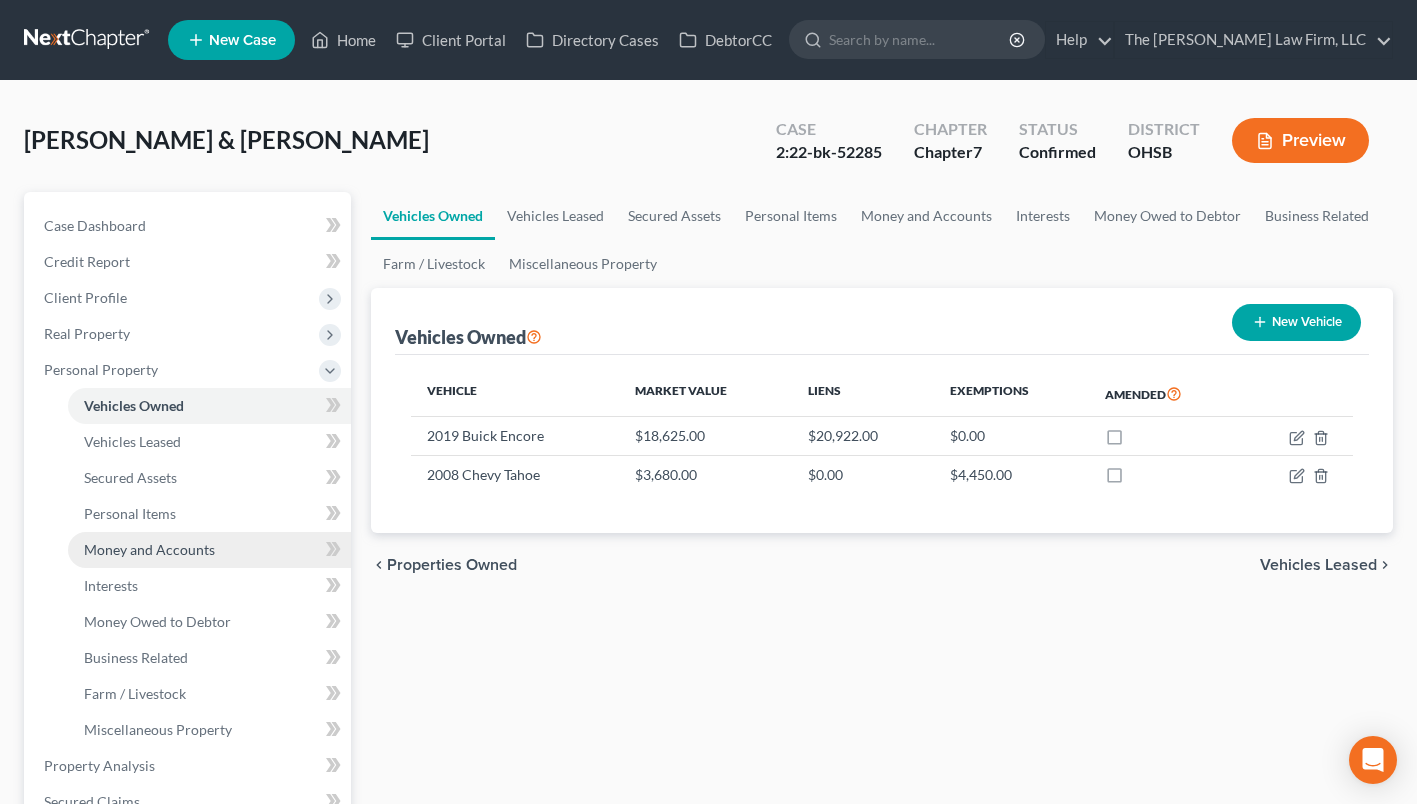 click on "Money and Accounts" at bounding box center (209, 550) 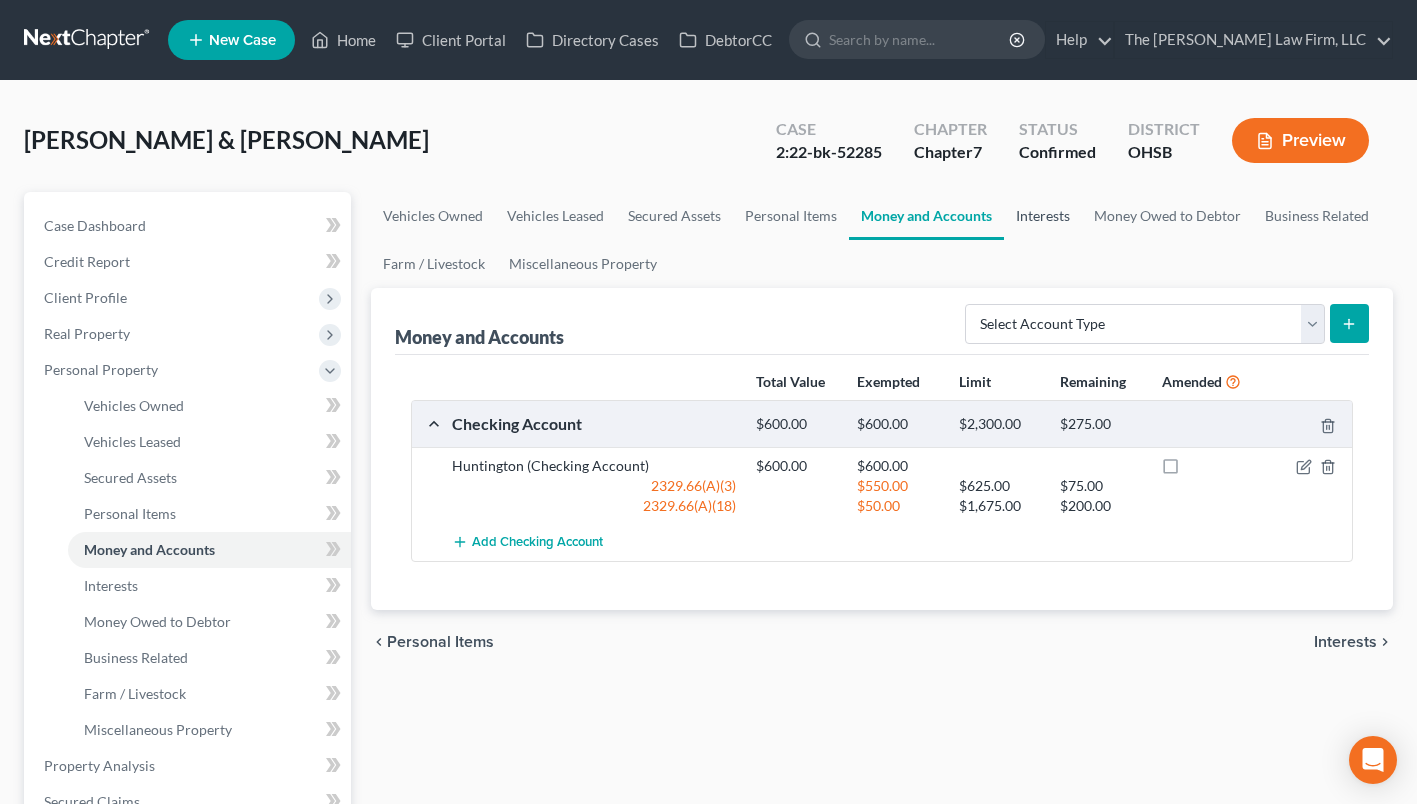 click on "Interests" at bounding box center [1043, 216] 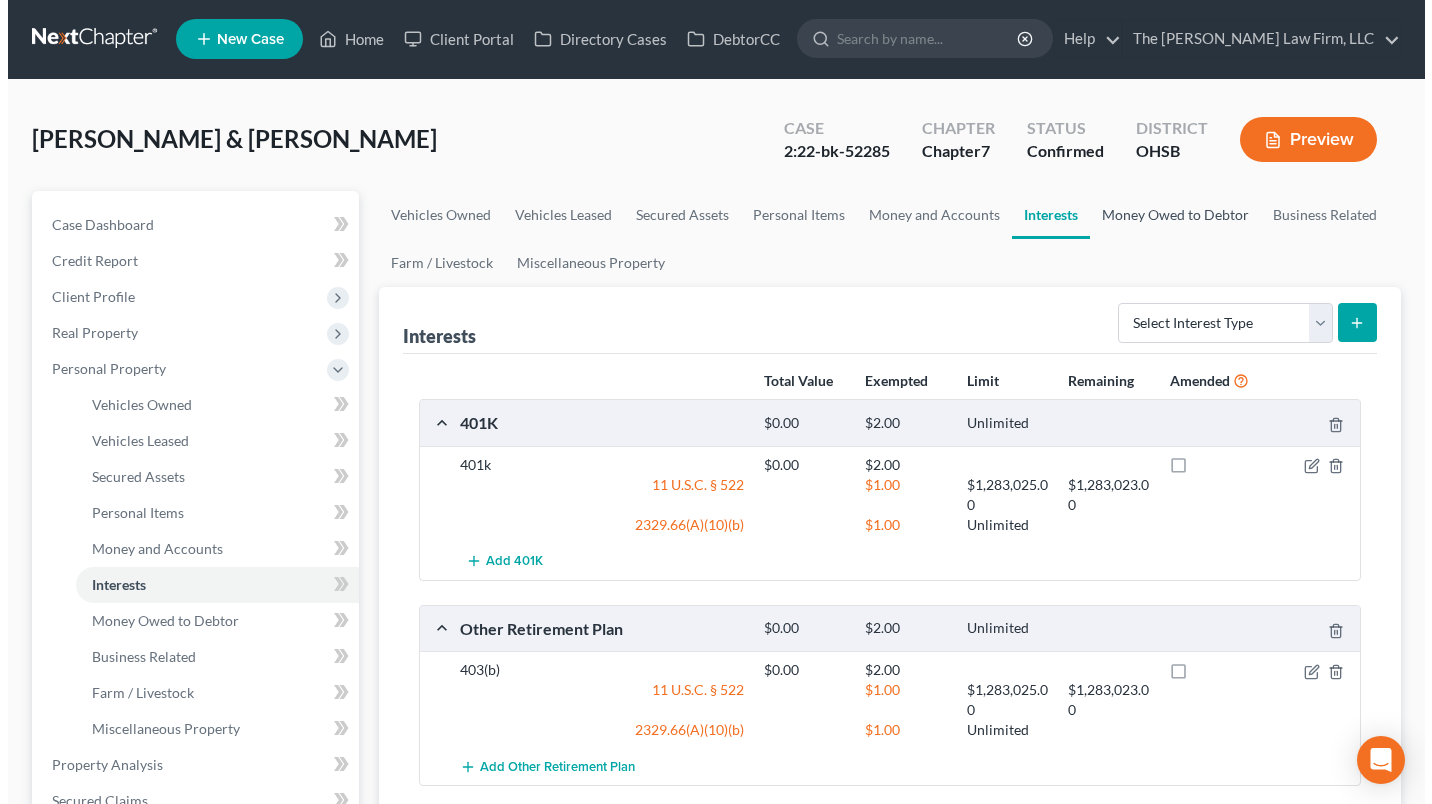 scroll, scrollTop: 0, scrollLeft: 0, axis: both 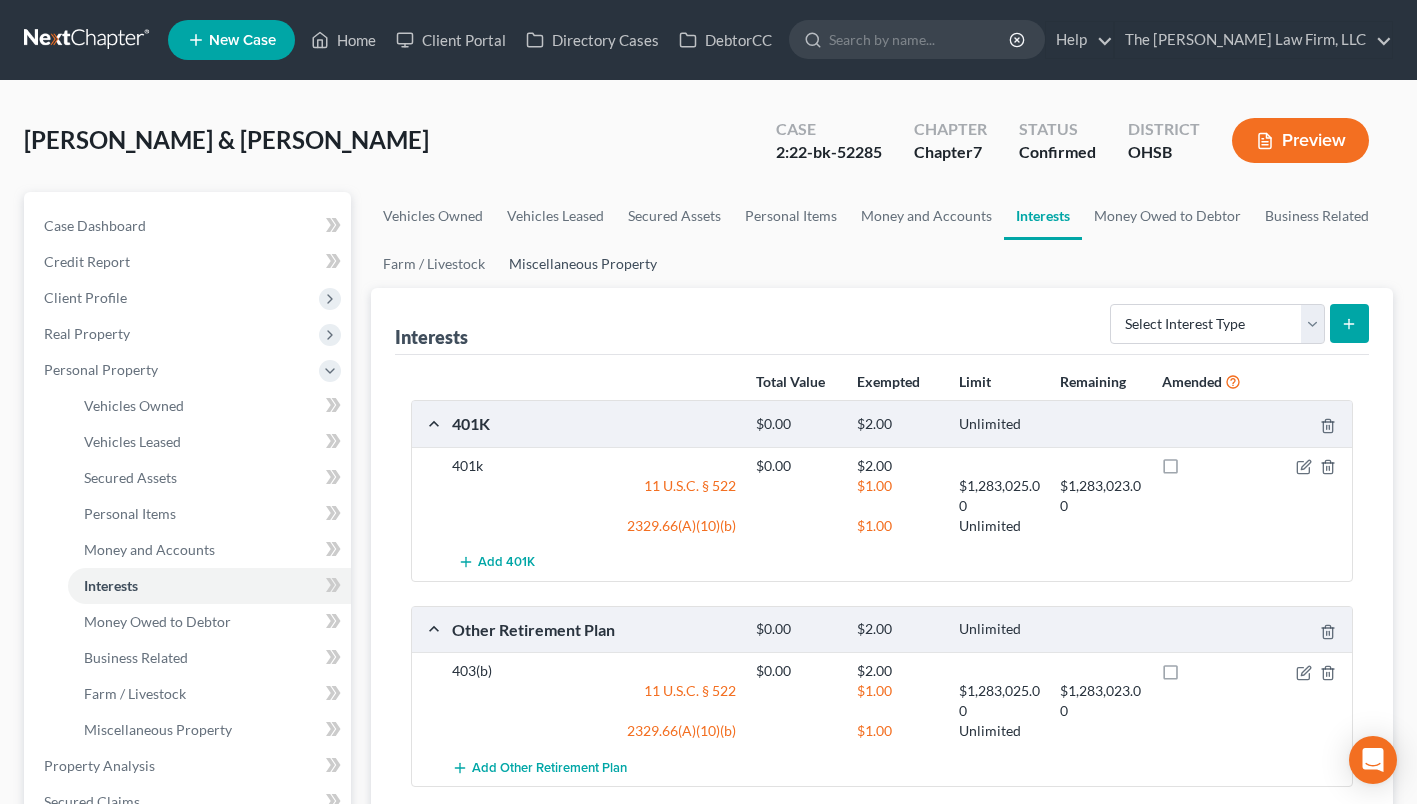click on "Miscellaneous Property" at bounding box center [583, 264] 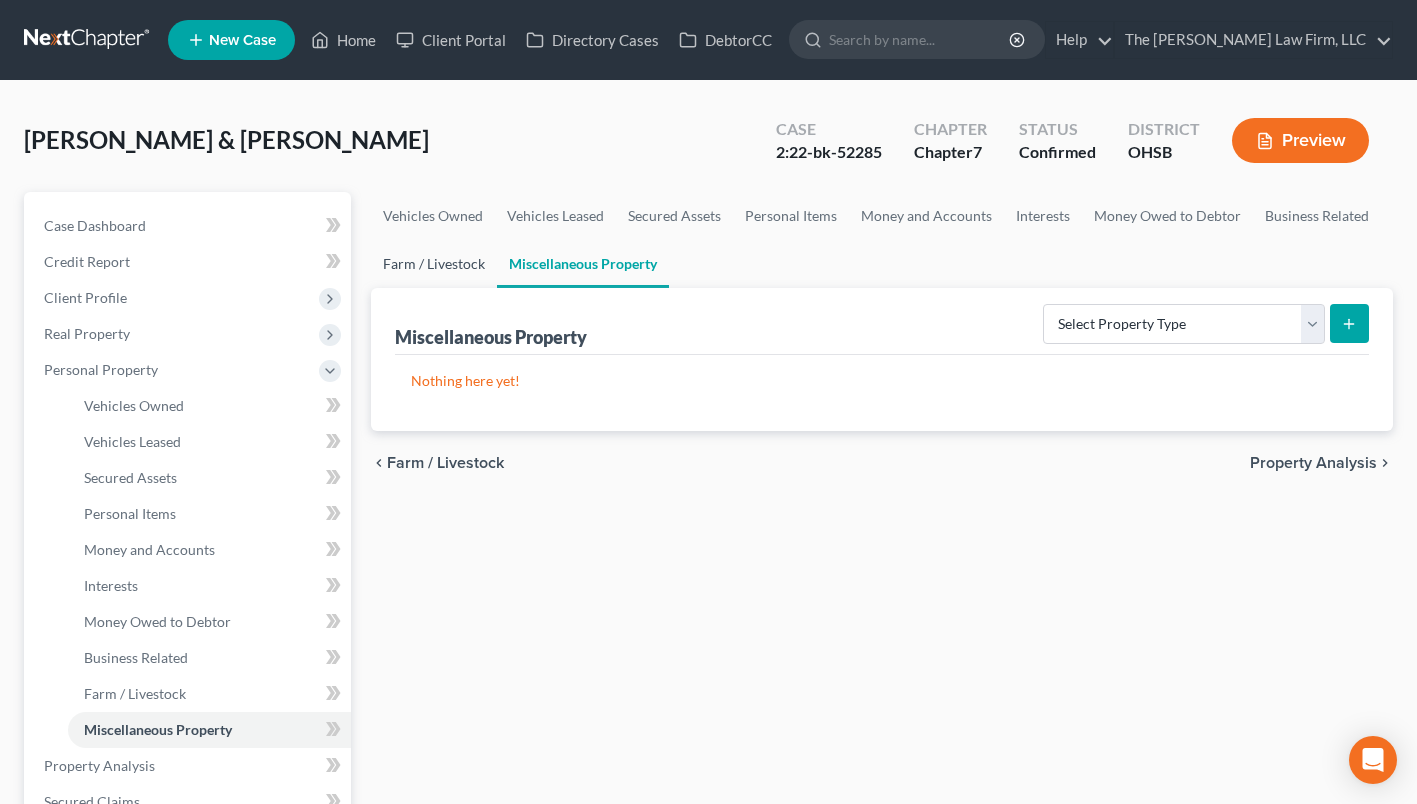 click on "Farm / Livestock" at bounding box center [434, 264] 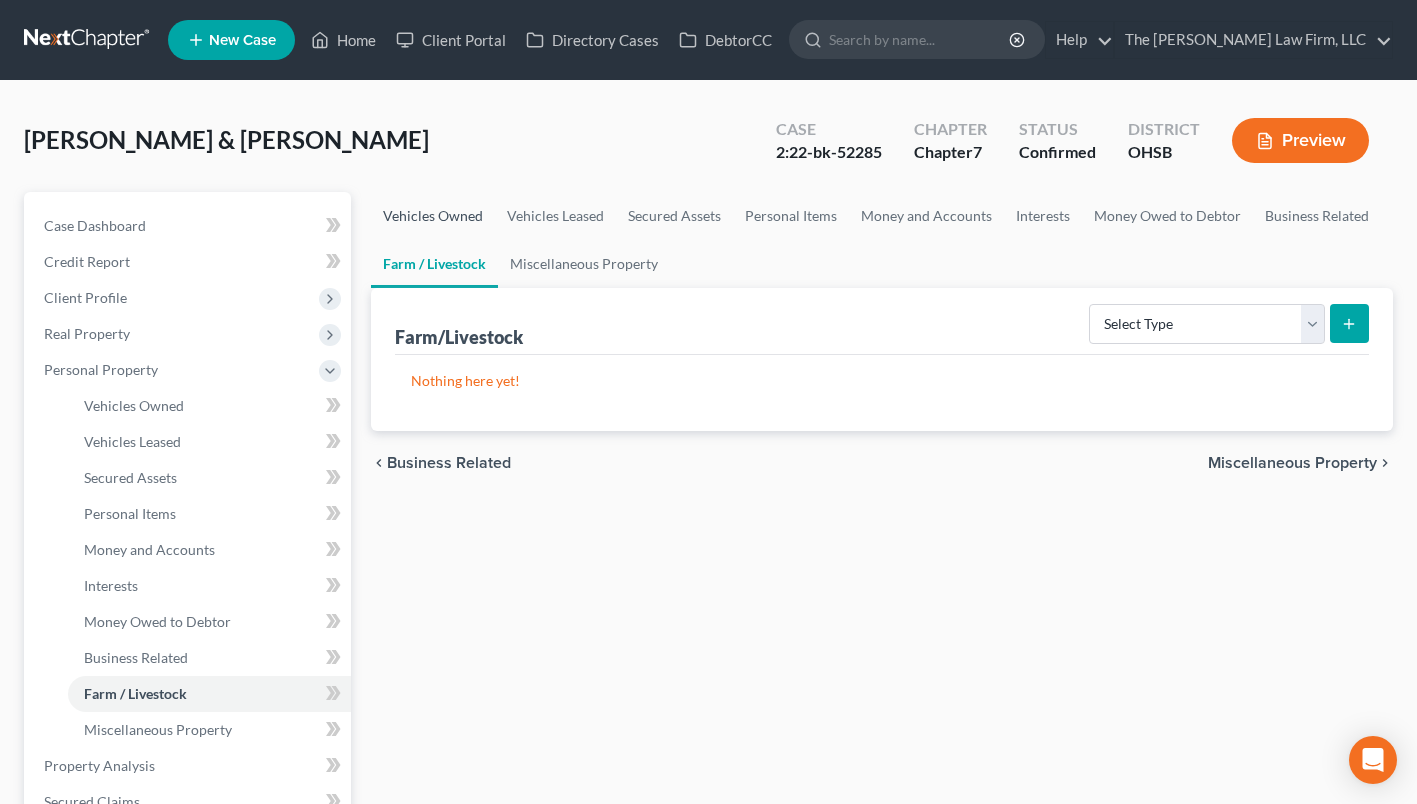 click on "Vehicles Owned" at bounding box center (433, 216) 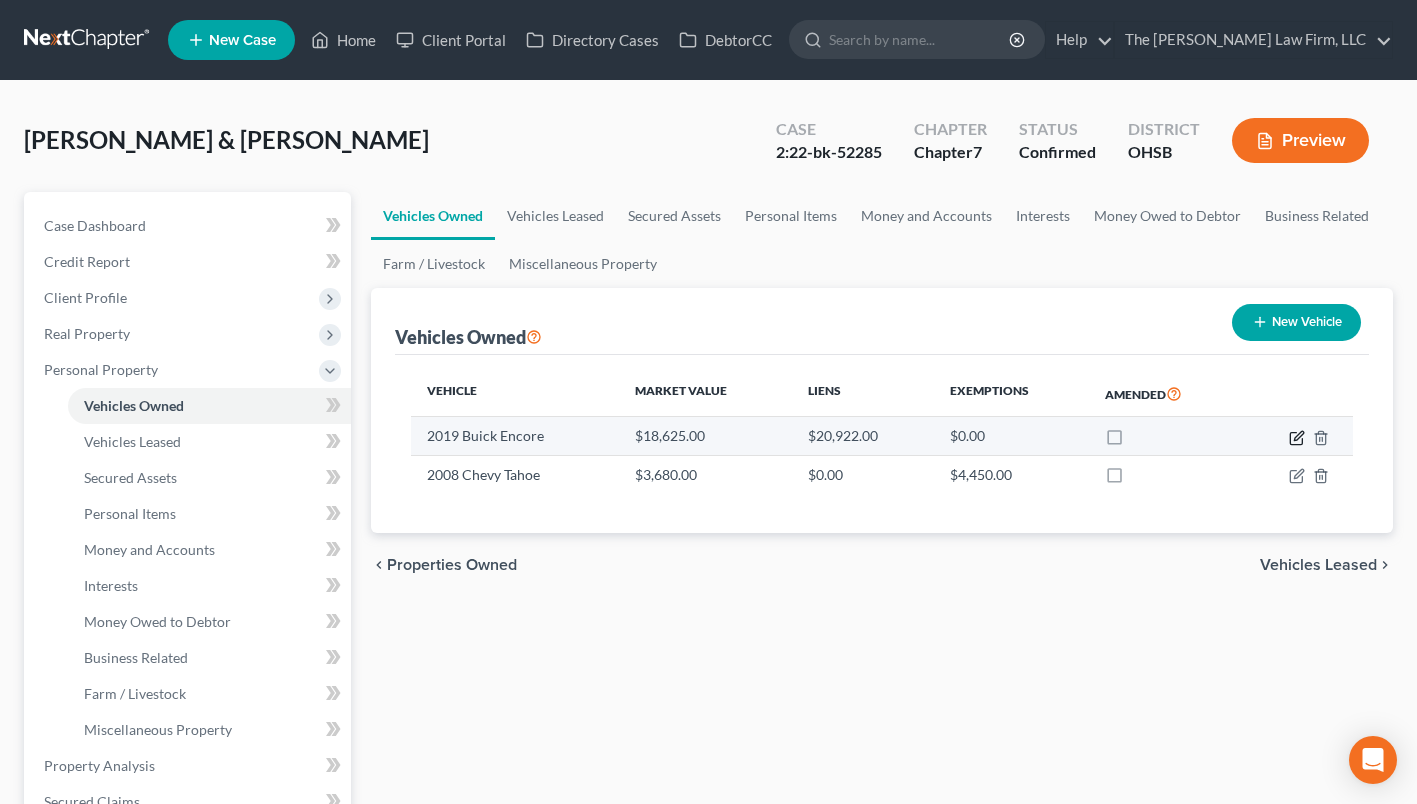 click 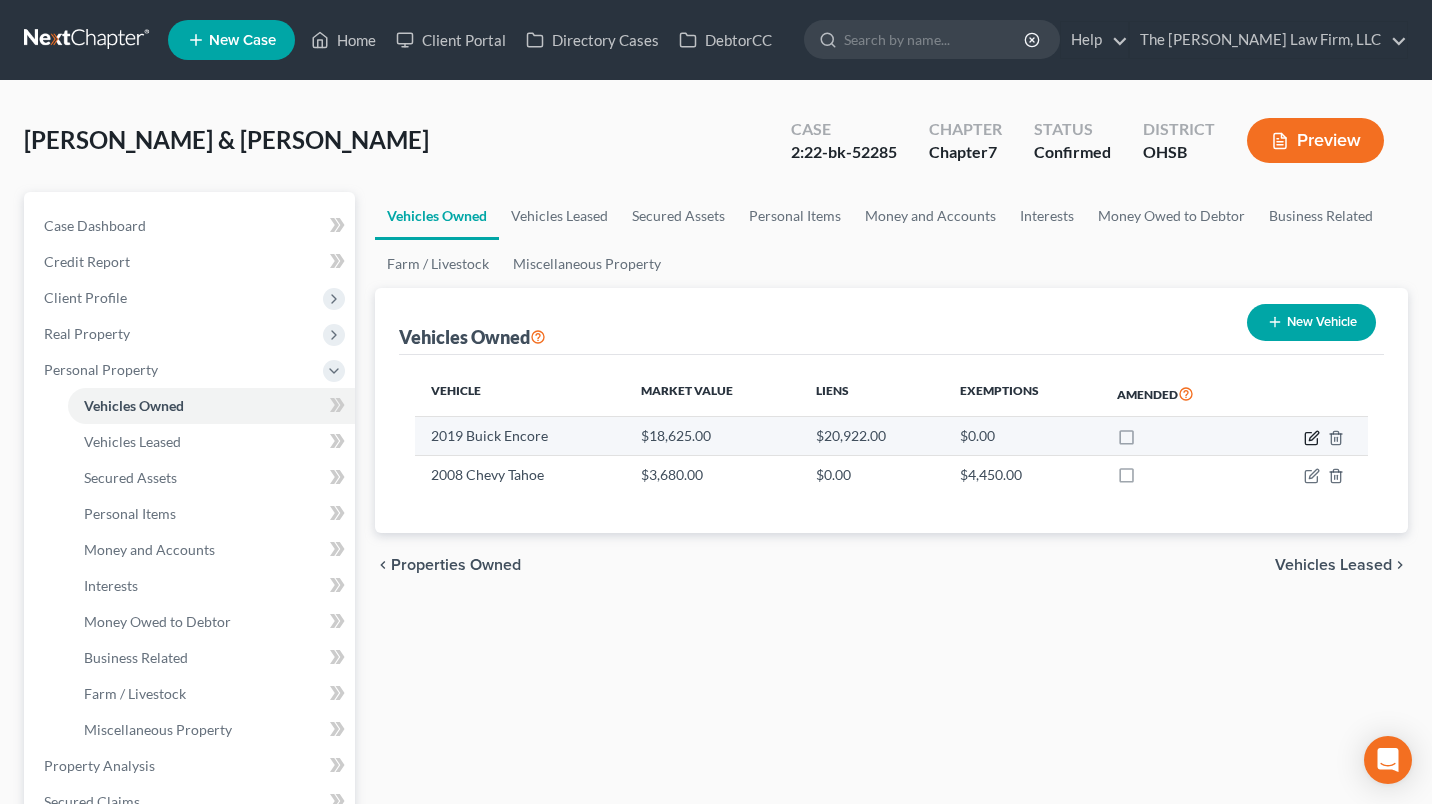 select on "0" 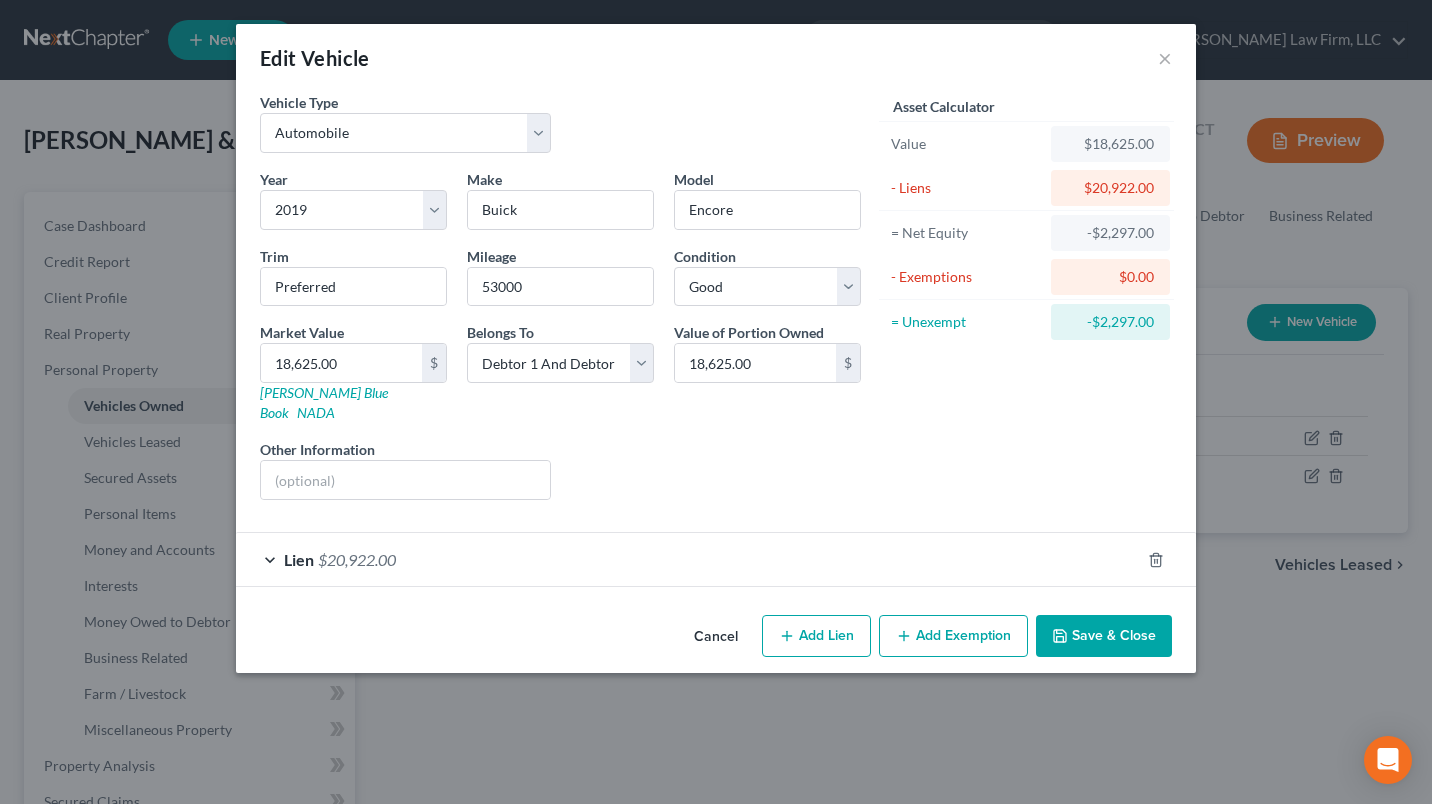 click on "Lien $20,922.00" at bounding box center [688, 559] 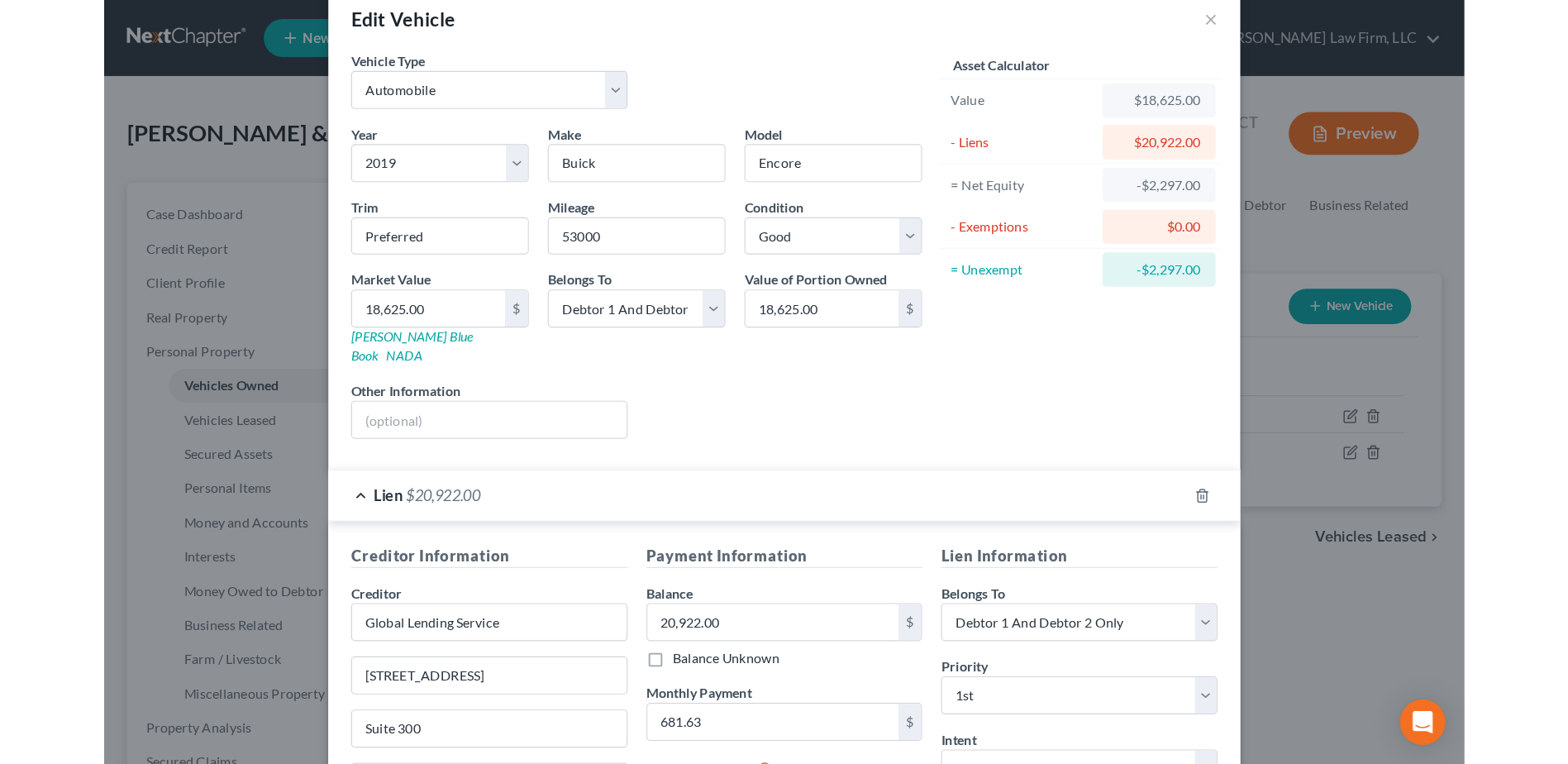 scroll, scrollTop: 0, scrollLeft: 0, axis: both 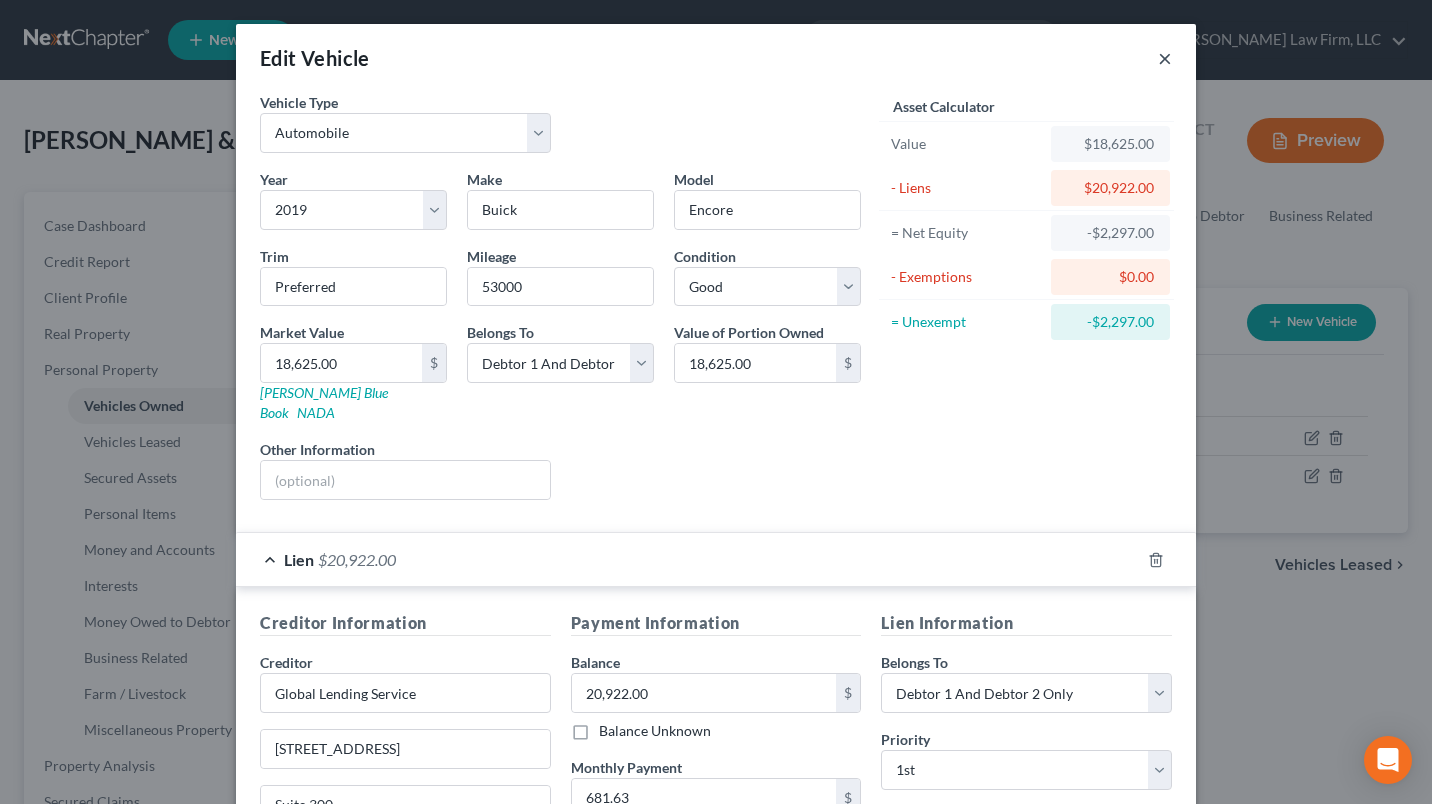 click on "×" at bounding box center [1165, 58] 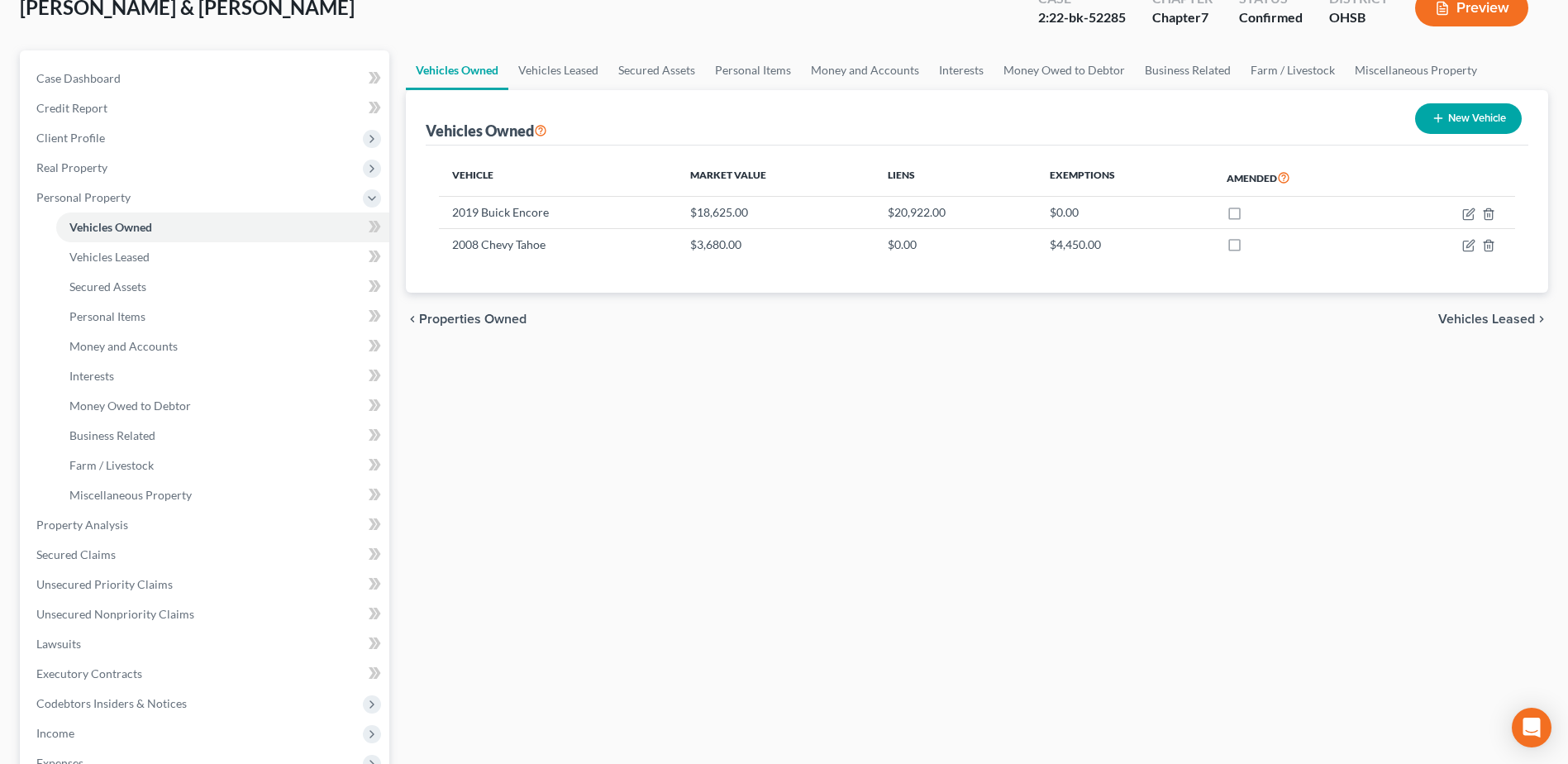 scroll, scrollTop: 413, scrollLeft: 0, axis: vertical 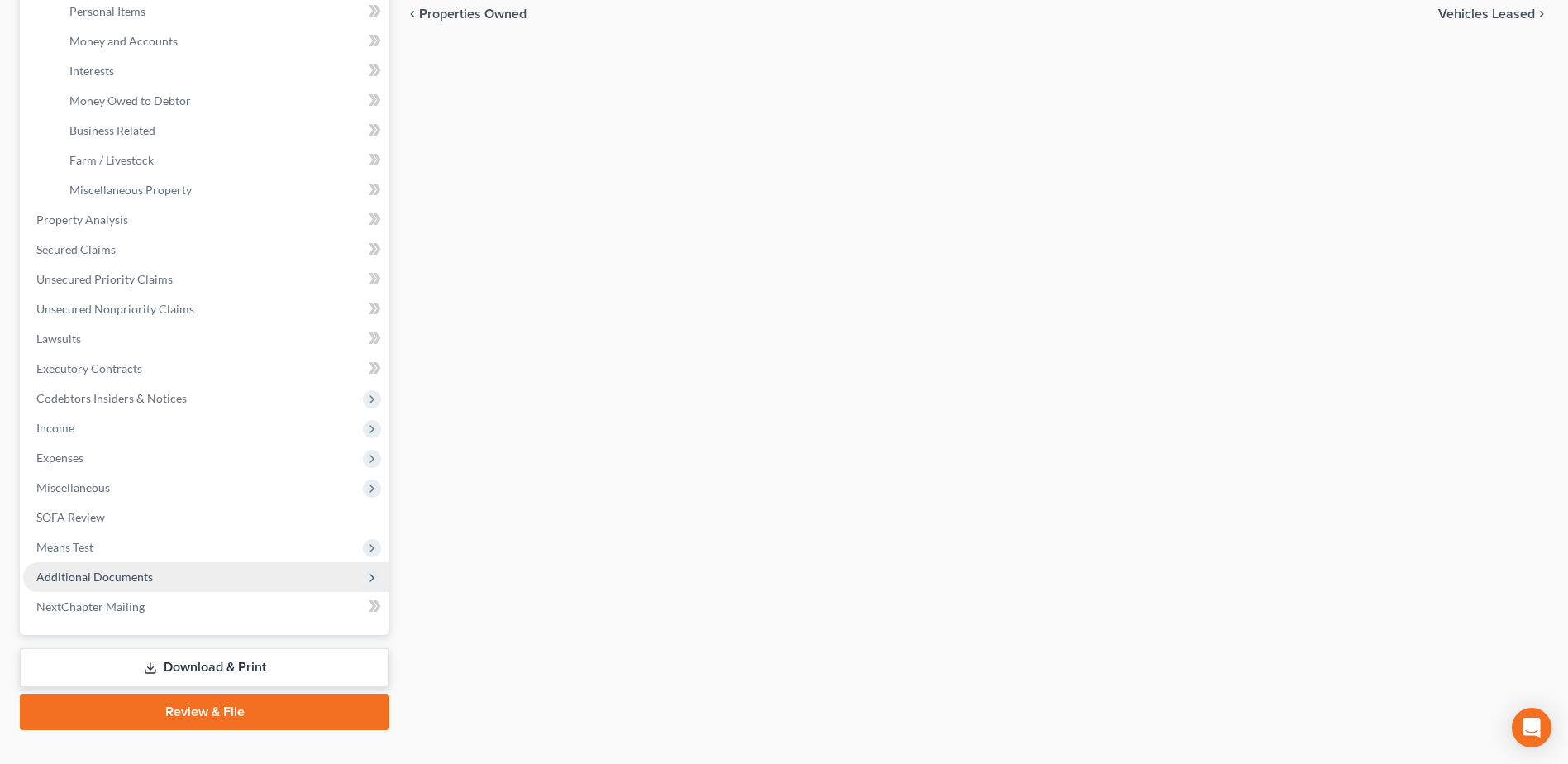 click on "Additional Documents" at bounding box center (206, 577) 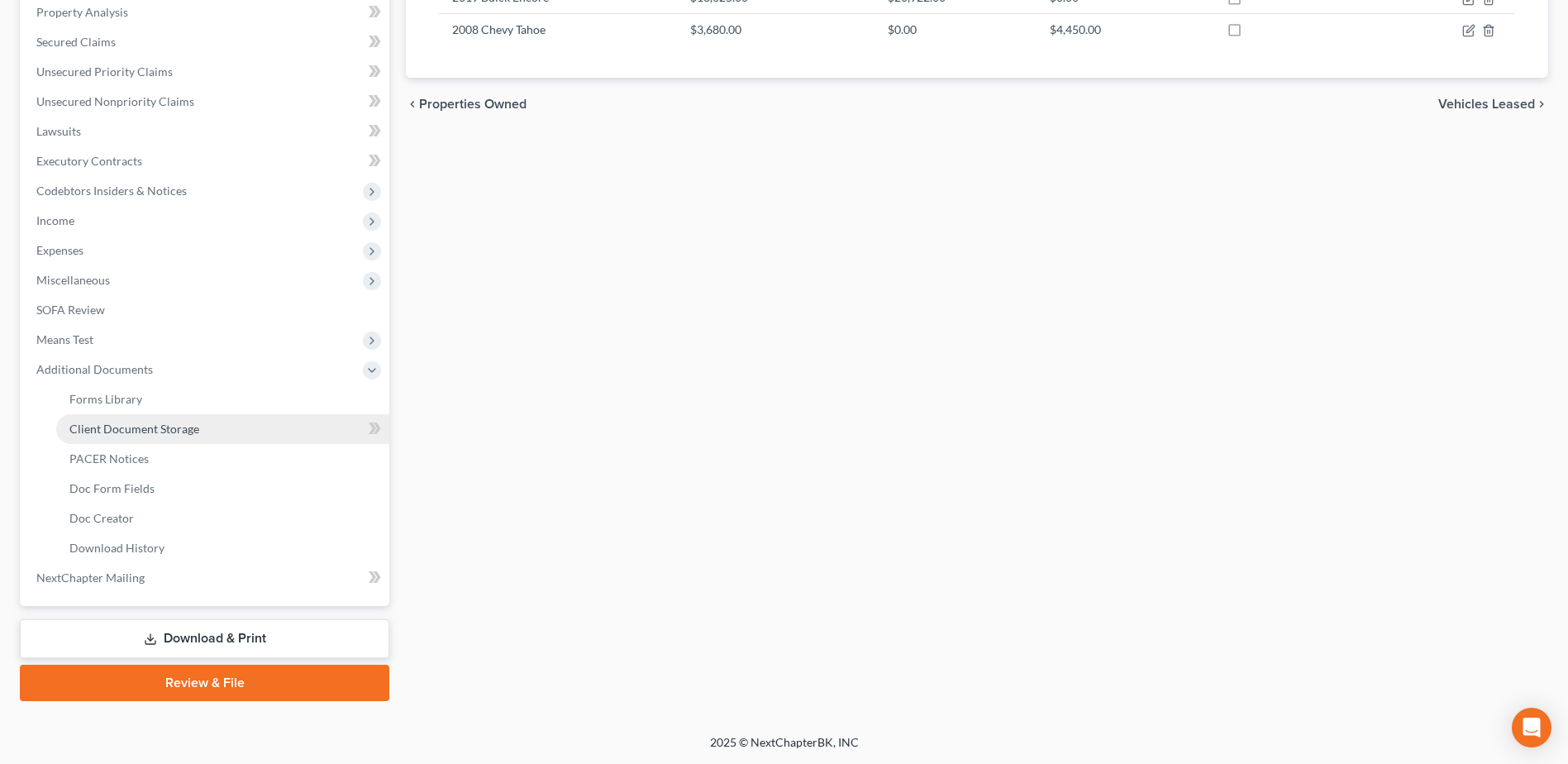 click on "Client Document Storage" at bounding box center [222, 429] 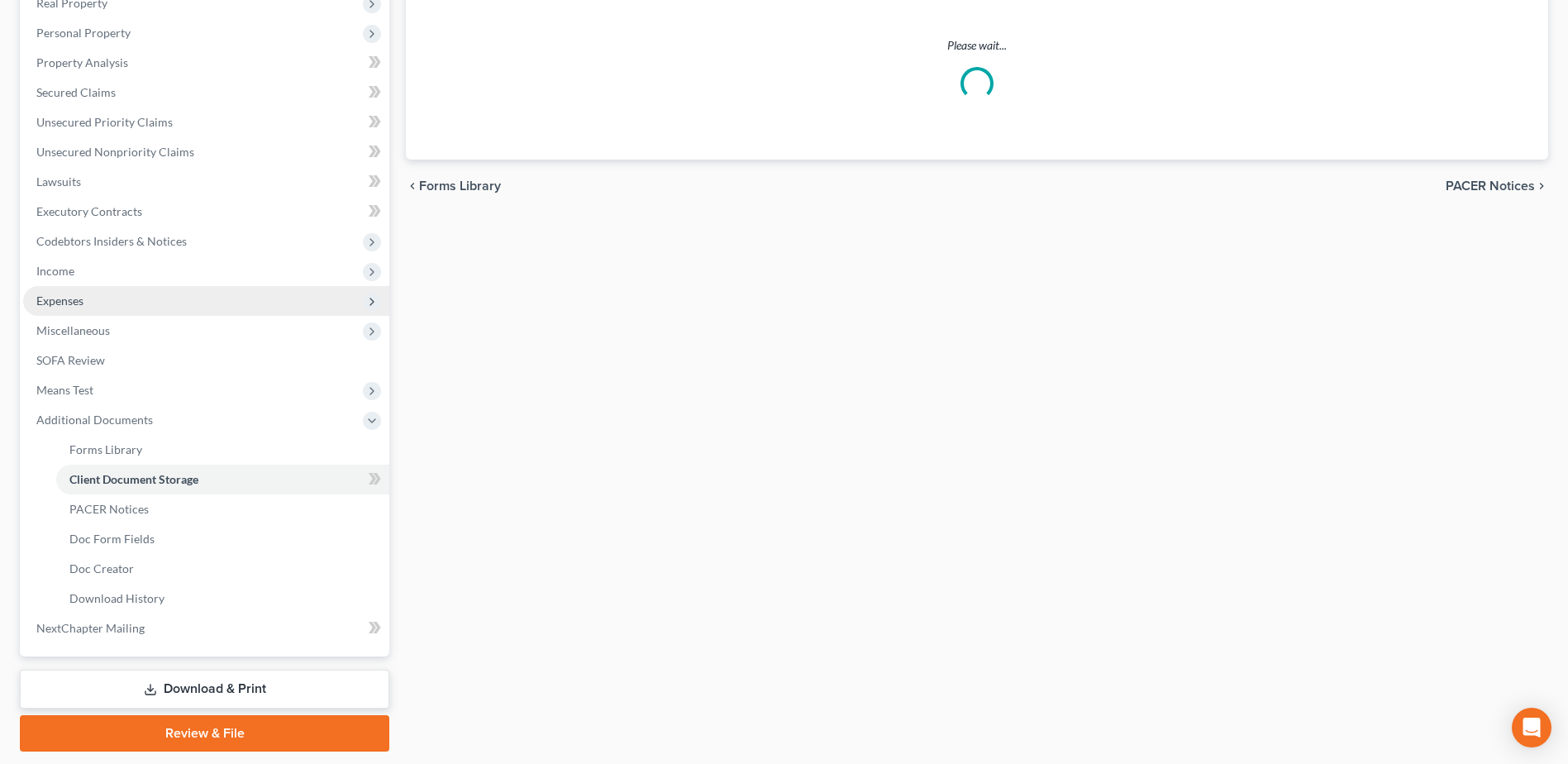 scroll, scrollTop: 120, scrollLeft: 0, axis: vertical 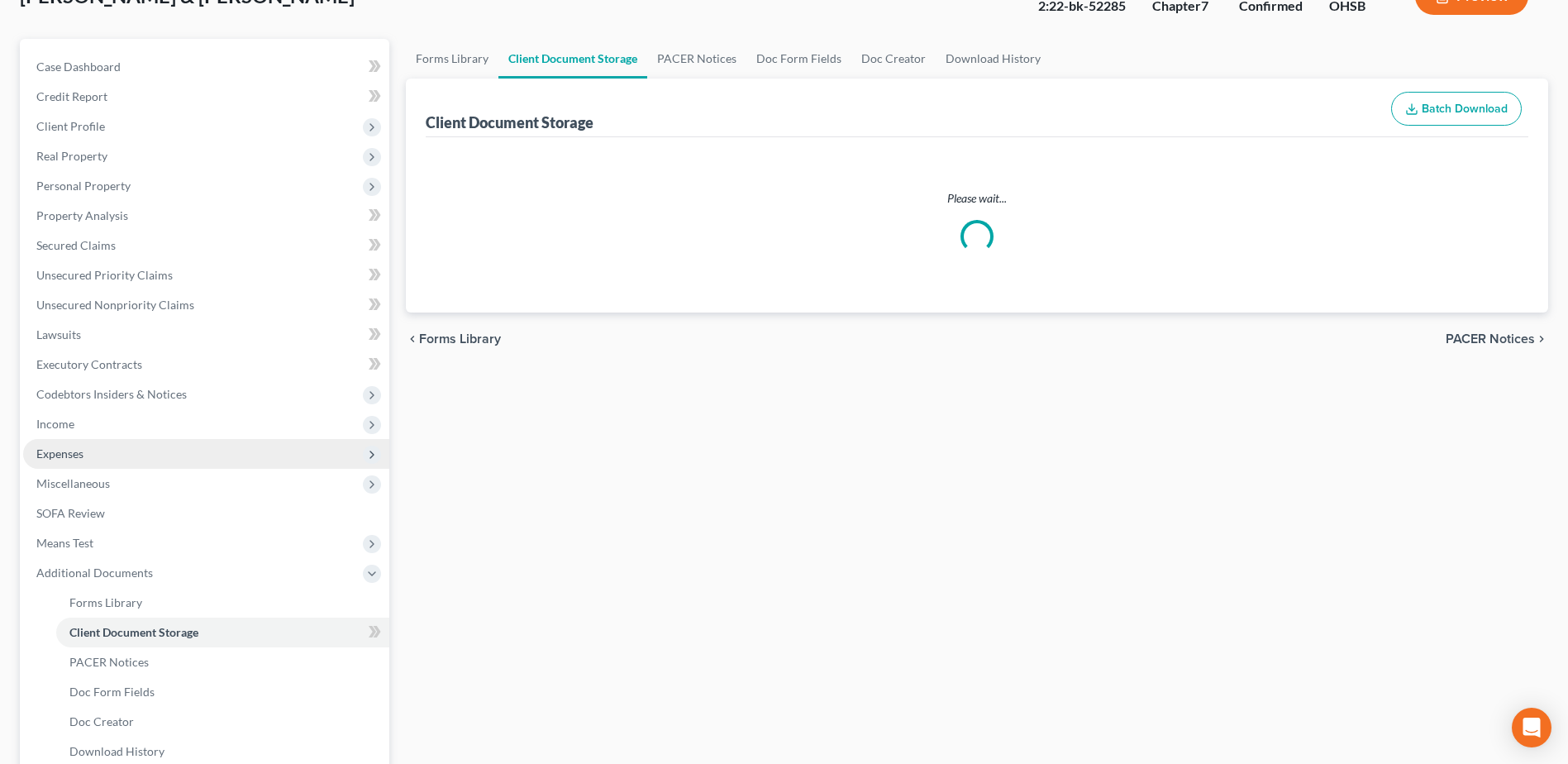 select on "52" 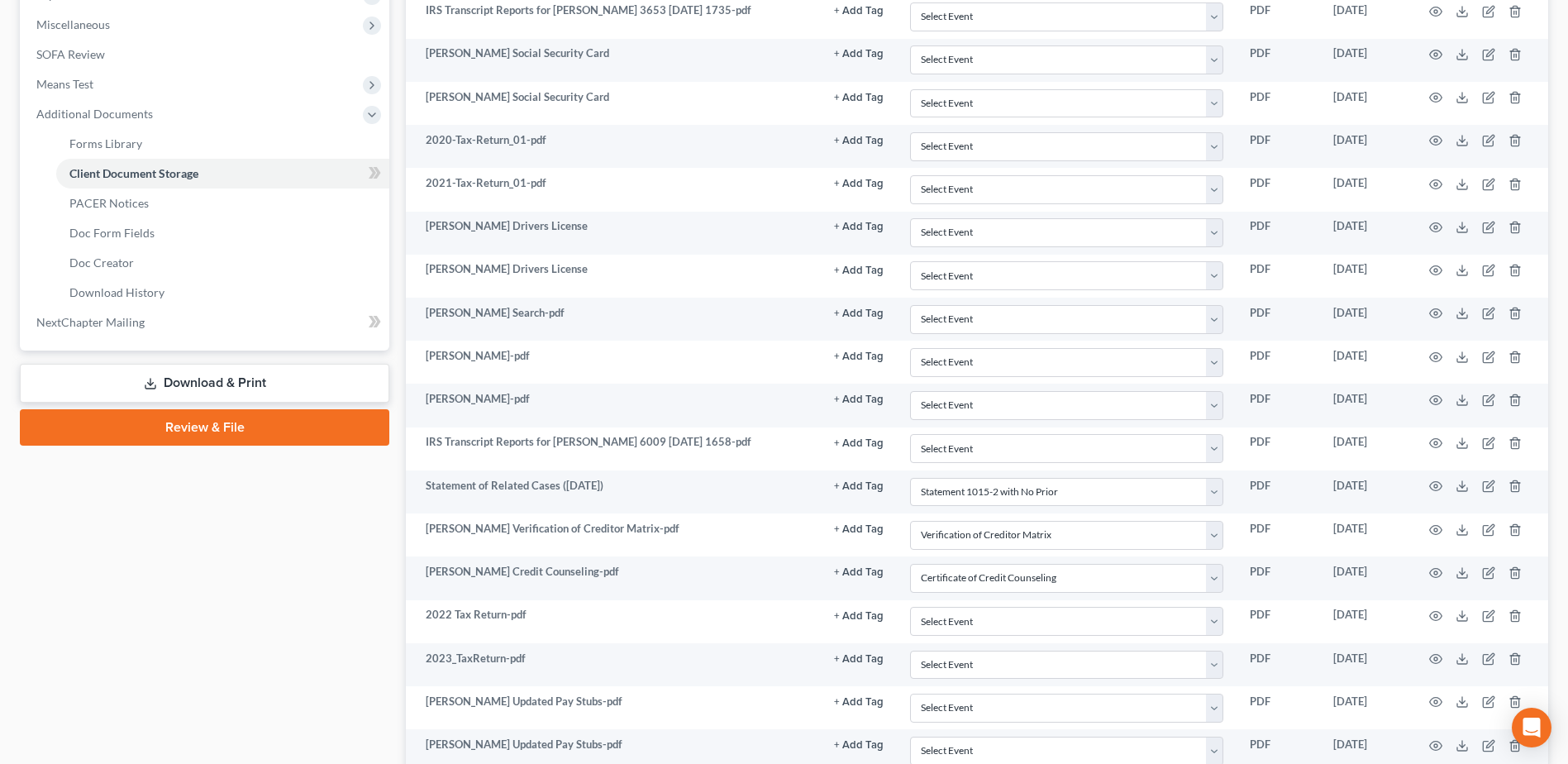scroll, scrollTop: 0, scrollLeft: 0, axis: both 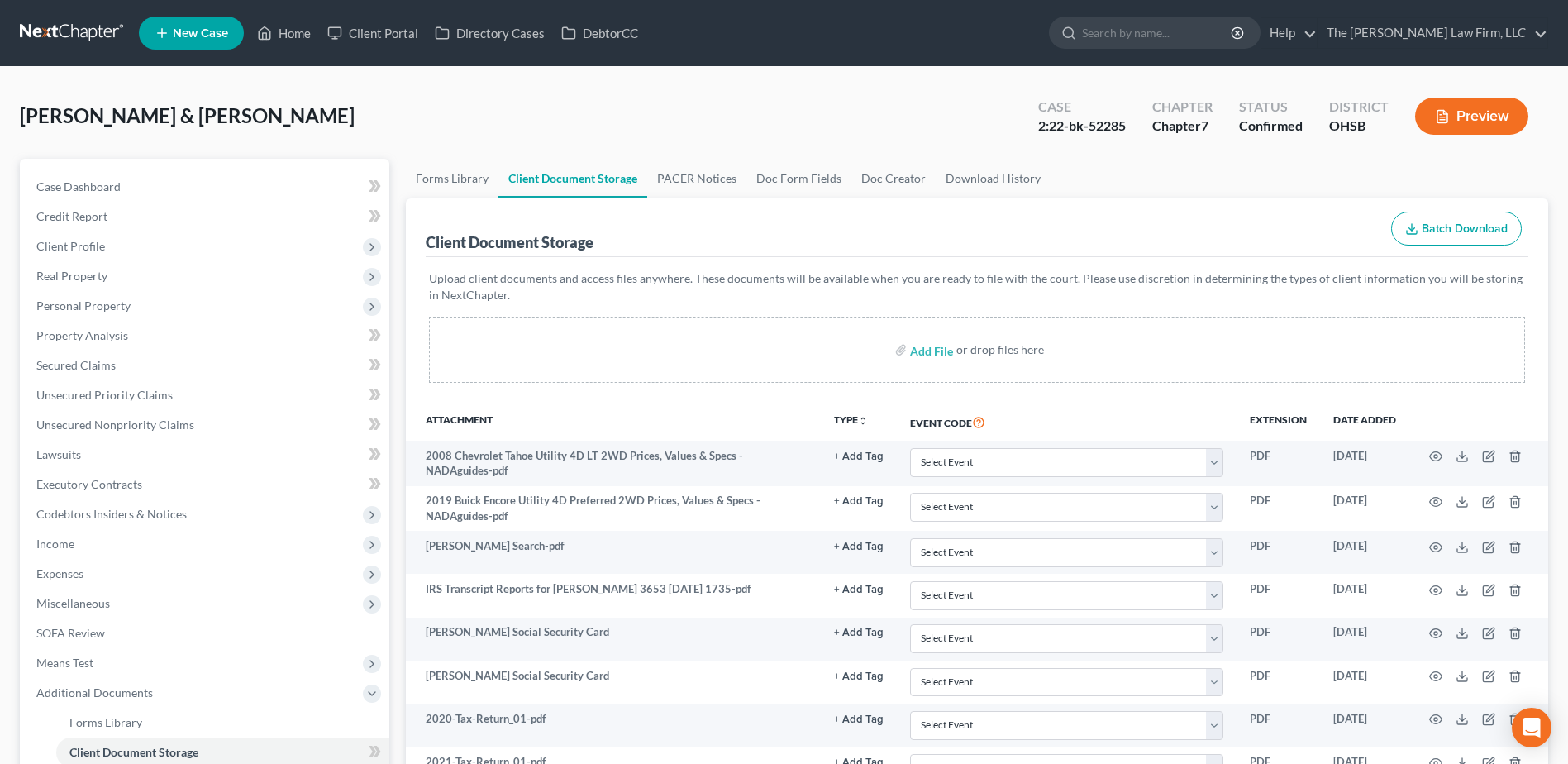 click at bounding box center (73, 33) 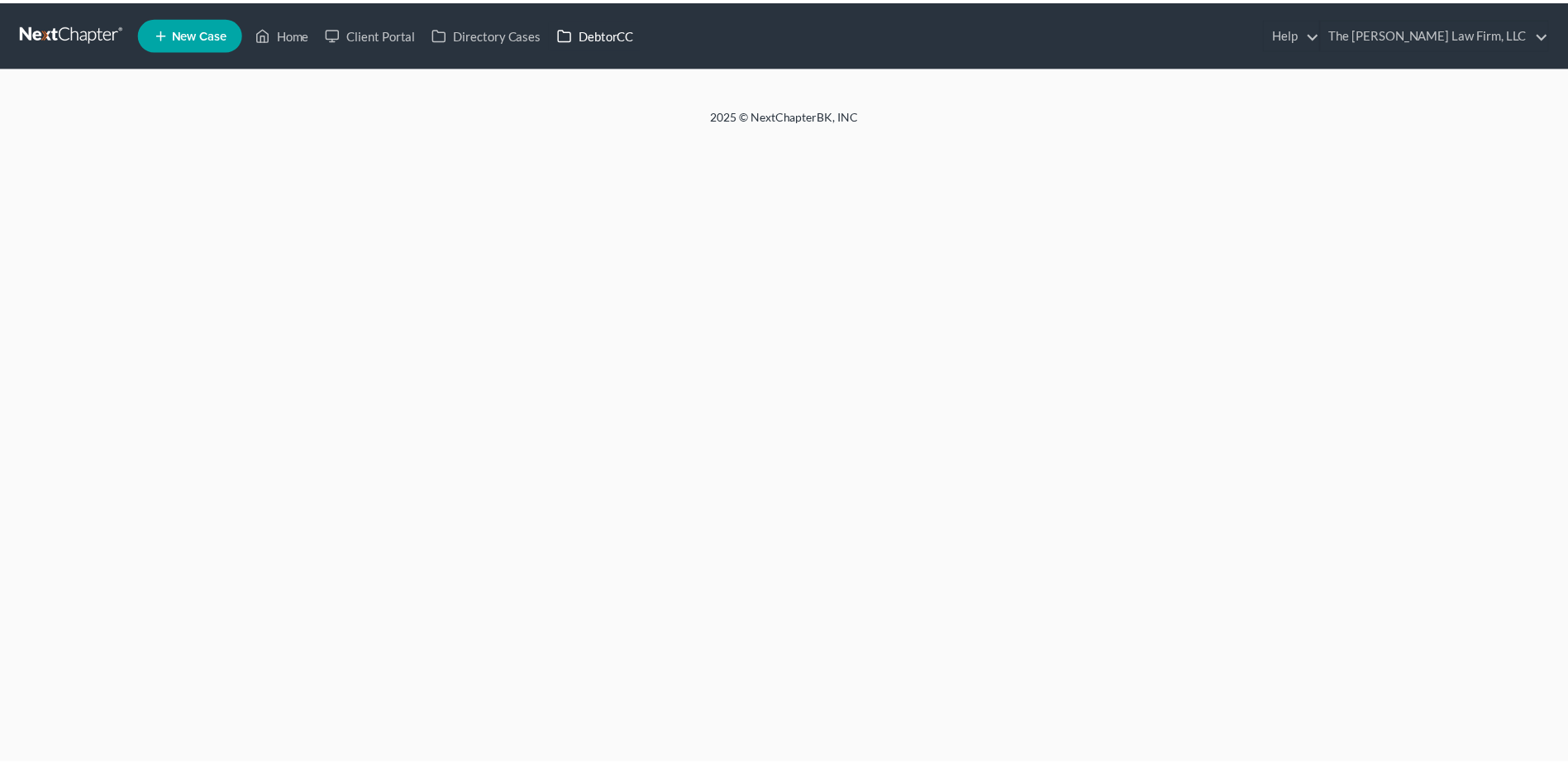 scroll, scrollTop: 0, scrollLeft: 0, axis: both 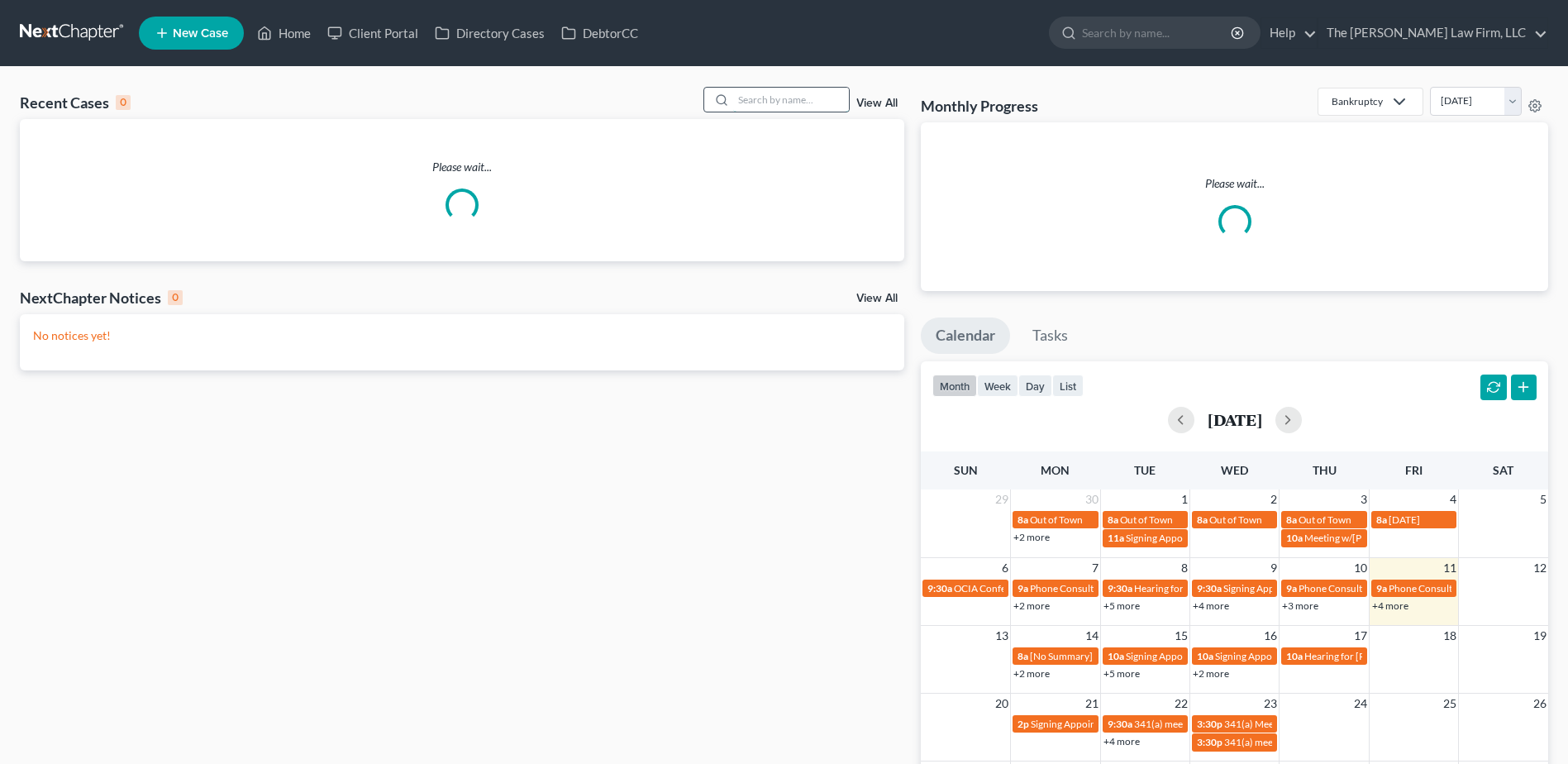 click at bounding box center [791, 99] 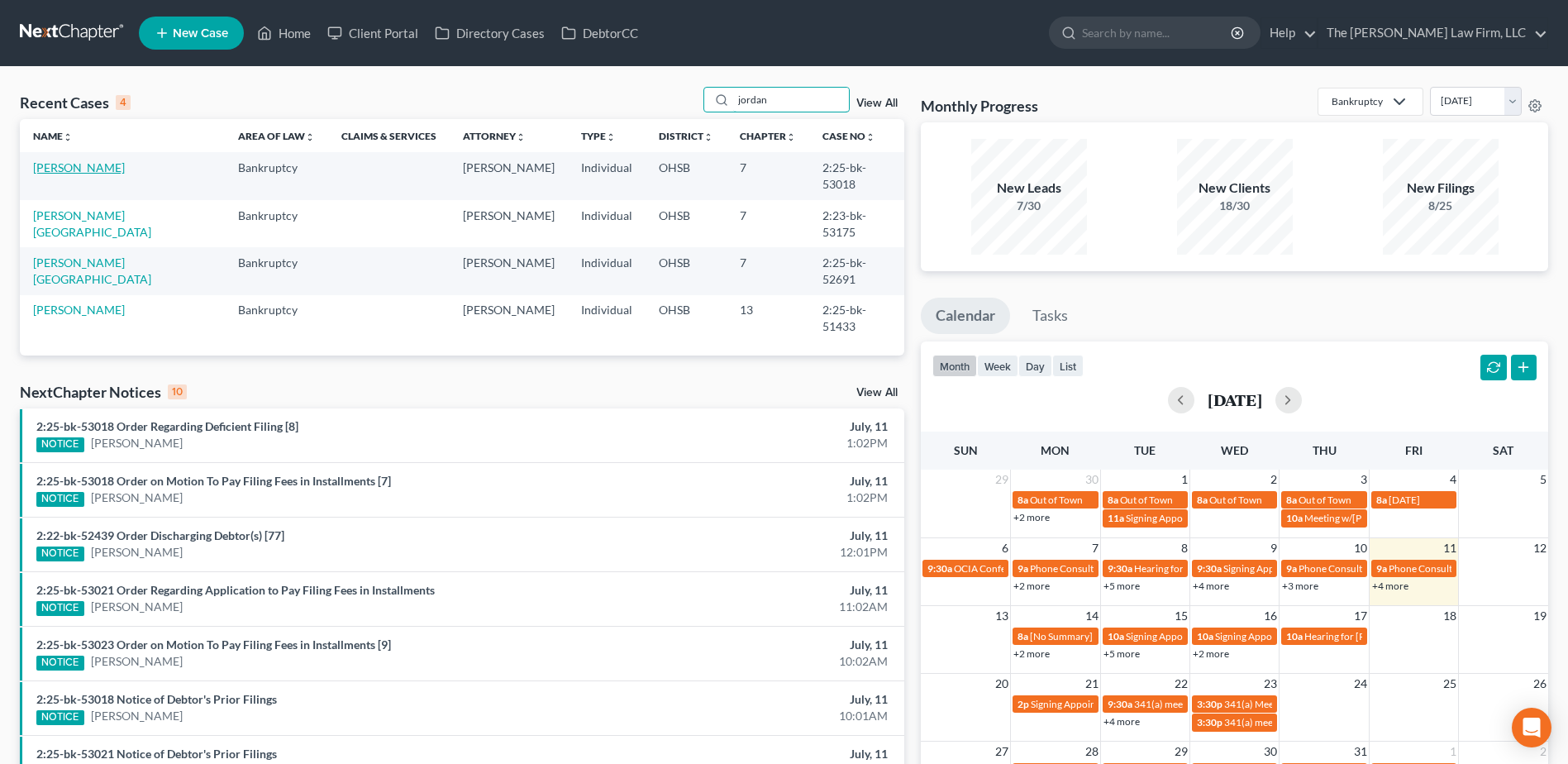type on "jordan" 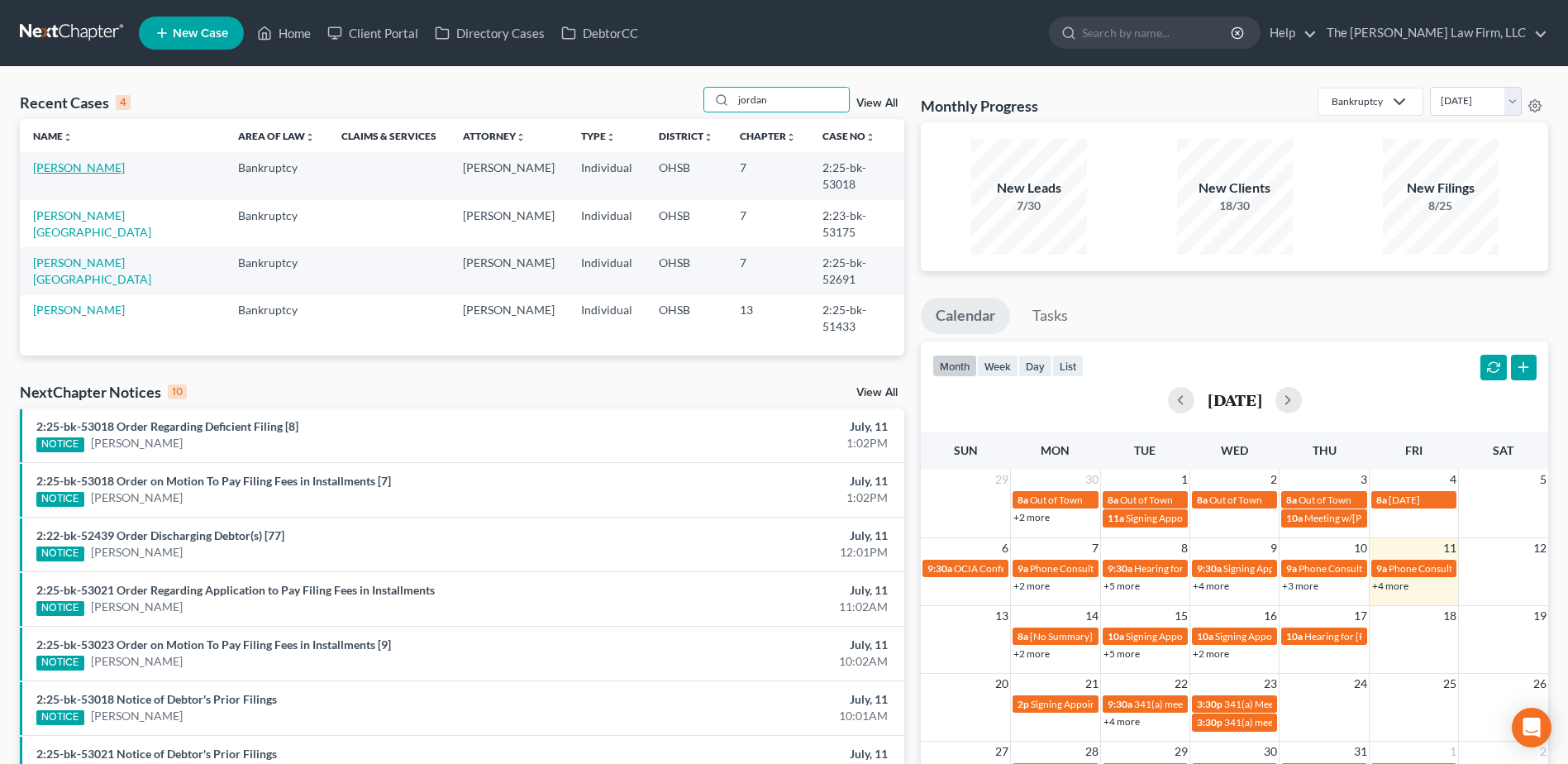 click on "[PERSON_NAME]" at bounding box center (79, 167) 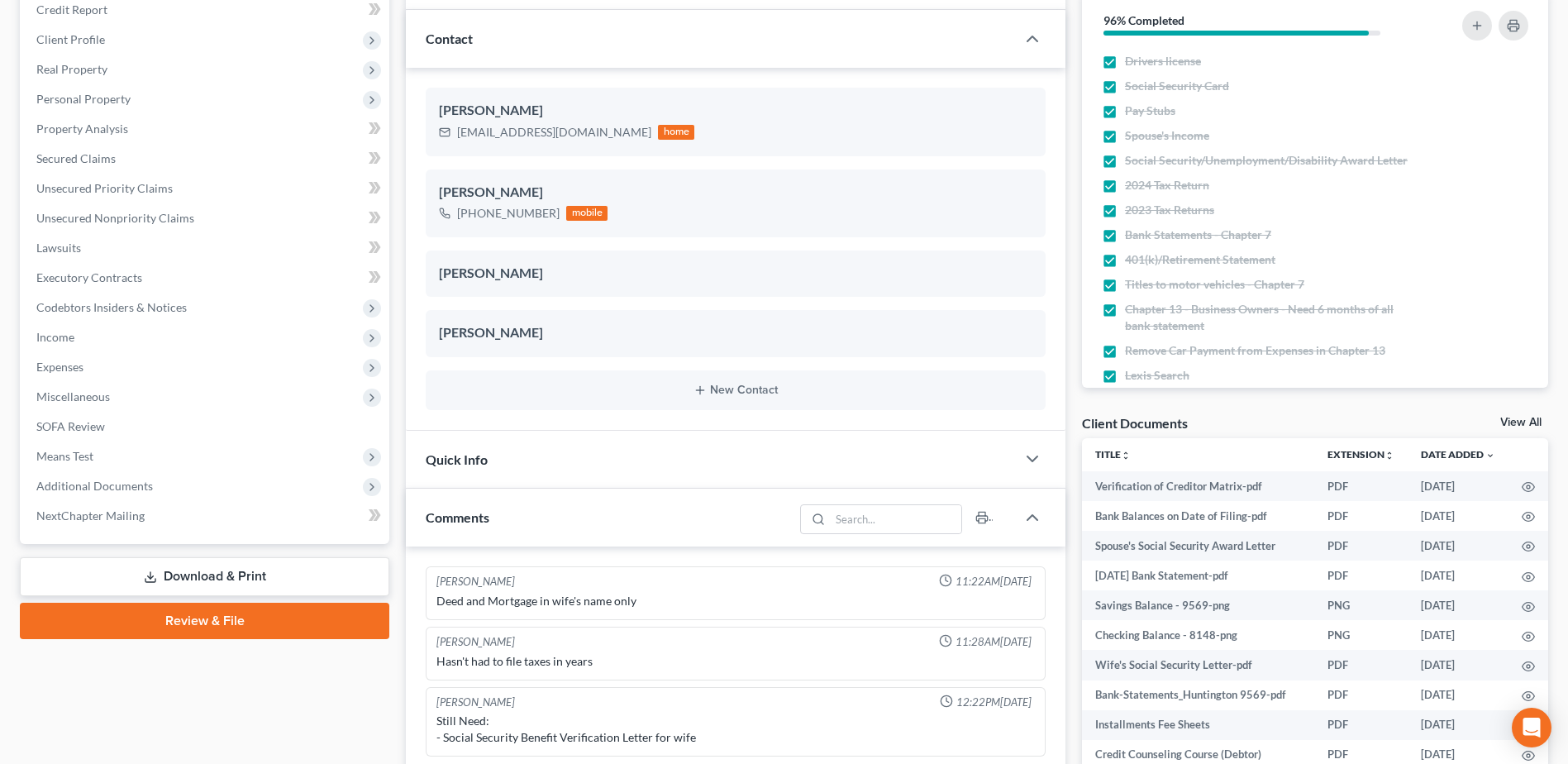 scroll, scrollTop: 413, scrollLeft: 0, axis: vertical 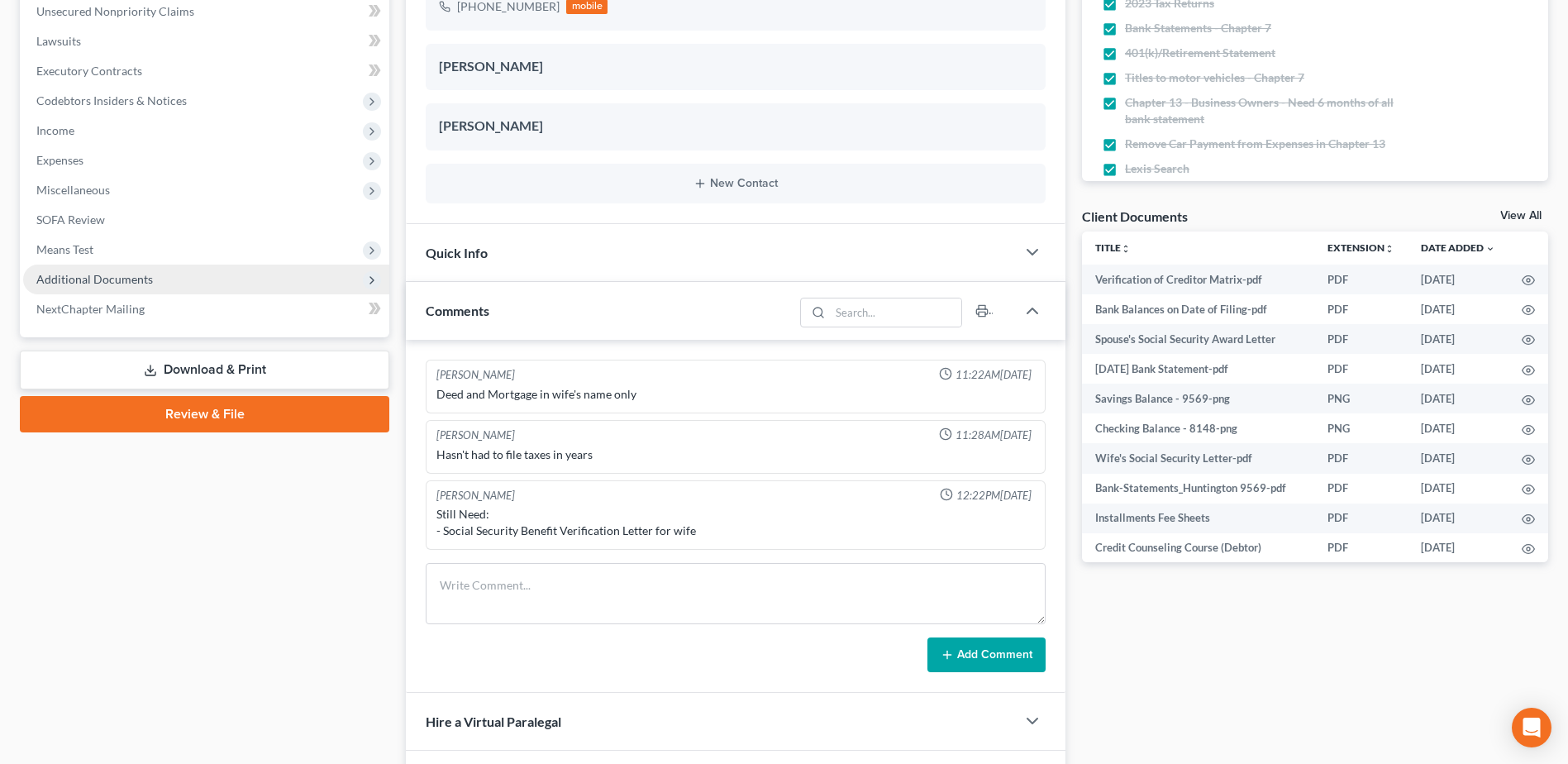 click on "Additional Documents" at bounding box center [94, 279] 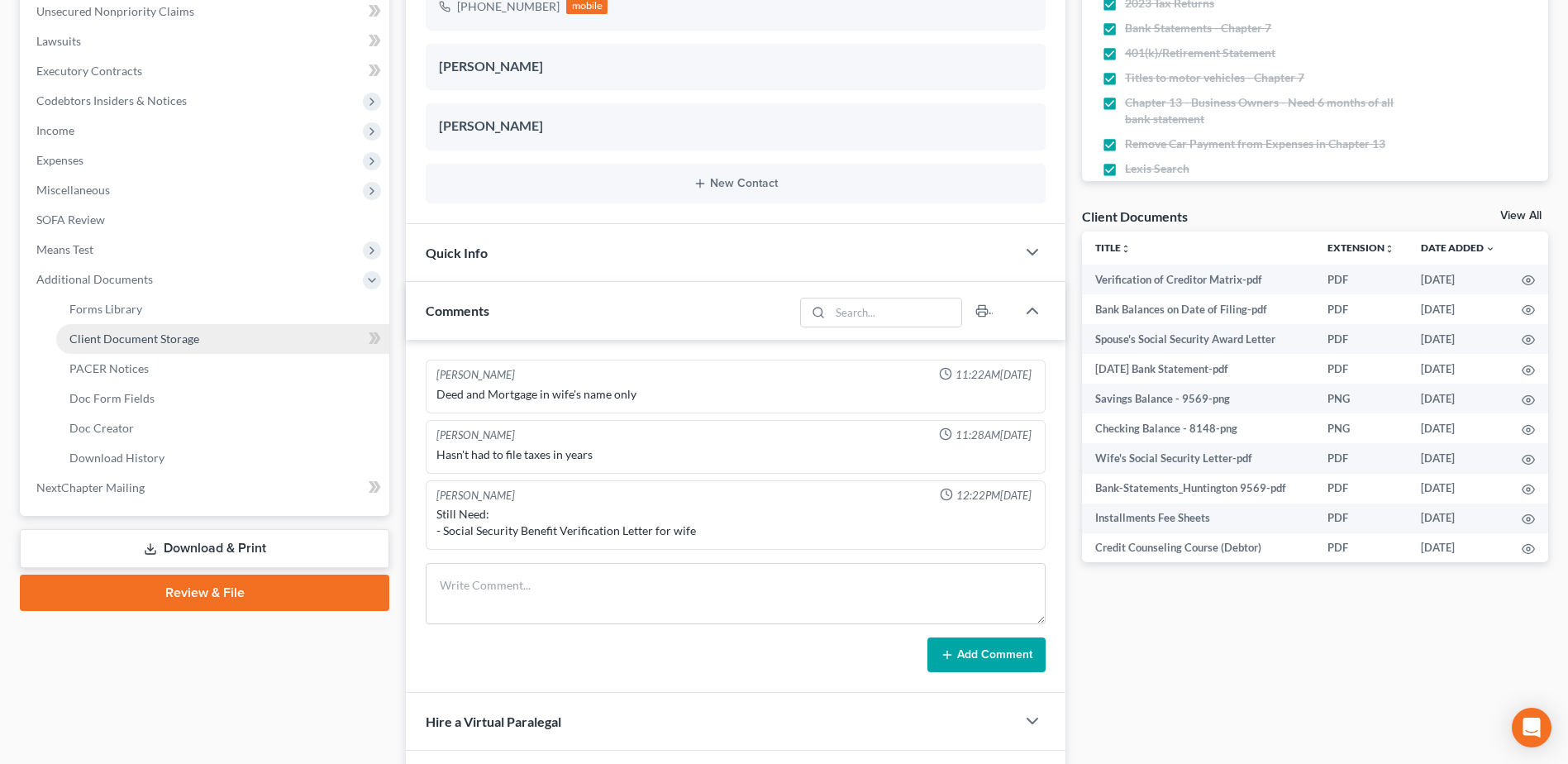 click on "Client Document Storage" at bounding box center (134, 338) 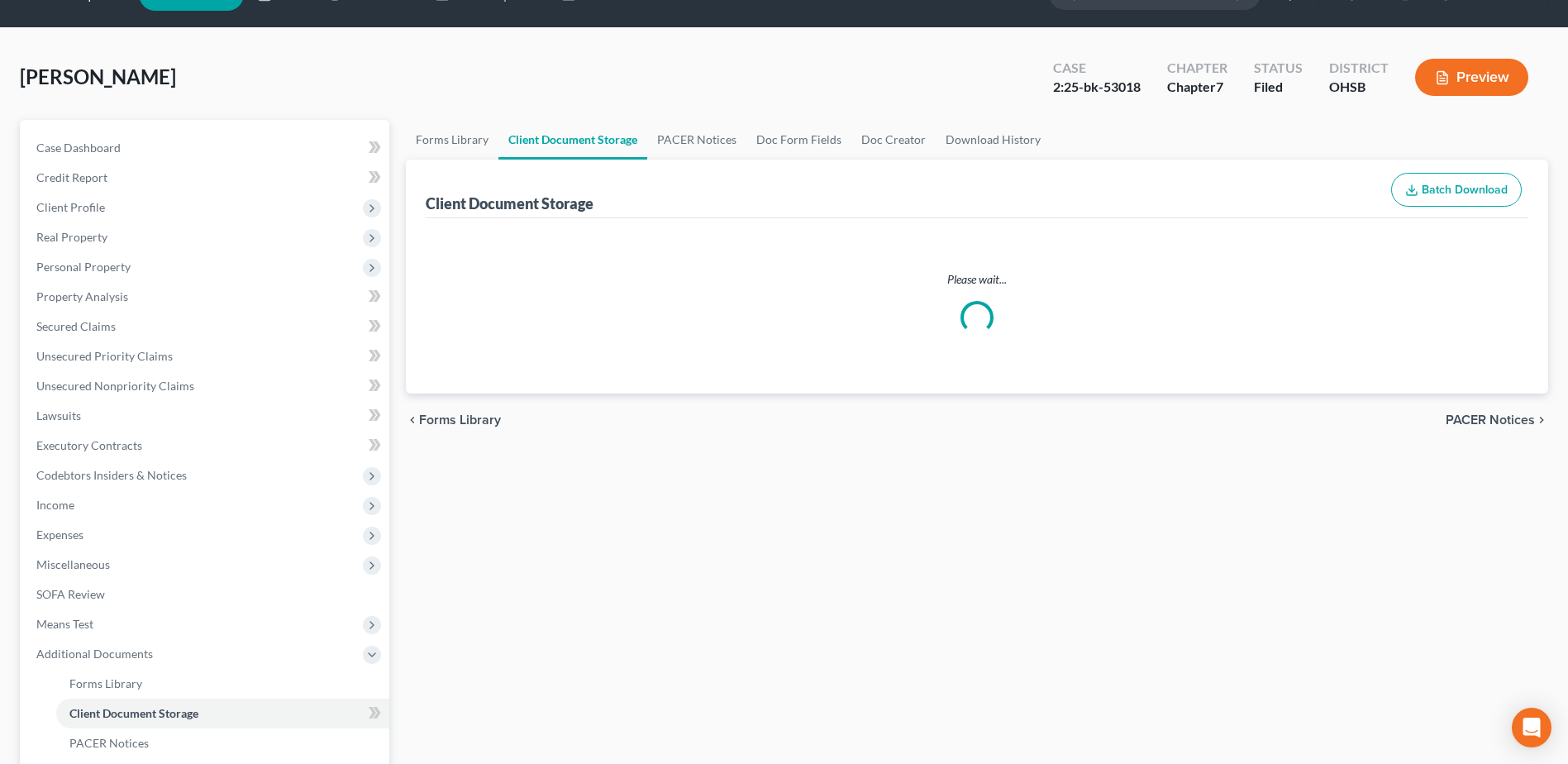 scroll, scrollTop: 0, scrollLeft: 0, axis: both 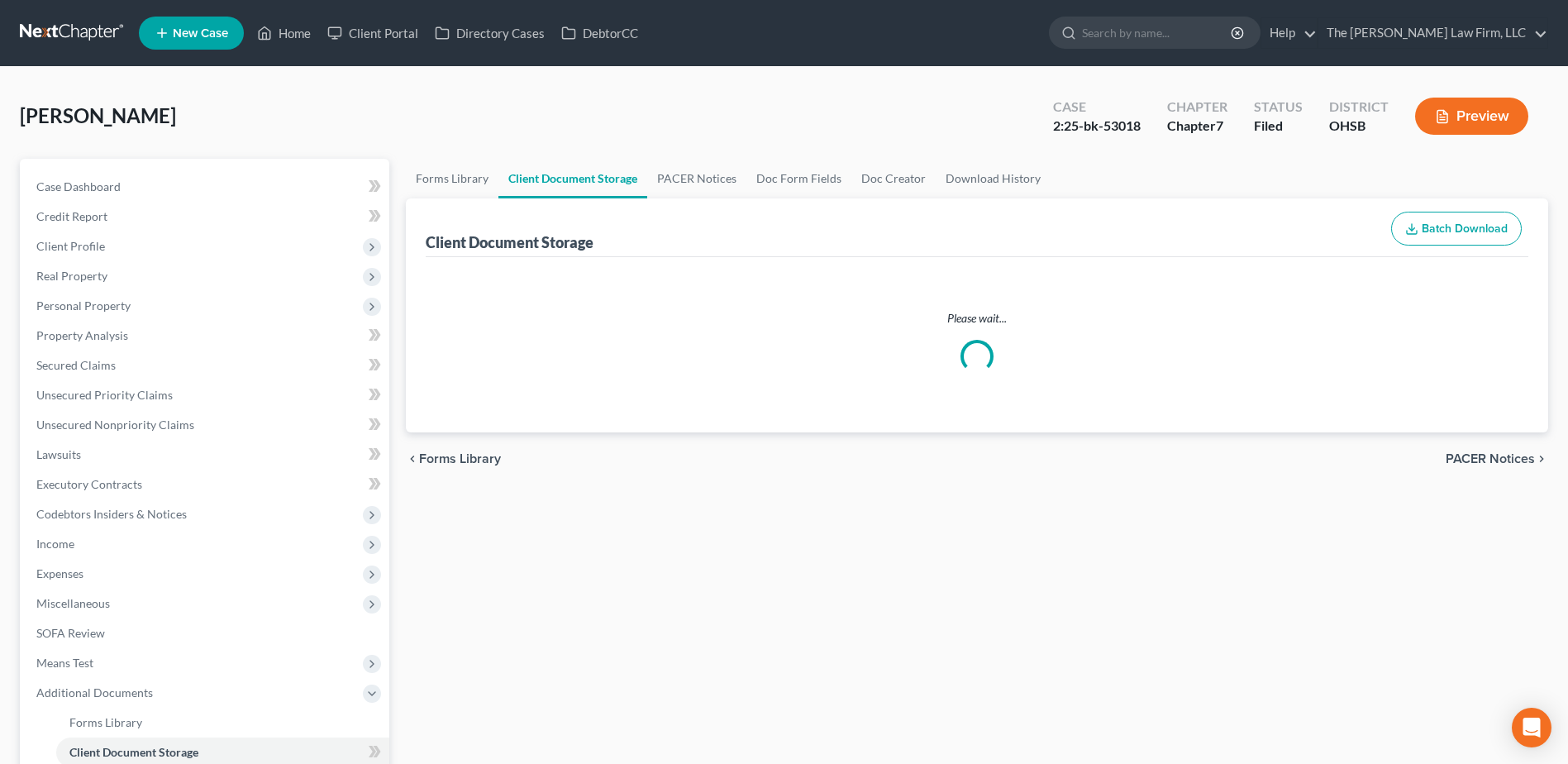 select on "7" 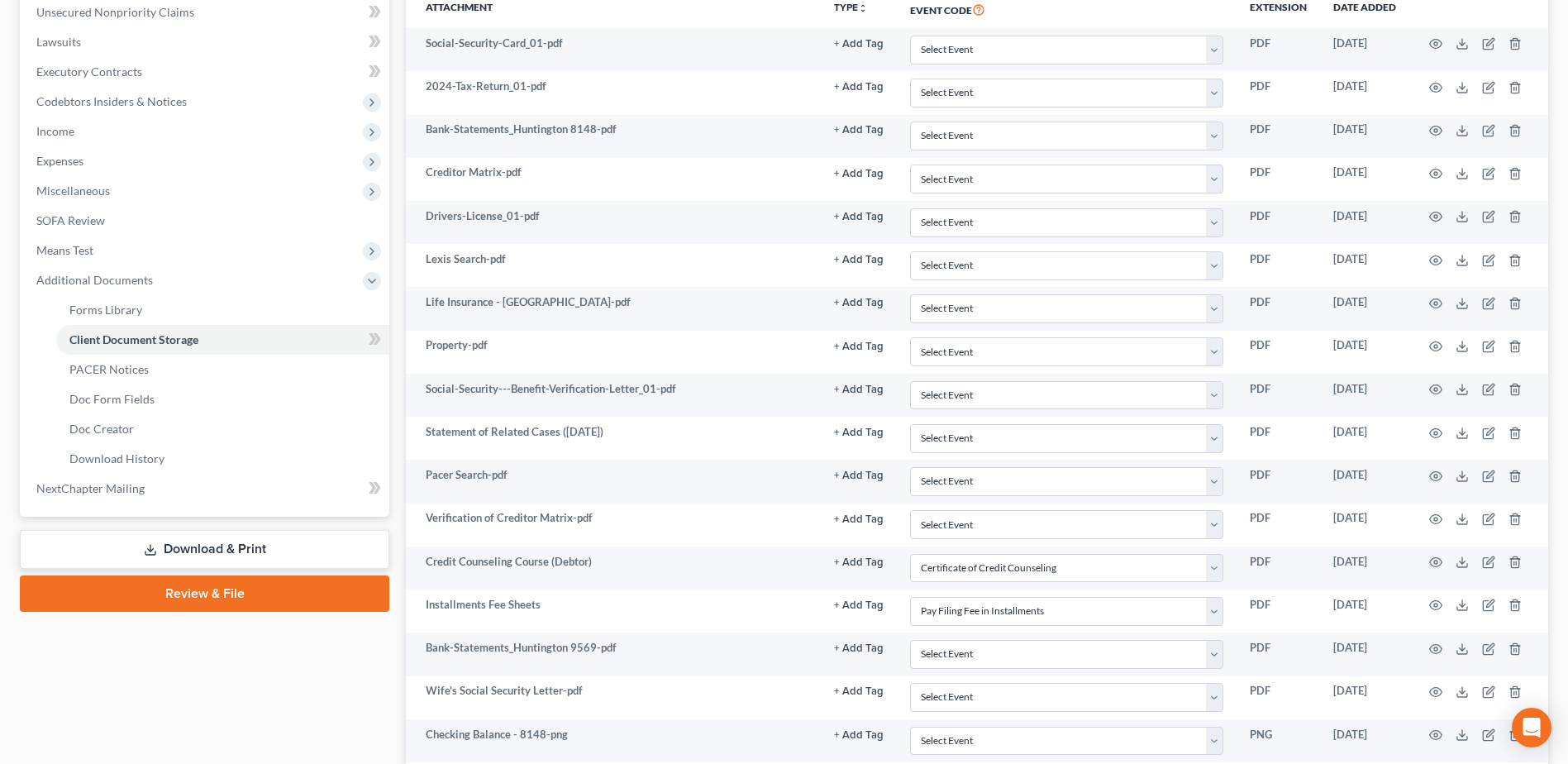 scroll, scrollTop: 425, scrollLeft: 0, axis: vertical 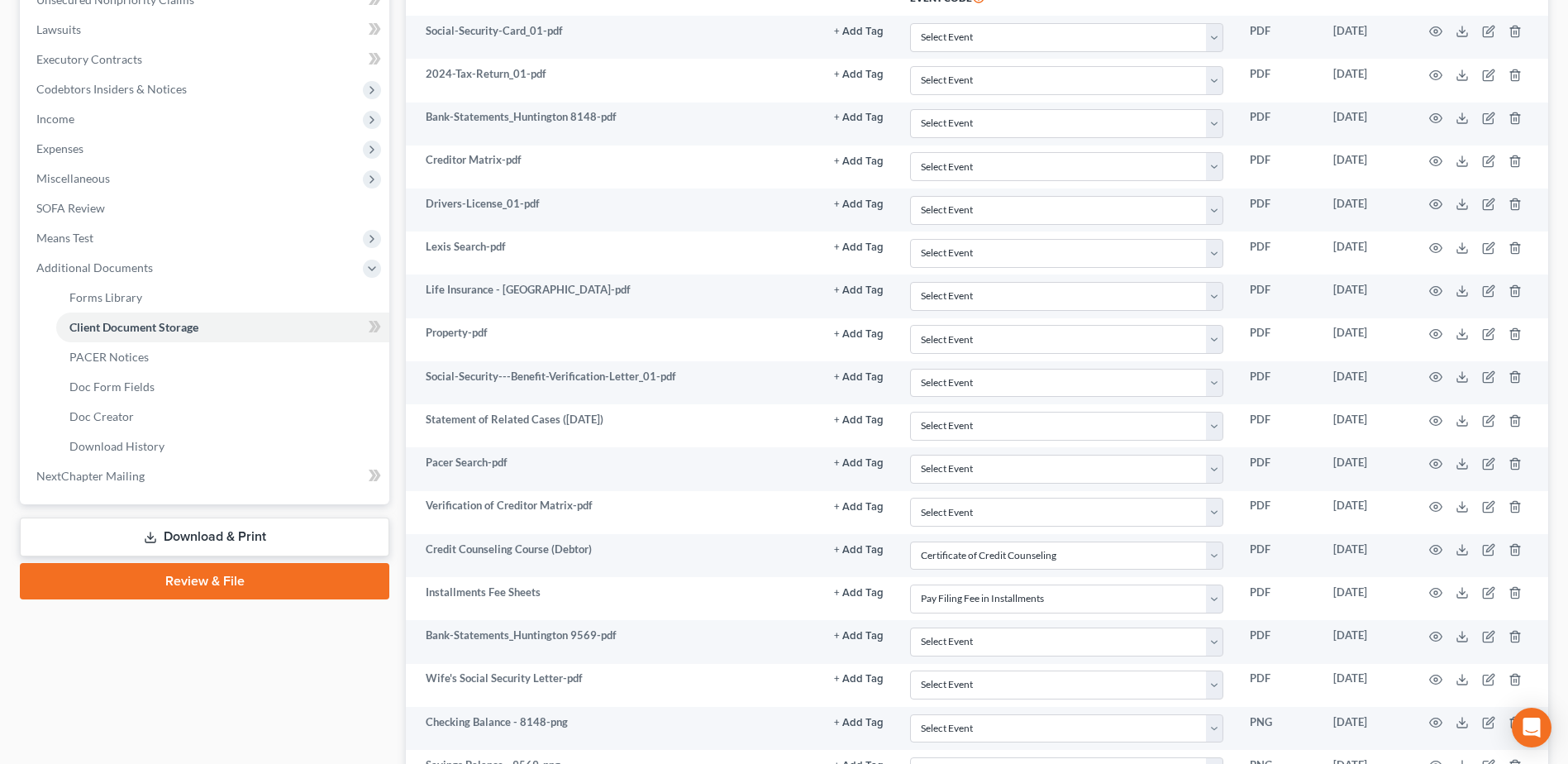 click on "Review & File" at bounding box center [204, 581] 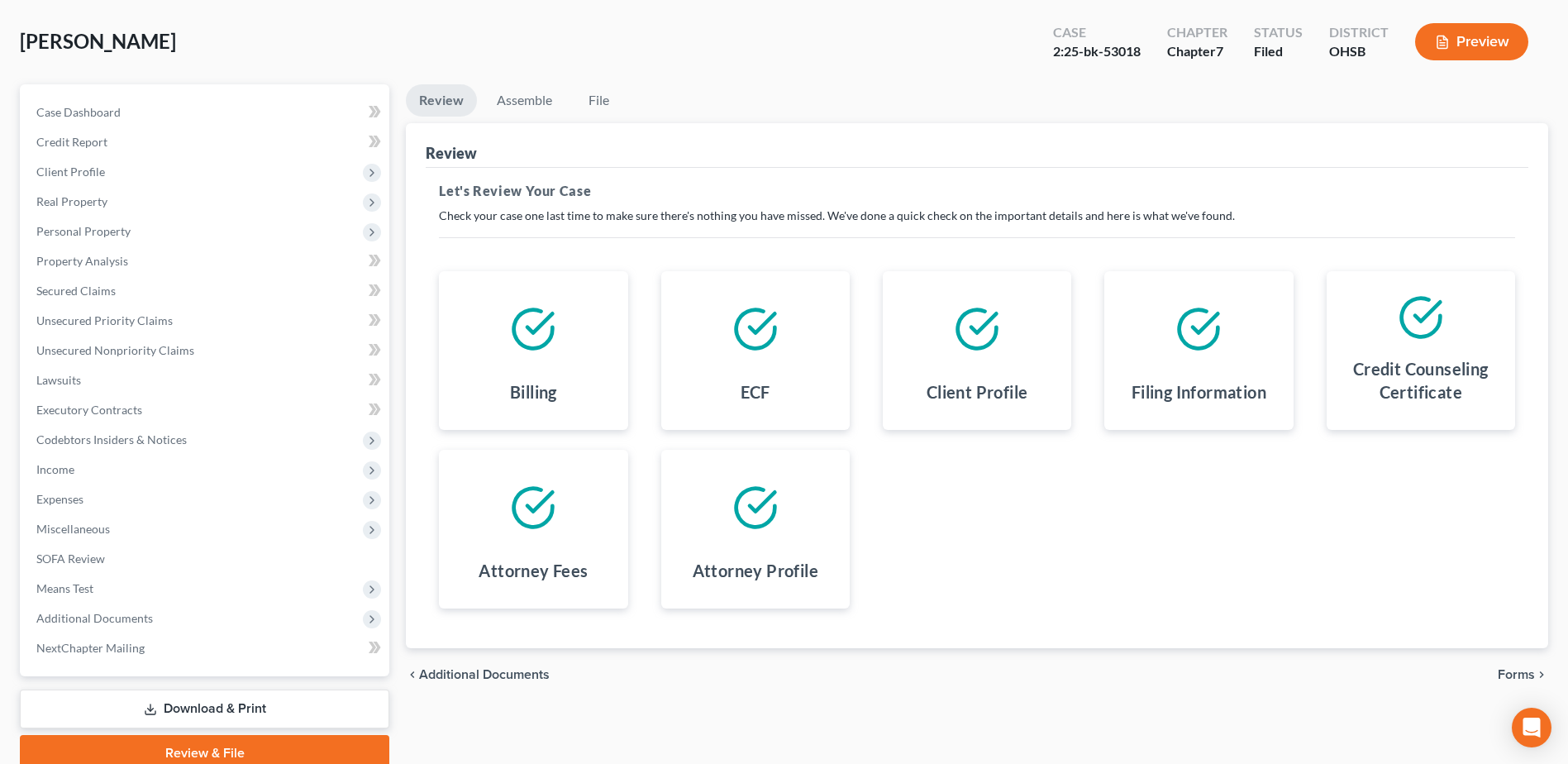 scroll, scrollTop: 145, scrollLeft: 0, axis: vertical 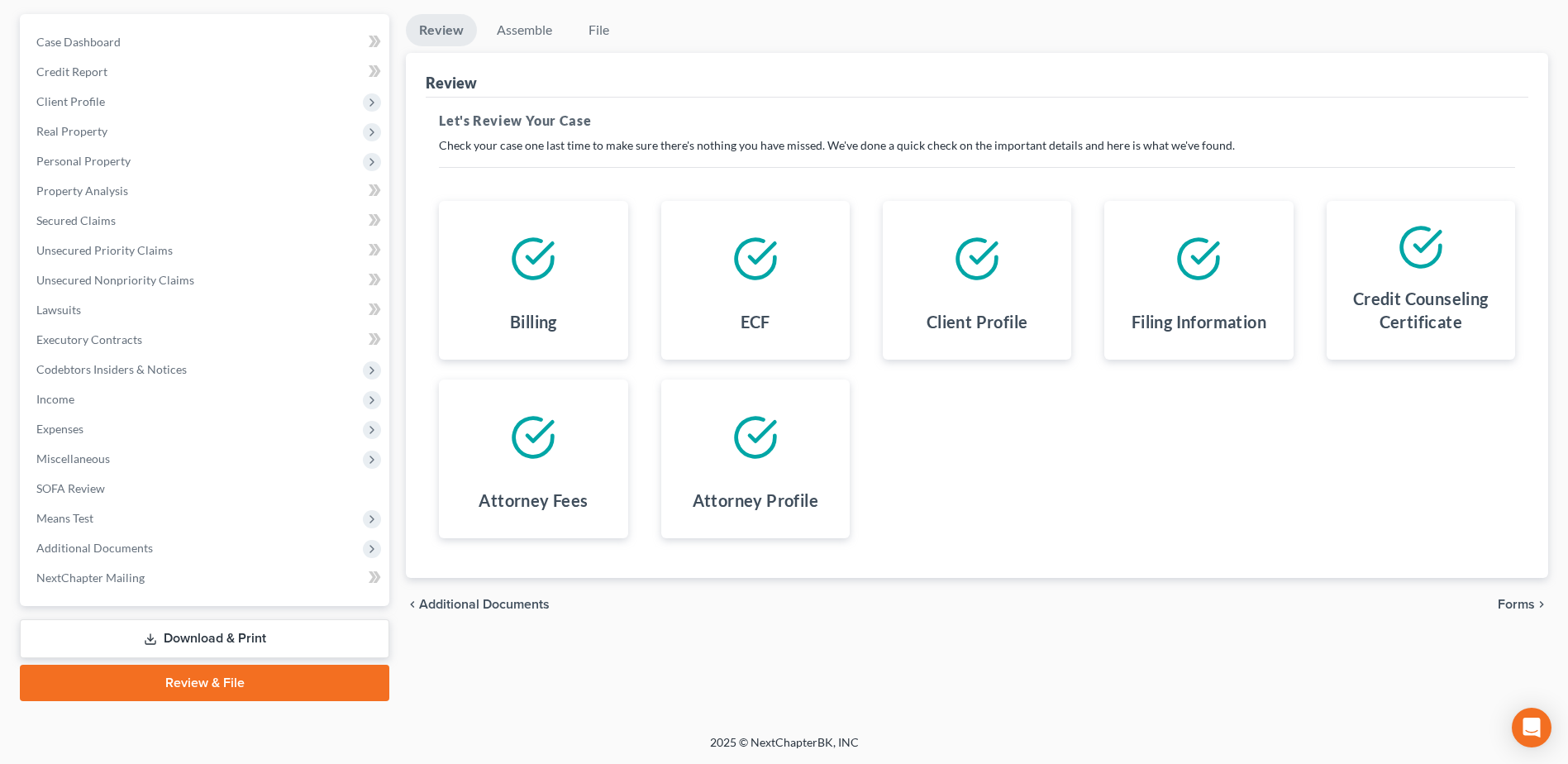 click on "Forms" at bounding box center [1516, 604] 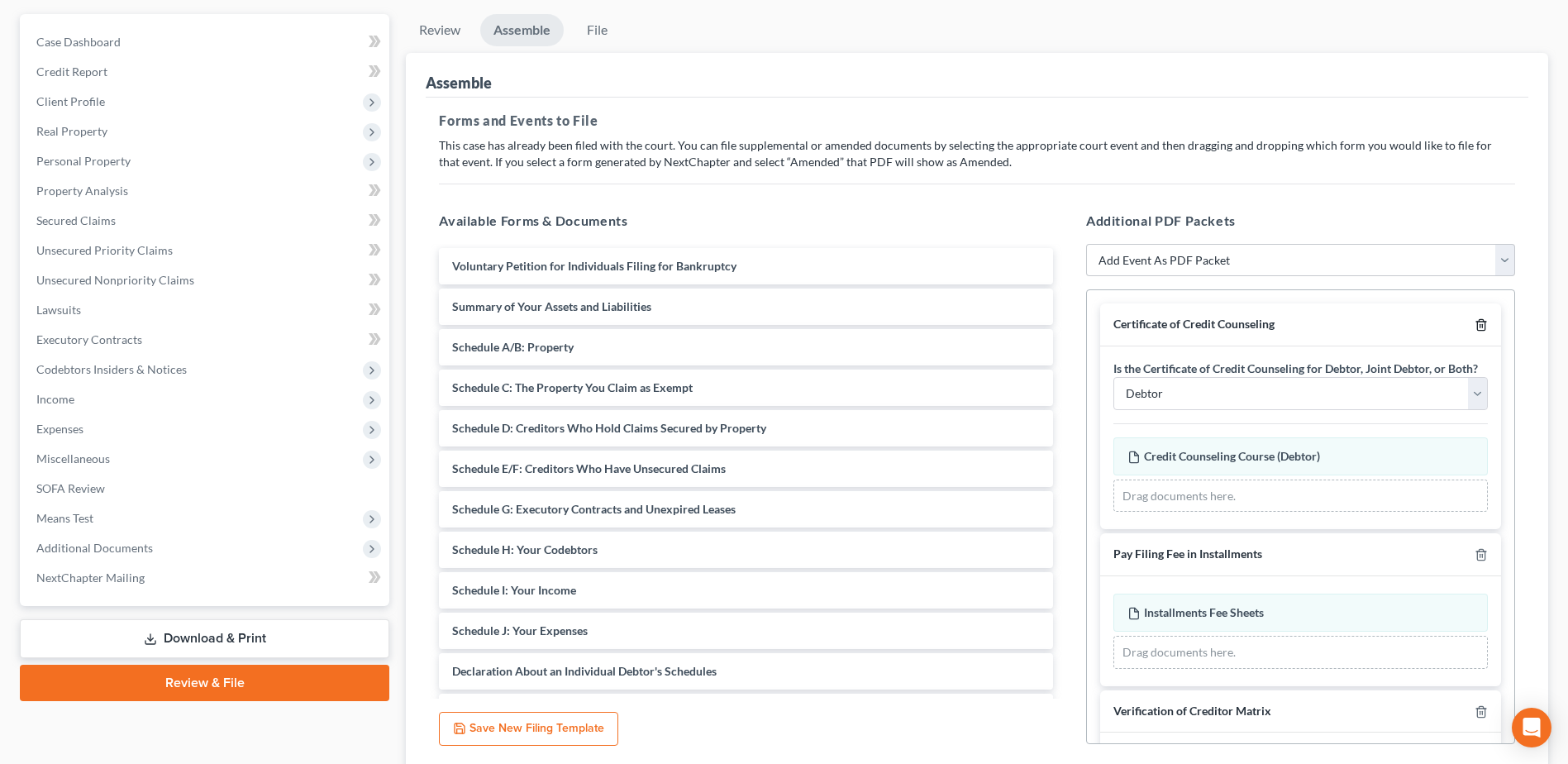 click 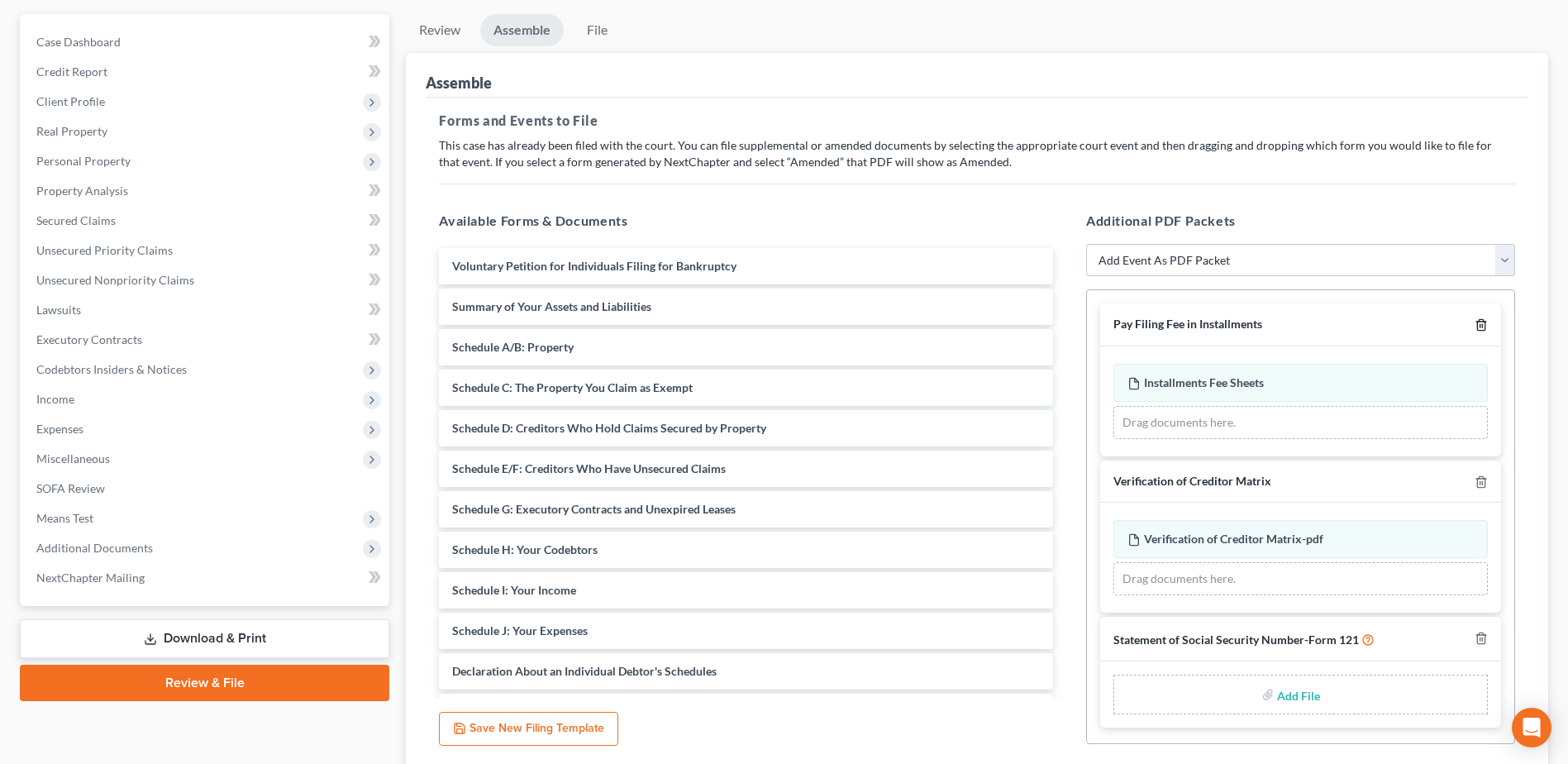 click 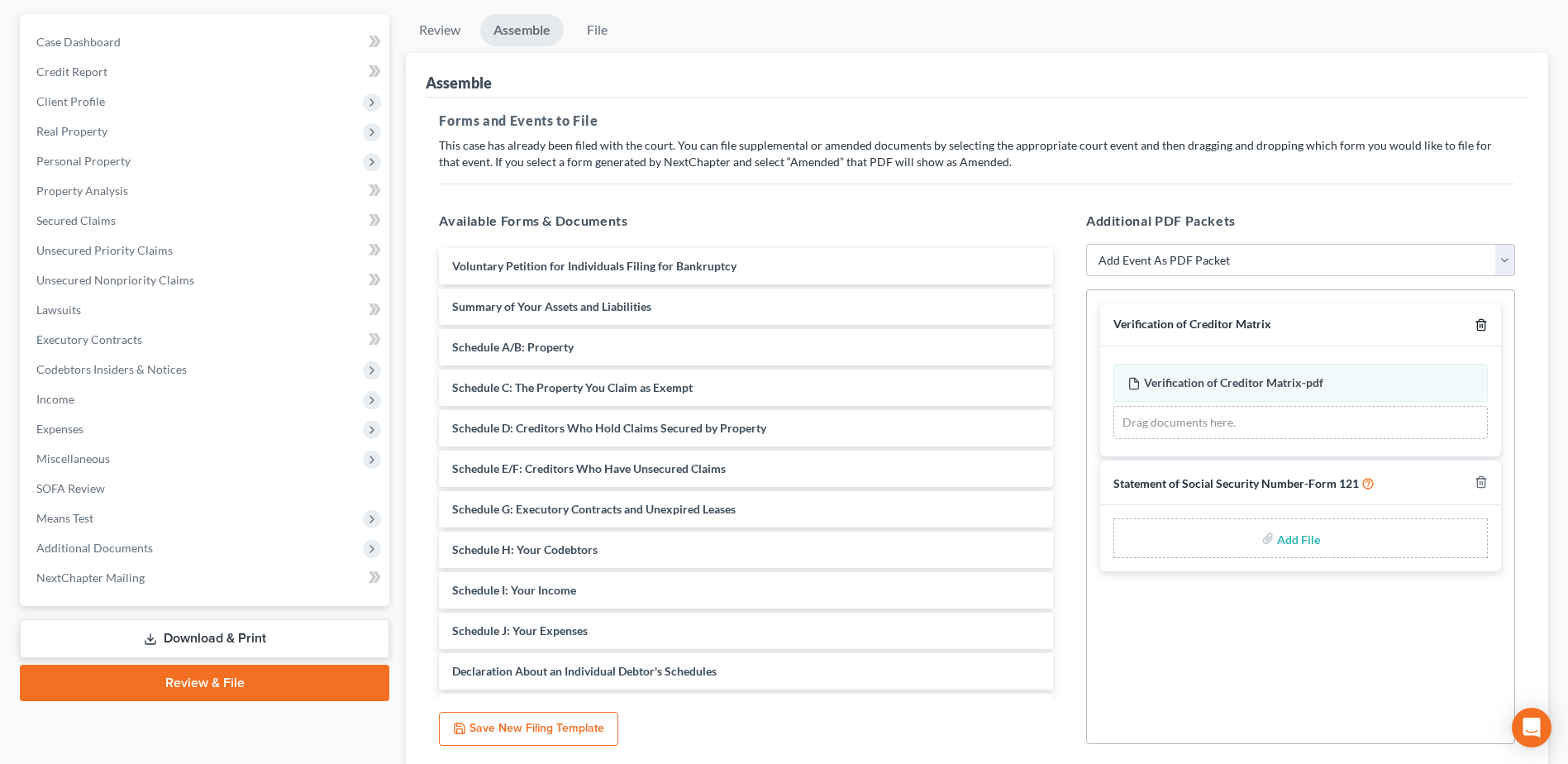 click 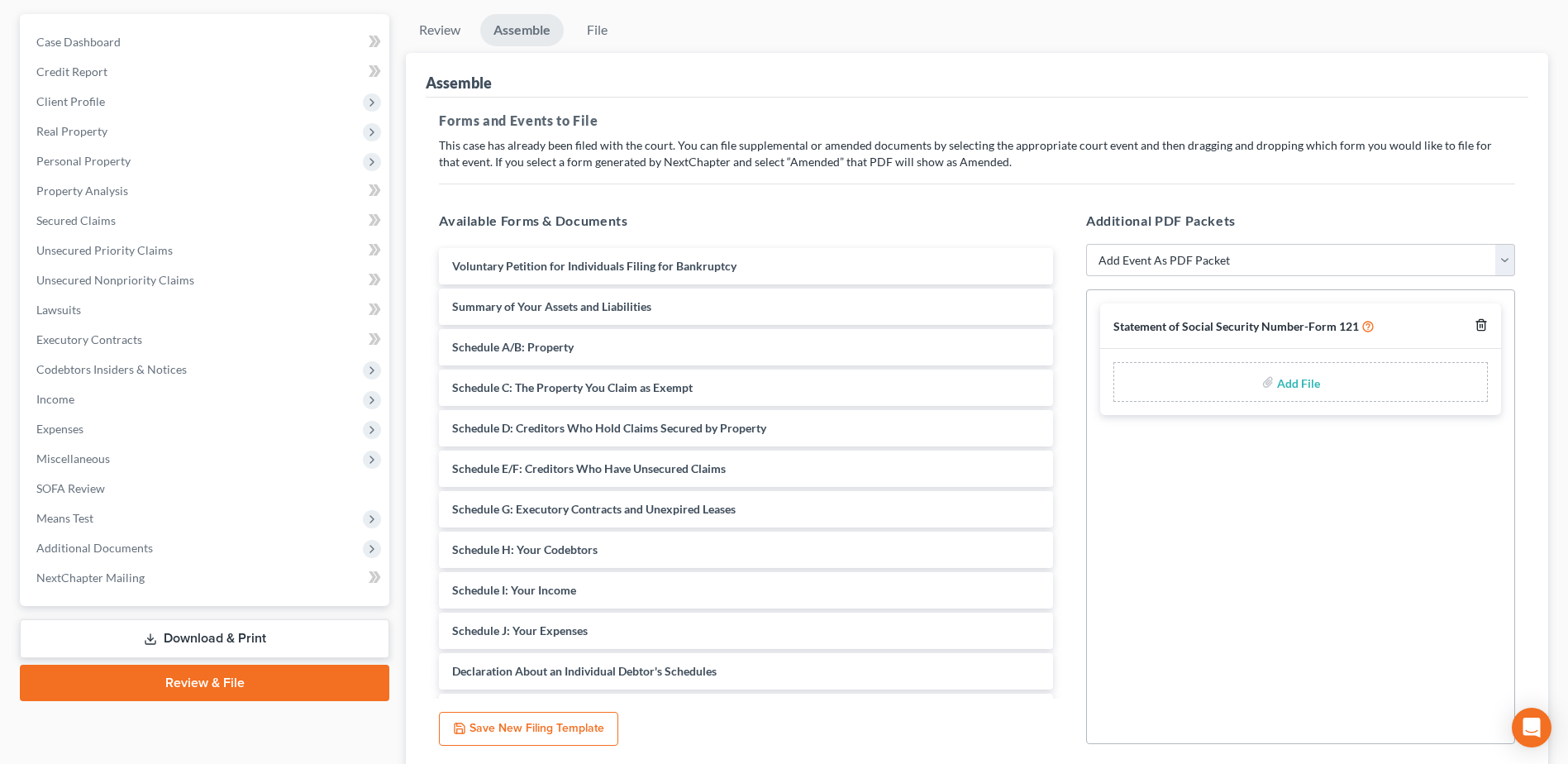 click 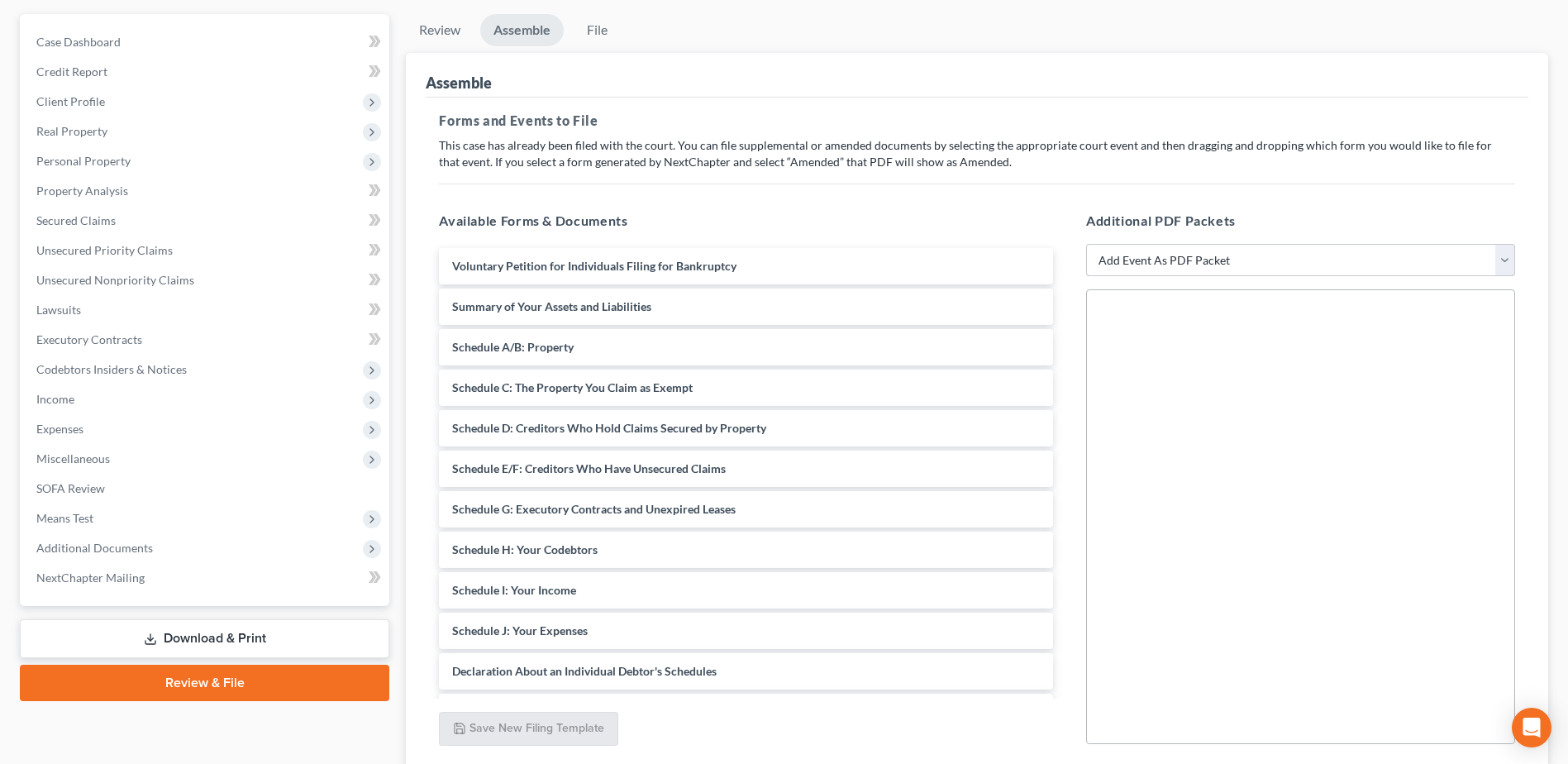 click on "Add Event As PDF Packet 20 Largest Unsecured Creditors Amended Document Amended List of Creditors Amended Schedules Amended Statement of Financial Affairs Amended Statement of Social Security Number-Form 121 Business Income and Expenses Certificate of Credit Counseling Certificate of Service Certificate of Service (Use Only for Rule 3002.1 Events) Certification of No New or Changed Creditors Certification of Plan Payment Certification Regarding Notice to Debtor Chapter 7 Means Test Calculation 122A-2 Chapter 7 Statements - Monthly Income (122A-1) / Exemption Presumption of Abuse (122A-1Supp) Corporate Resolution Debtor Electronic Noticing Request Debtor Repayment Plan Debtor's Certification Regarding Issuance of Discharge Order Debtor's Election of Small Business Designation Declaration About Individual Debtor's Schedules Declaration Under Penalty of Perjury Disclosure of Compensation of Attorney for Debtor Domestic Support Obligations Equity Security Holders Financial Management Course Liquidation Analysis" at bounding box center [1300, 260] 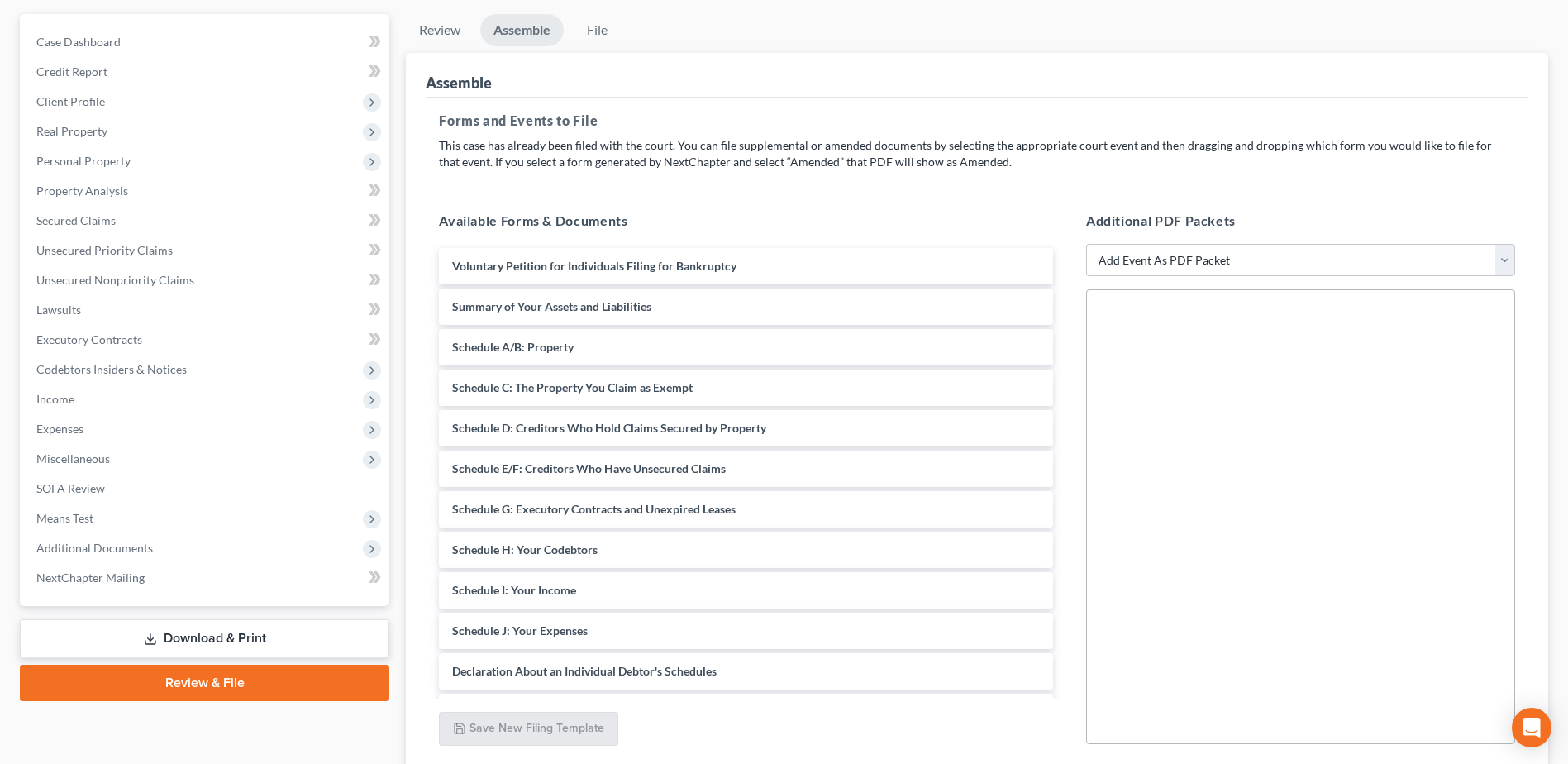 select on "46" 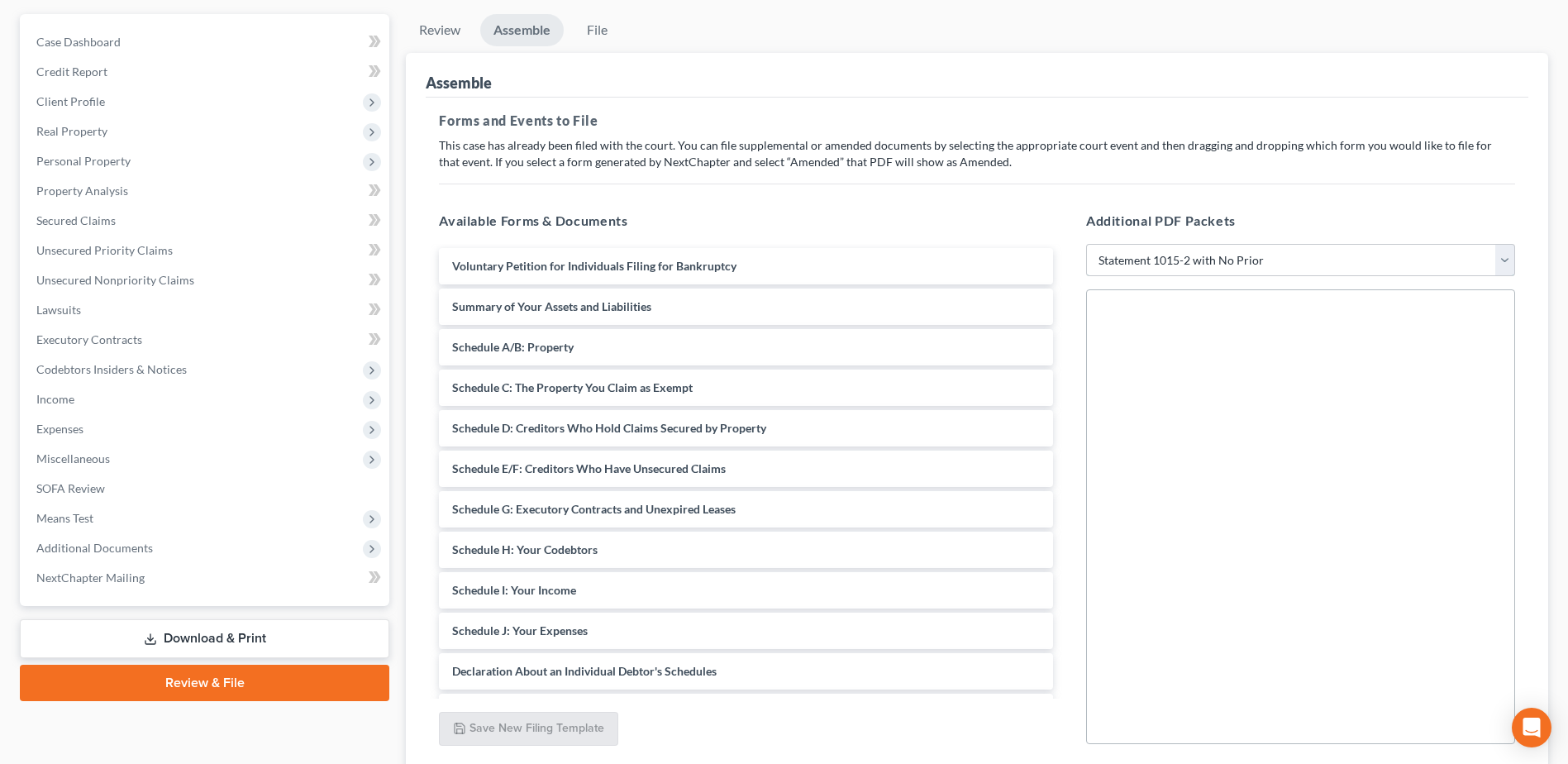 click on "Add Event As PDF Packet 20 Largest Unsecured Creditors Amended Document Amended List of Creditors Amended Schedules Amended Statement of Financial Affairs Amended Statement of Social Security Number-Form 121 Business Income and Expenses Certificate of Credit Counseling Certificate of Service Certificate of Service (Use Only for Rule 3002.1 Events) Certification of No New or Changed Creditors Certification of Plan Payment Certification Regarding Notice to Debtor Chapter 7 Means Test Calculation 122A-2 Chapter 7 Statements - Monthly Income (122A-1) / Exemption Presumption of Abuse (122A-1Supp) Corporate Resolution Debtor Electronic Noticing Request Debtor Repayment Plan Debtor's Certification Regarding Issuance of Discharge Order Debtor's Election of Small Business Designation Declaration About Individual Debtor's Schedules Declaration Under Penalty of Perjury Disclosure of Compensation of Attorney for Debtor Domestic Support Obligations Equity Security Holders Financial Management Course Liquidation Analysis" at bounding box center [1300, 260] 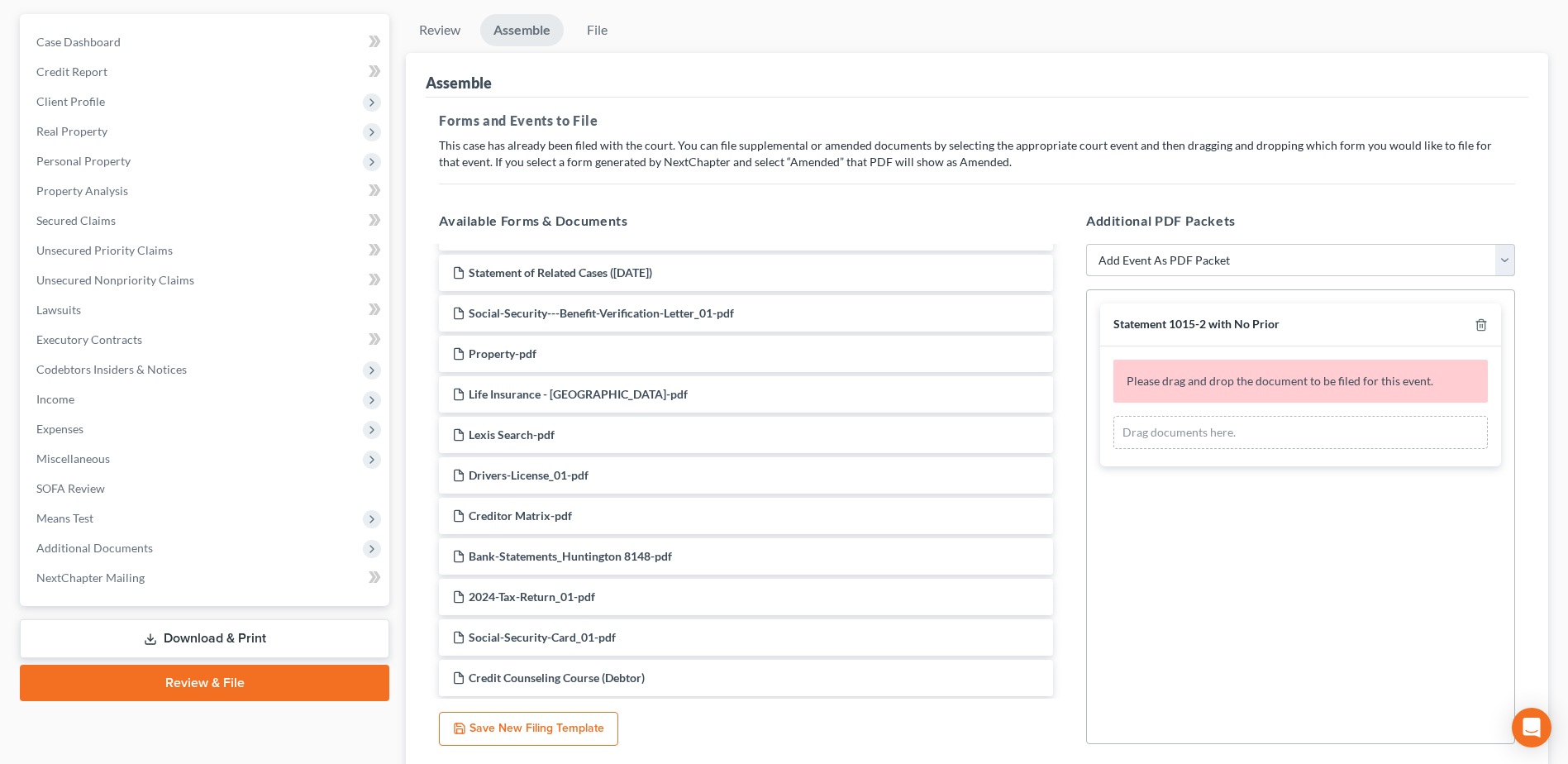 scroll, scrollTop: 924, scrollLeft: 0, axis: vertical 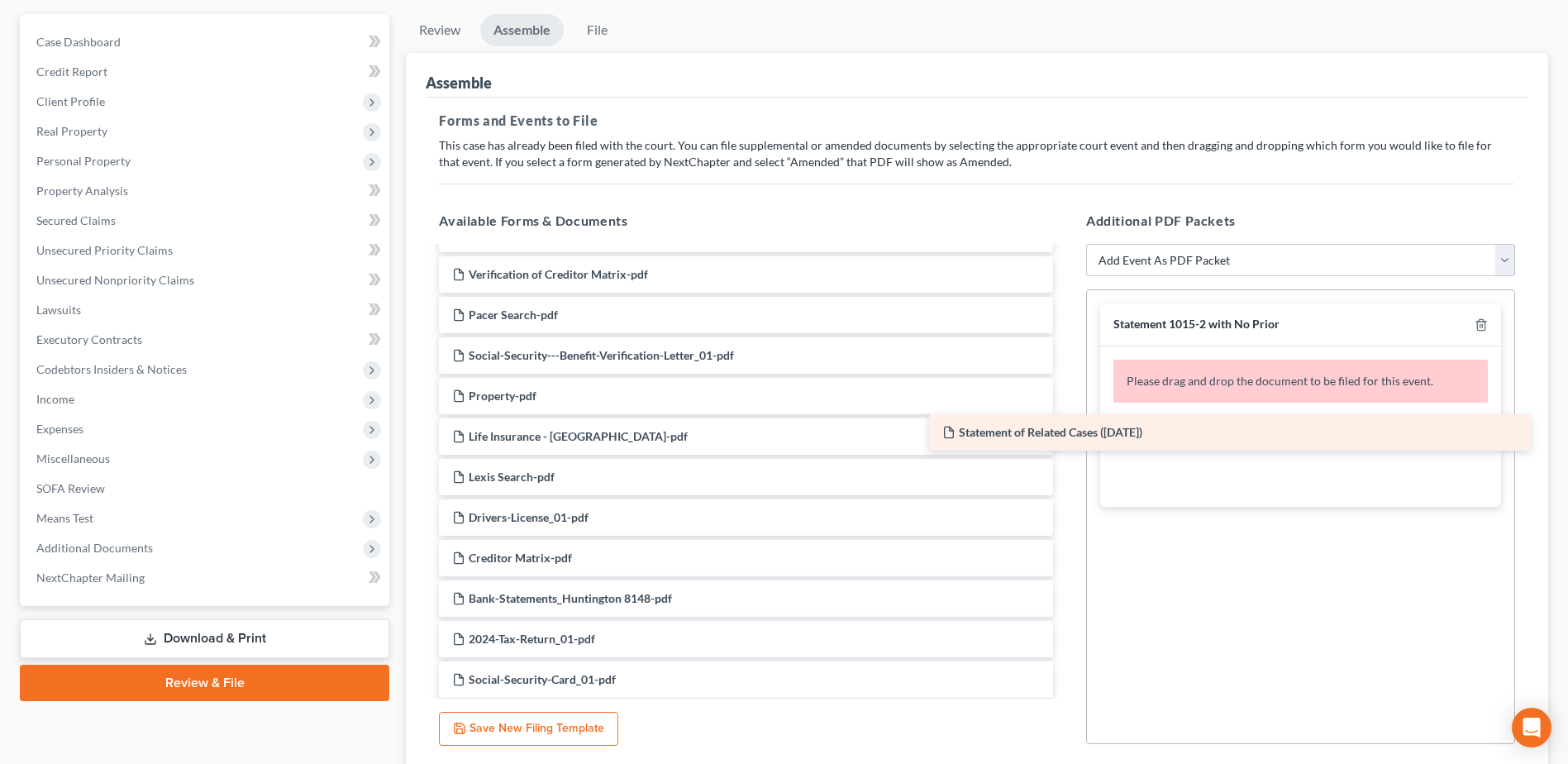 drag, startPoint x: 612, startPoint y: 358, endPoint x: 1132, endPoint y: 441, distance: 526.58238 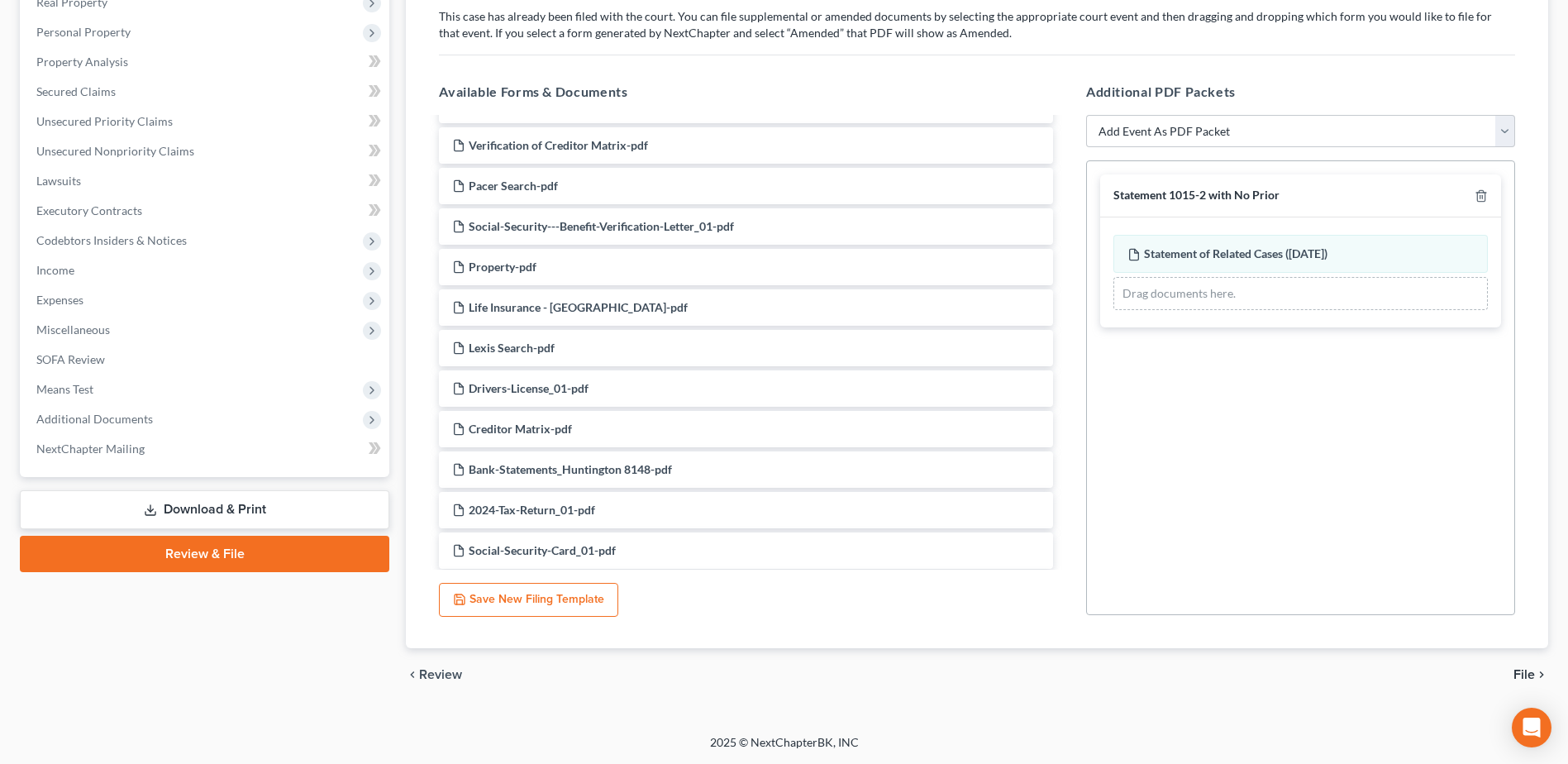 click on "File" at bounding box center (1524, 675) 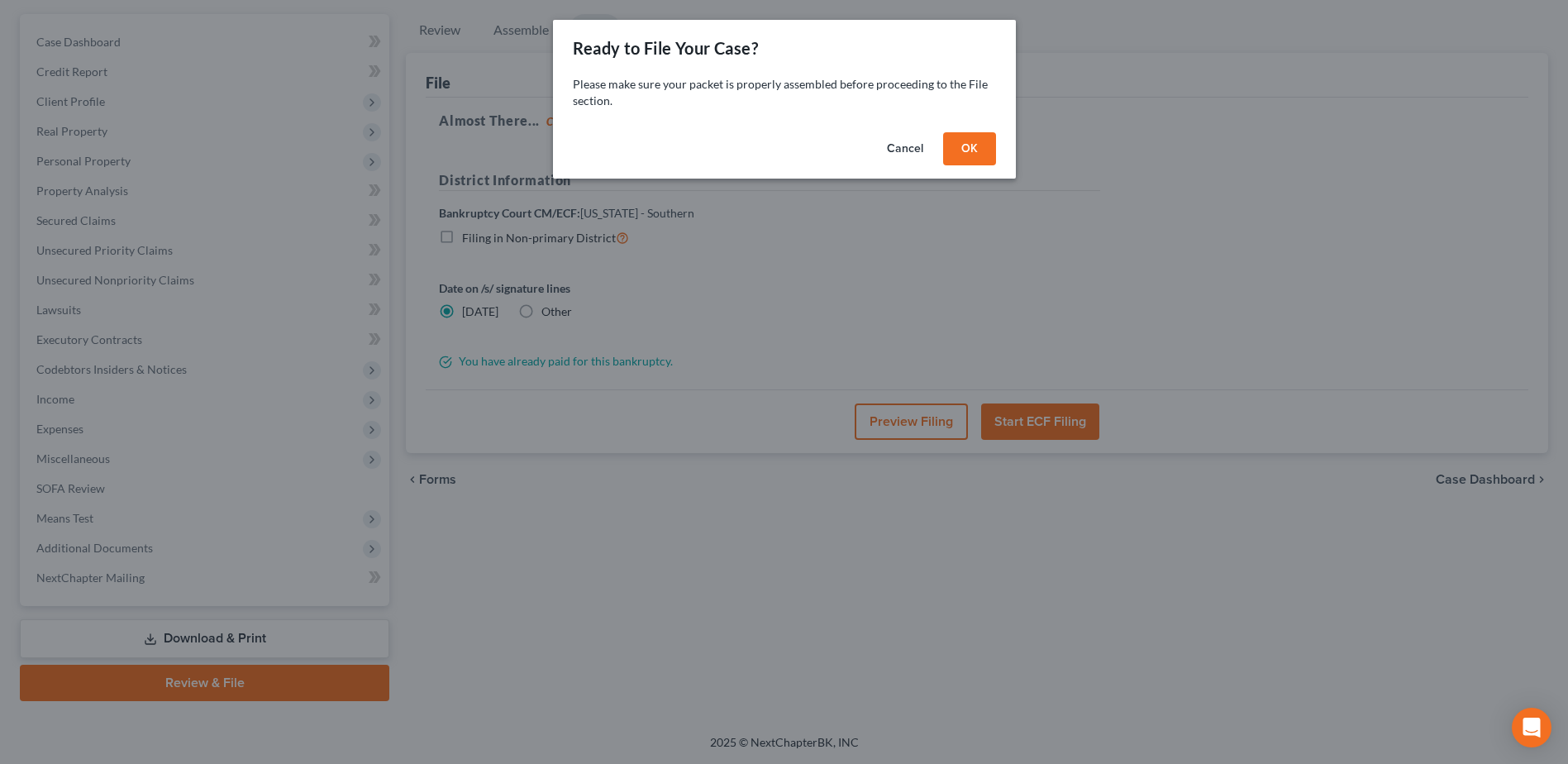 scroll, scrollTop: 145, scrollLeft: 0, axis: vertical 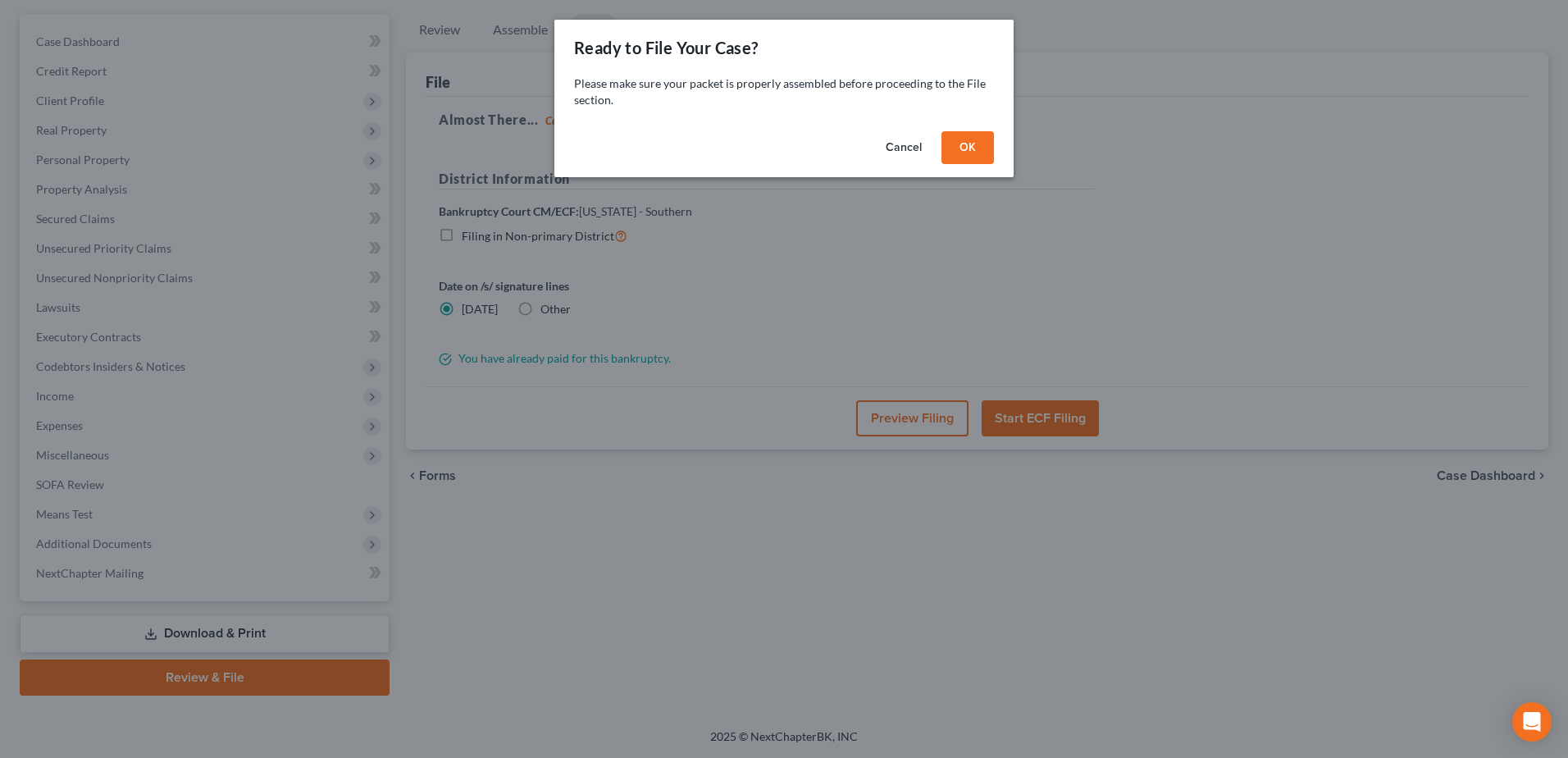 click on "OK" at bounding box center (968, 148) 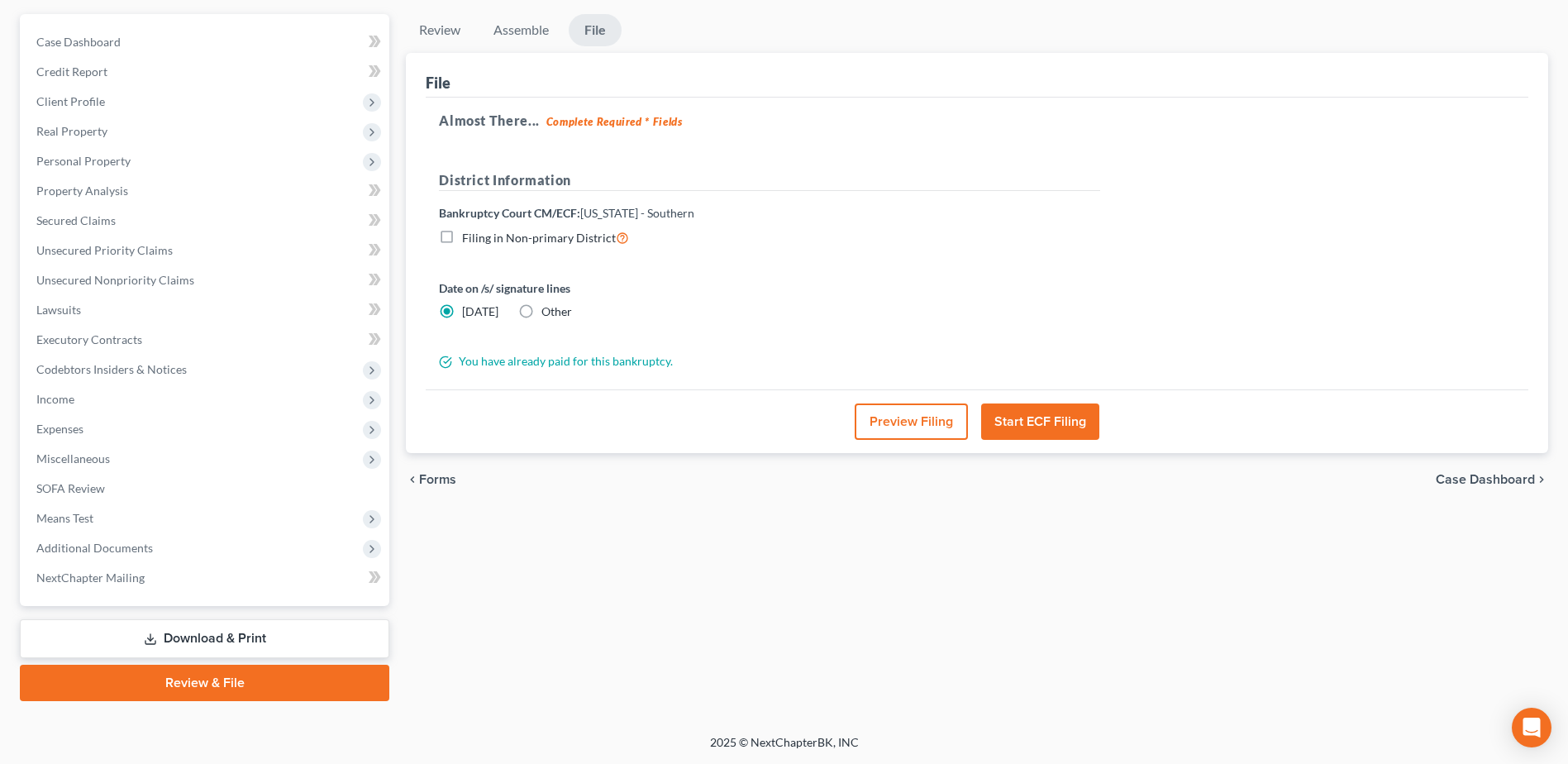click on "Other" at bounding box center [556, 312] 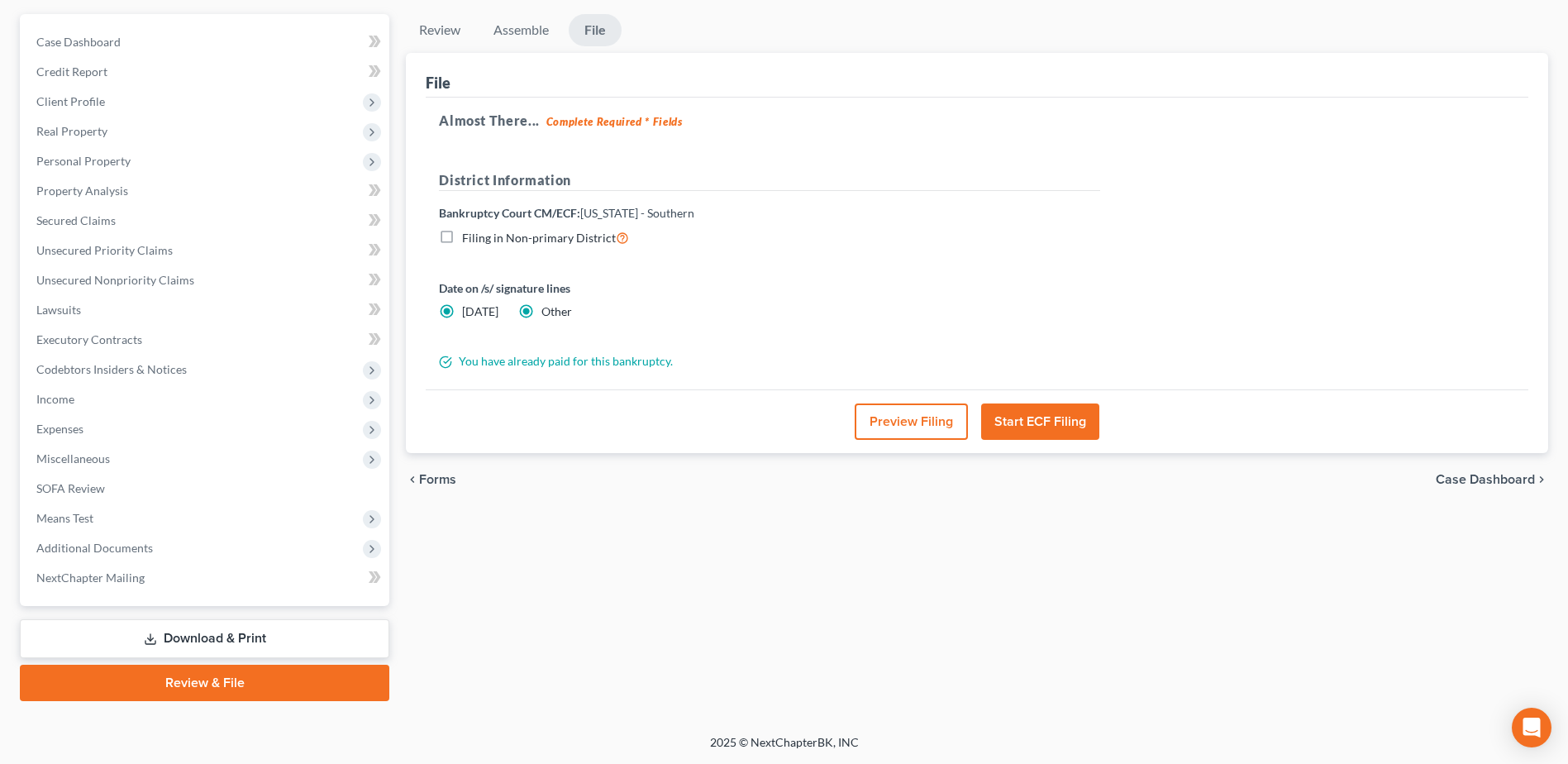 radio on "false" 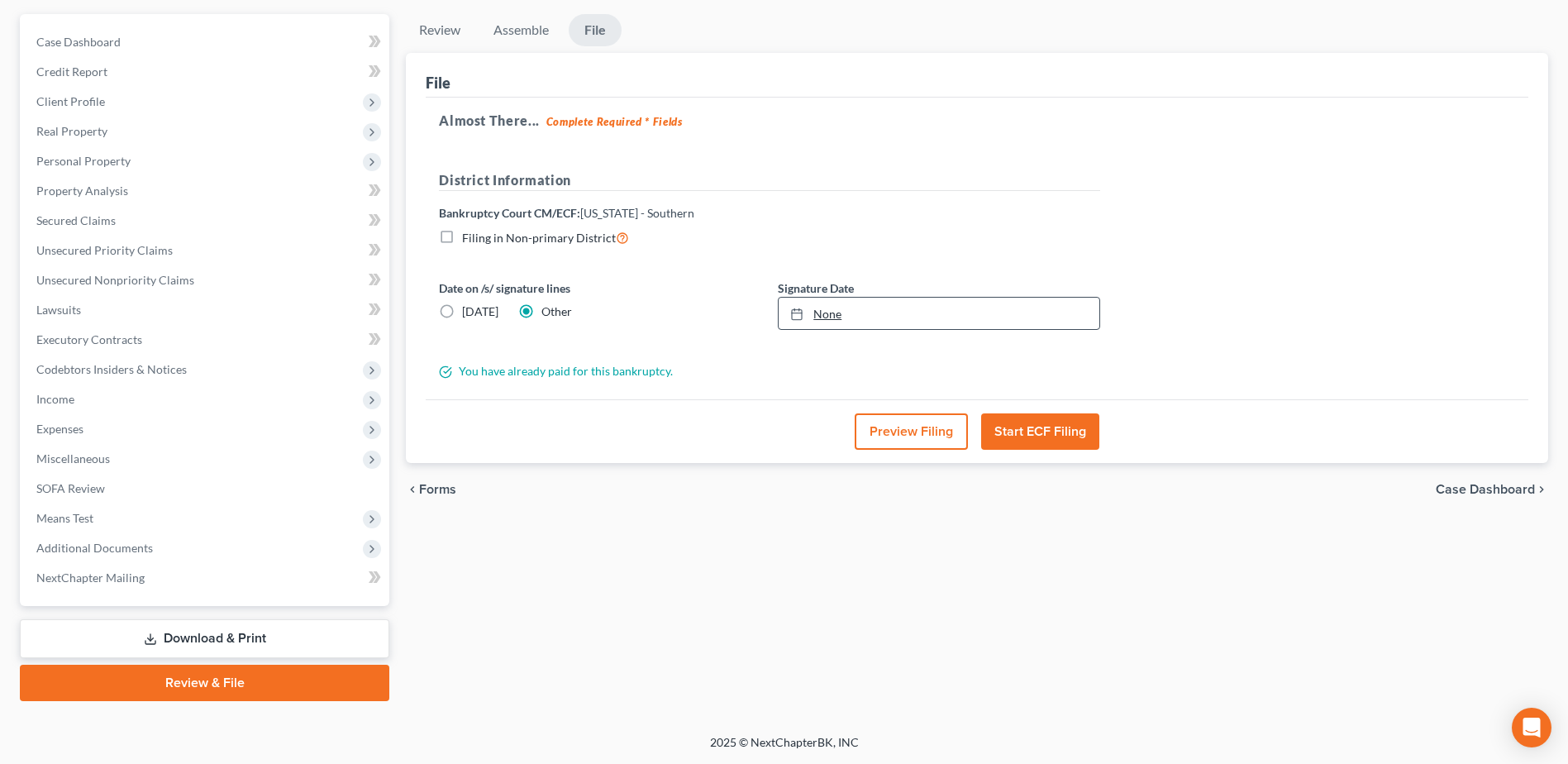 type on "7/11/2025" 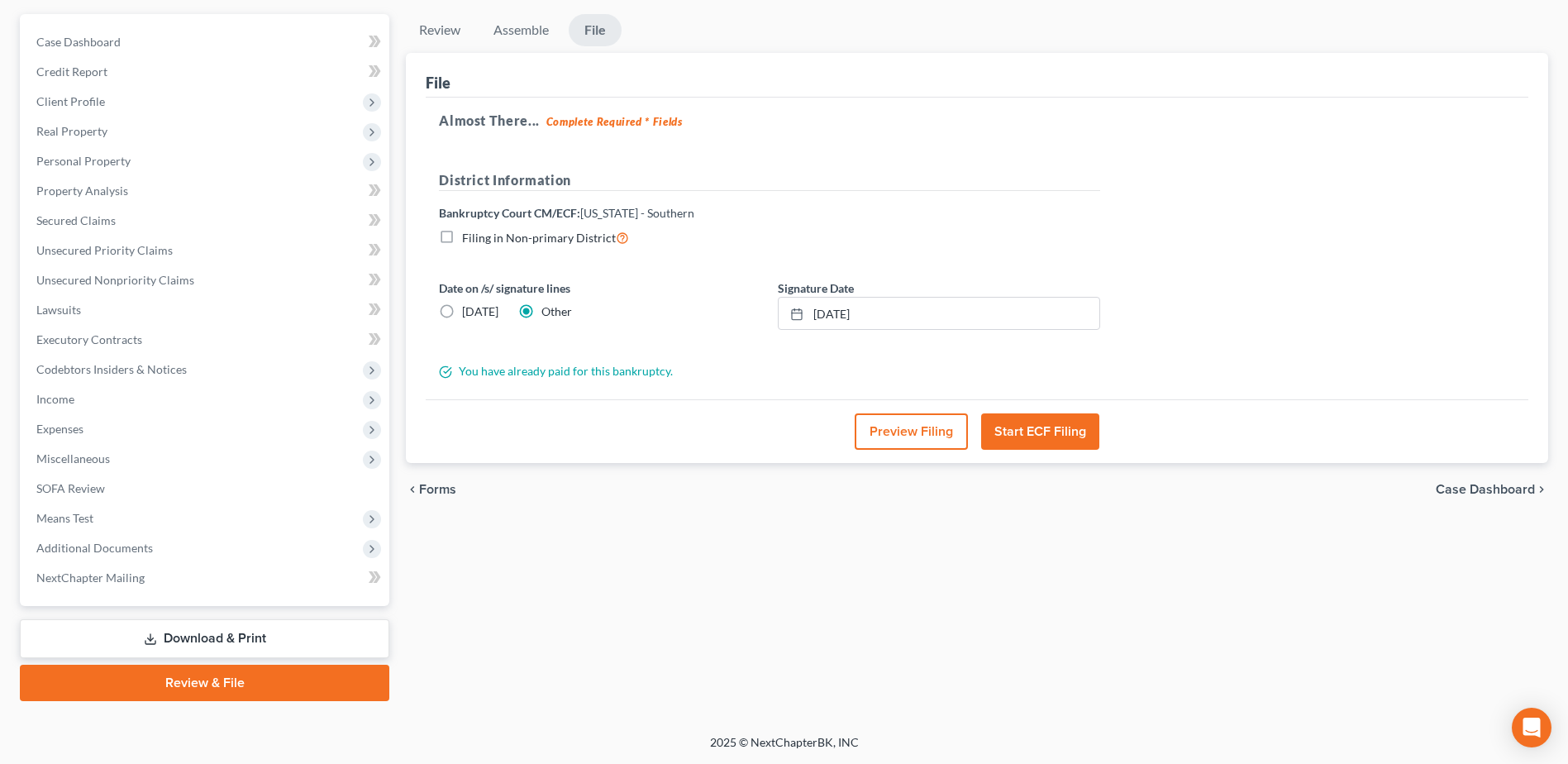 click on "Preview Filing" at bounding box center (911, 432) 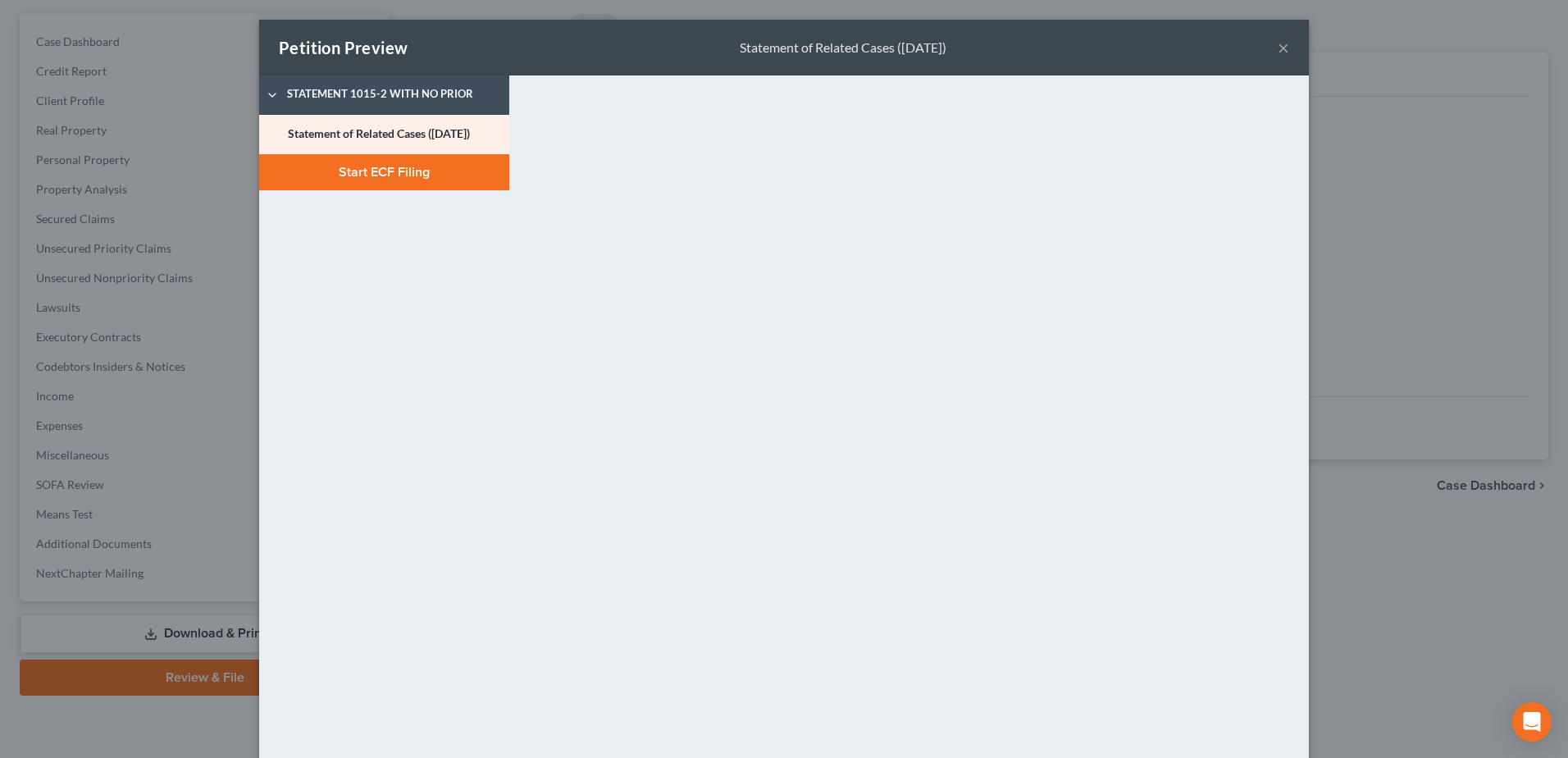 click on "Start ECF Filing" at bounding box center (384, 172) 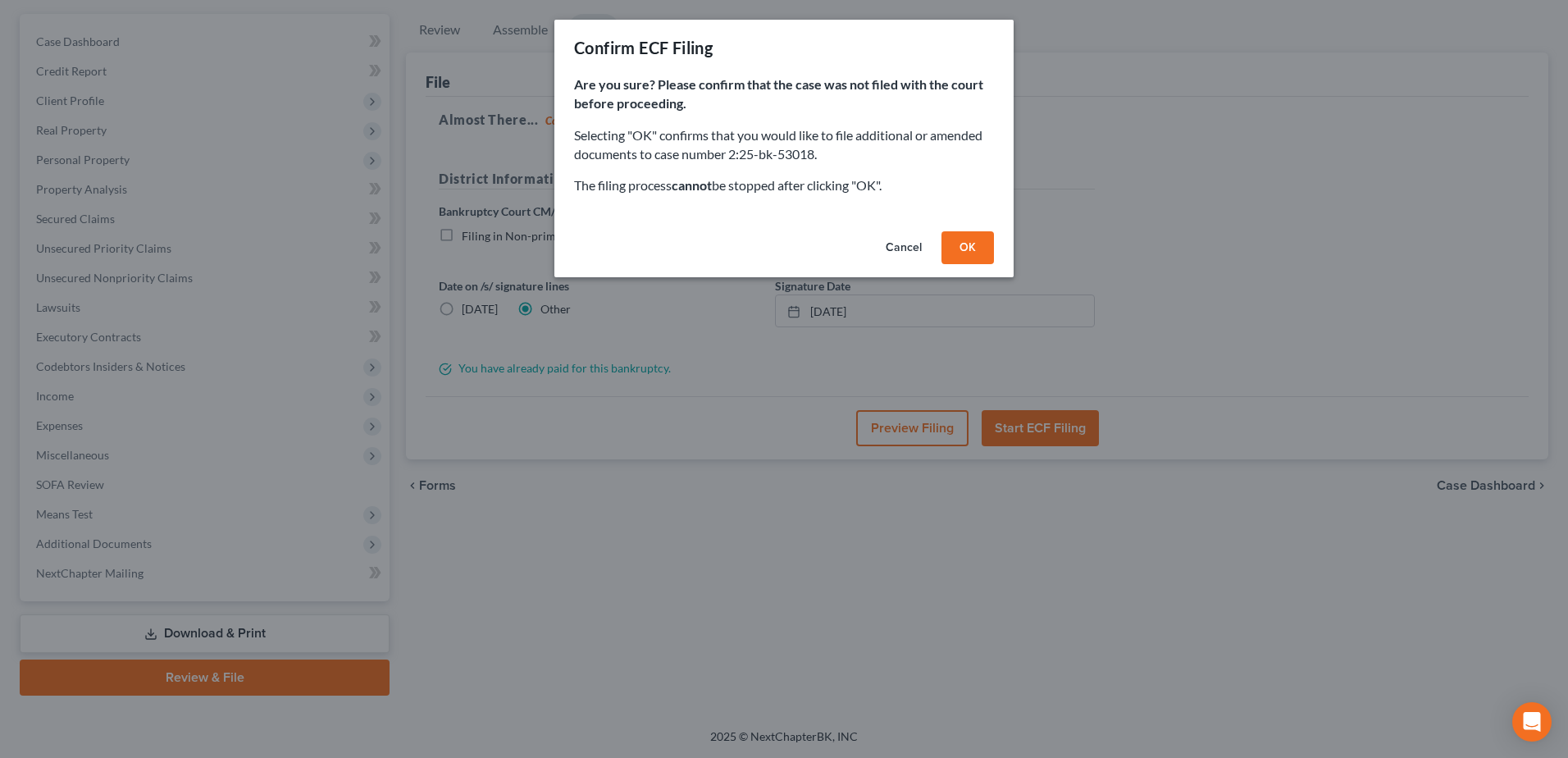 click on "OK" at bounding box center (968, 248) 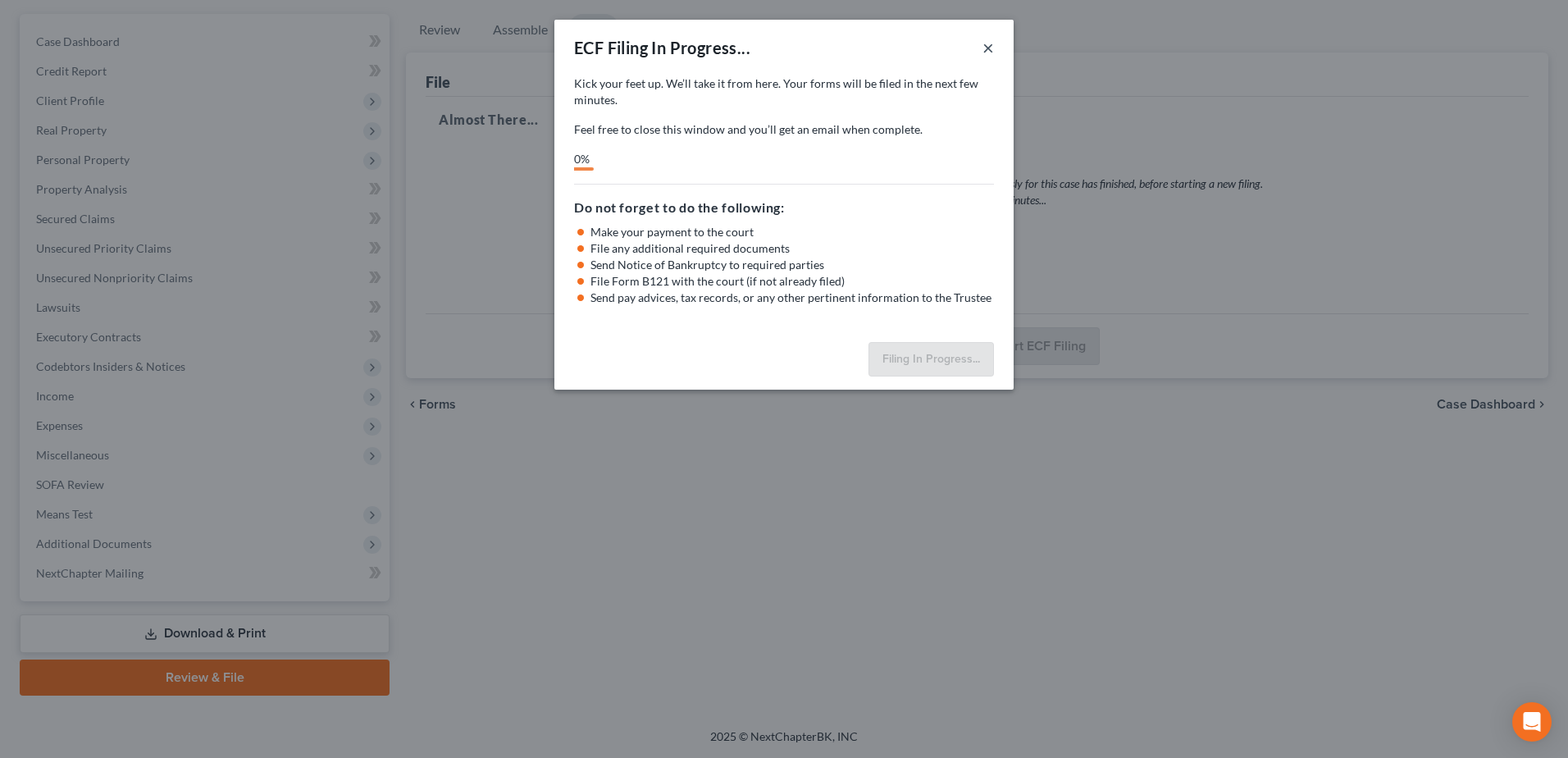 click on "×" at bounding box center (988, 48) 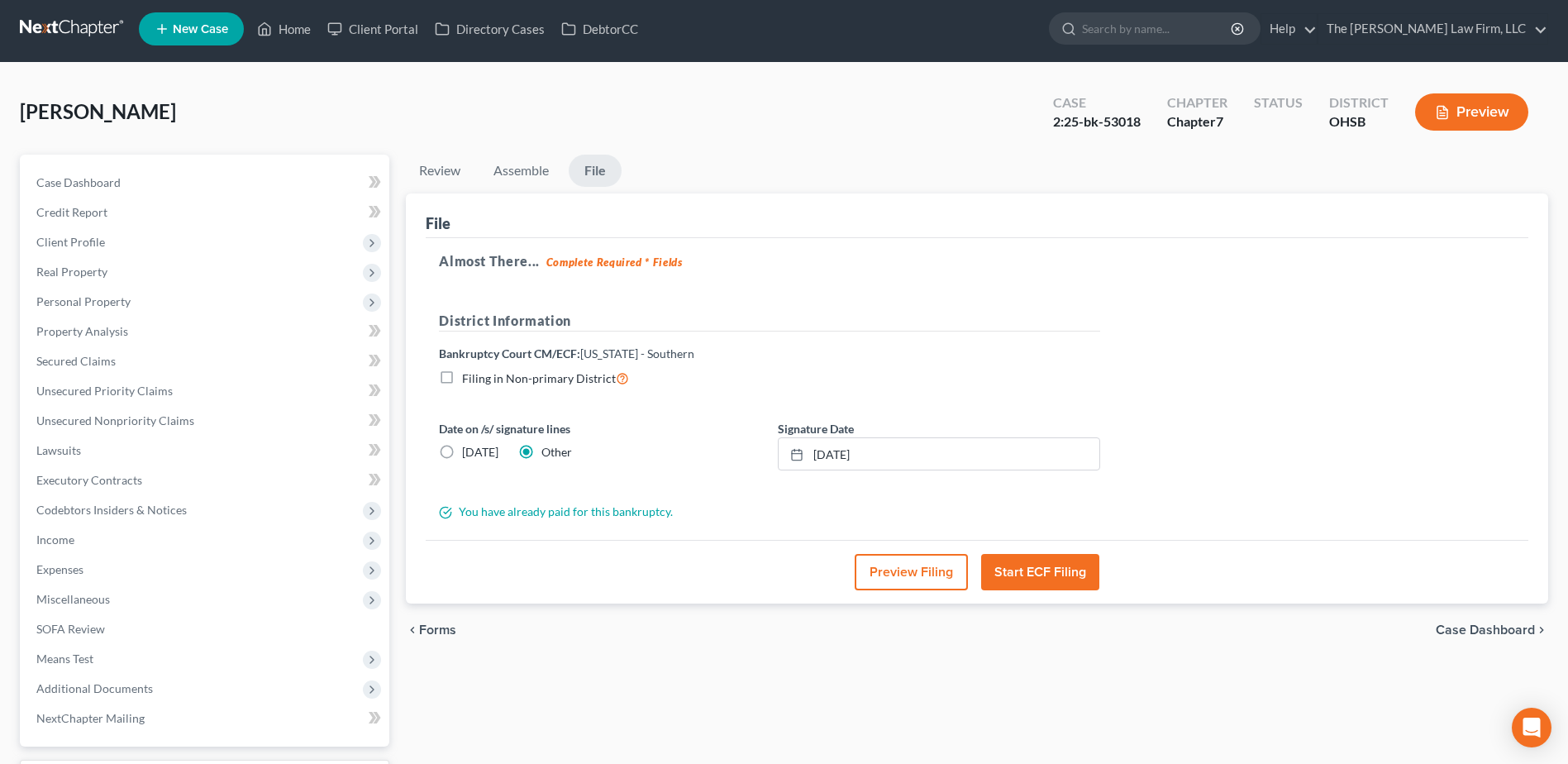 scroll, scrollTop: 0, scrollLeft: 0, axis: both 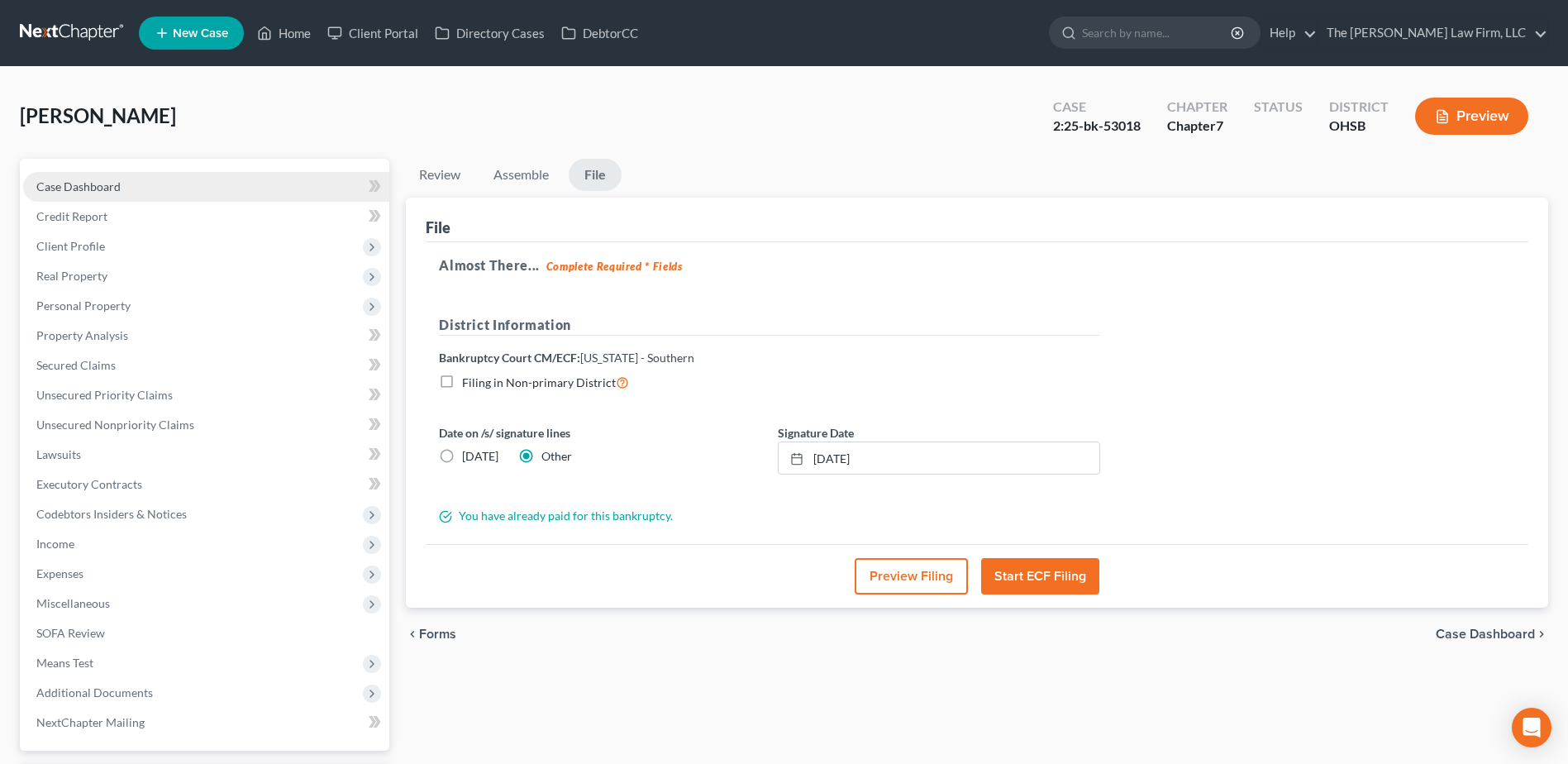 drag, startPoint x: 135, startPoint y: 179, endPoint x: 182, endPoint y: 190, distance: 48.270074 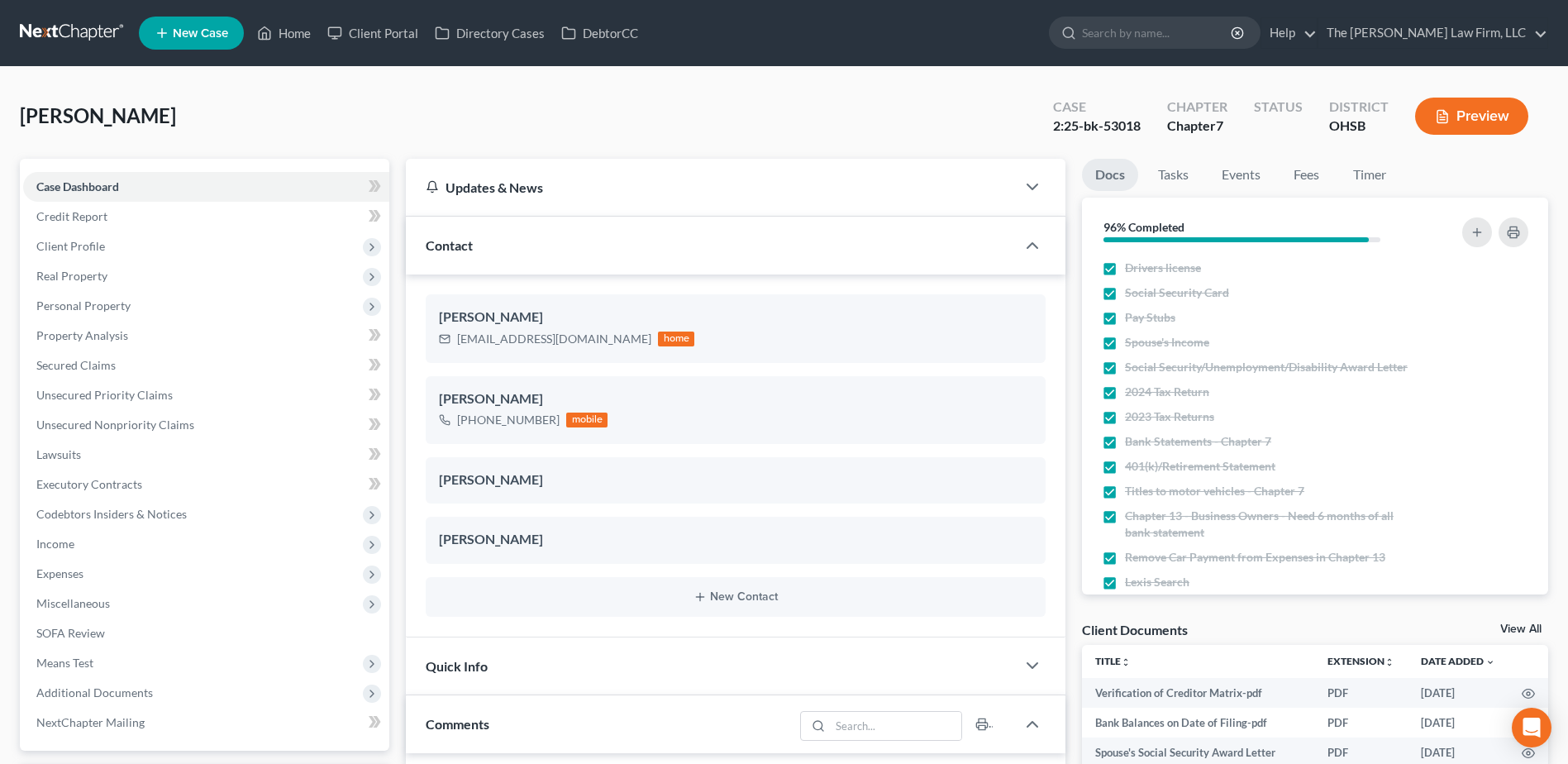 click at bounding box center [73, 33] 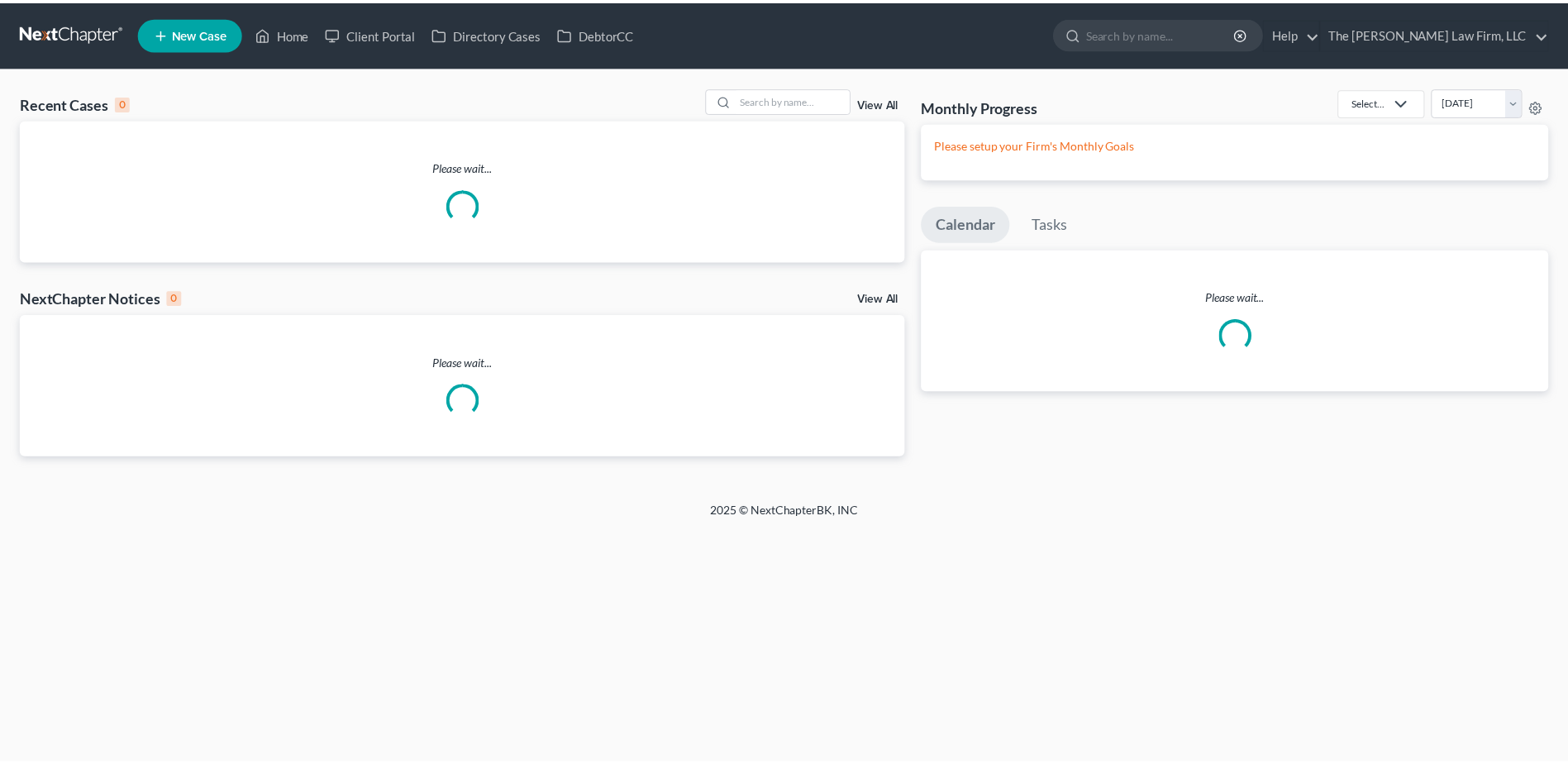 scroll, scrollTop: 0, scrollLeft: 0, axis: both 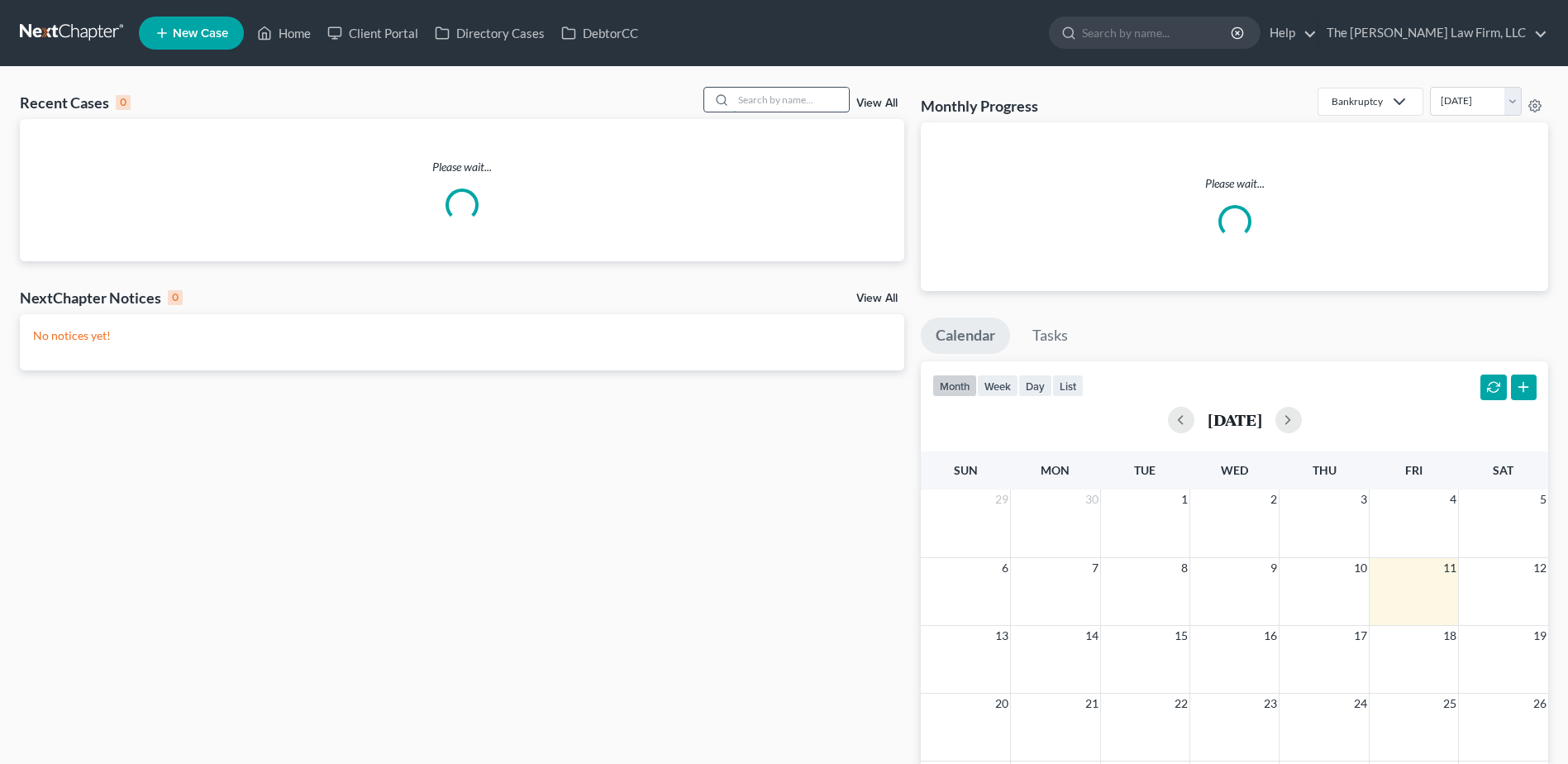 click at bounding box center (791, 99) 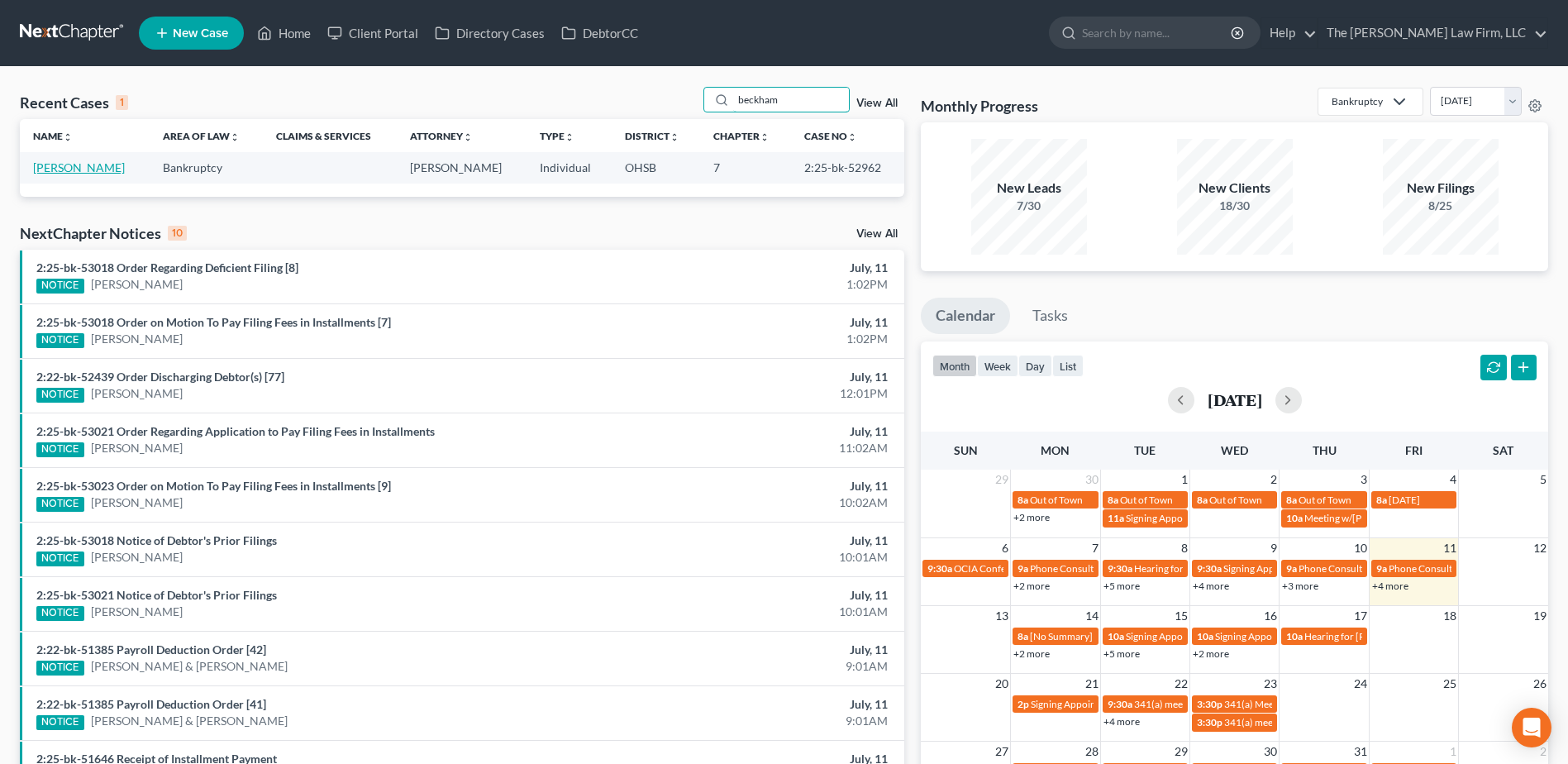type on "beckham" 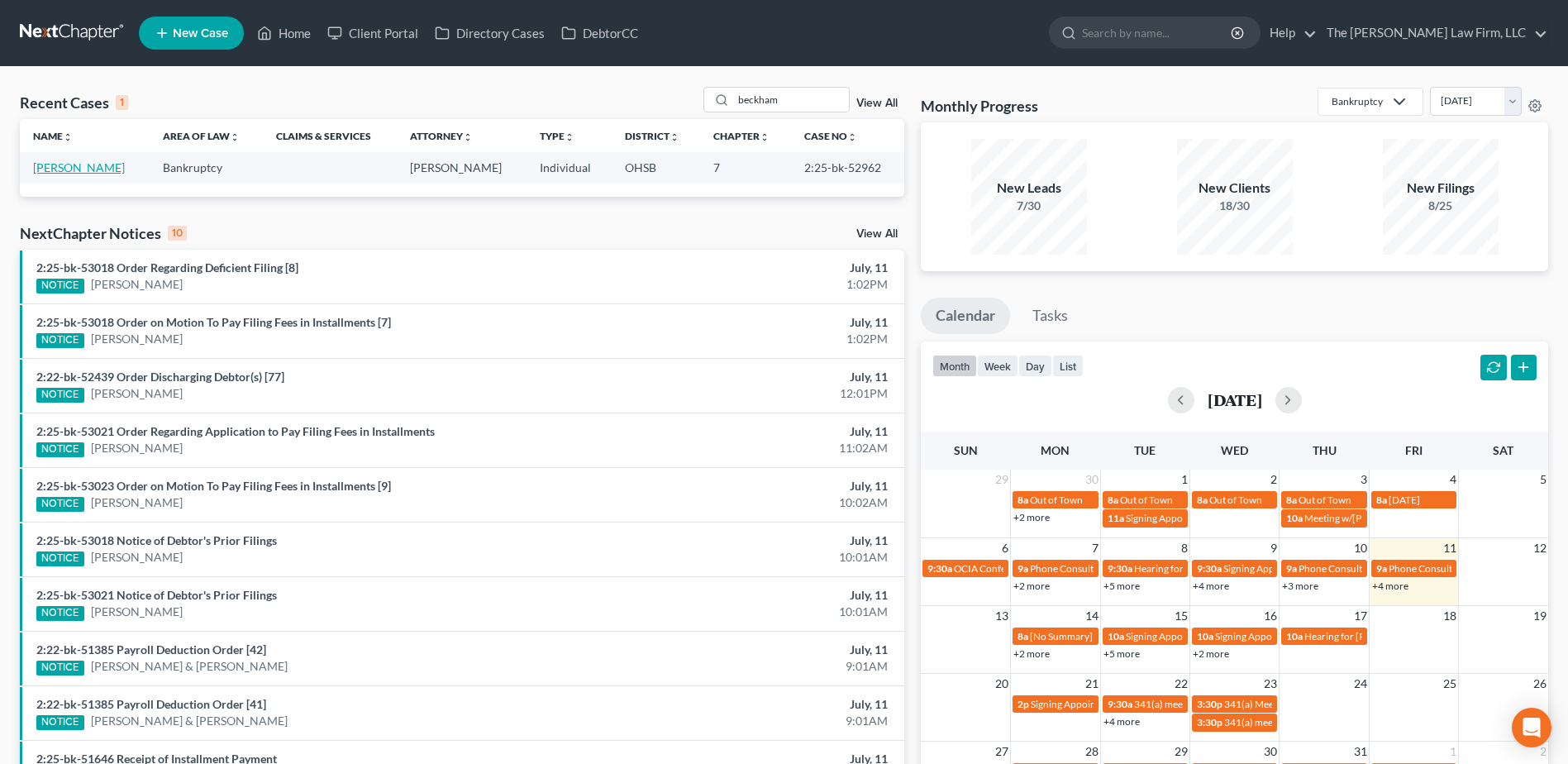 click on "[PERSON_NAME]" at bounding box center (79, 167) 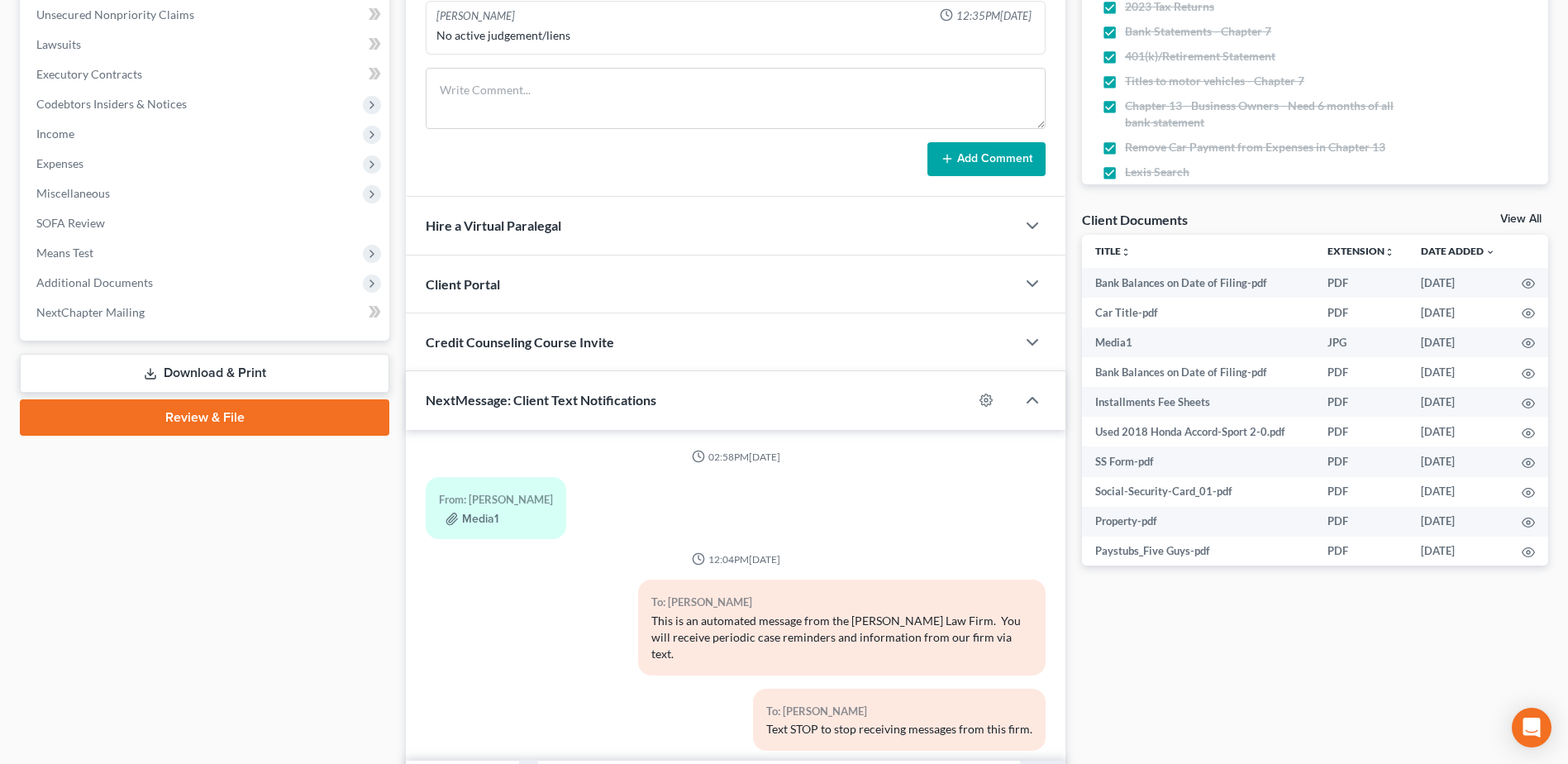 scroll, scrollTop: 413, scrollLeft: 0, axis: vertical 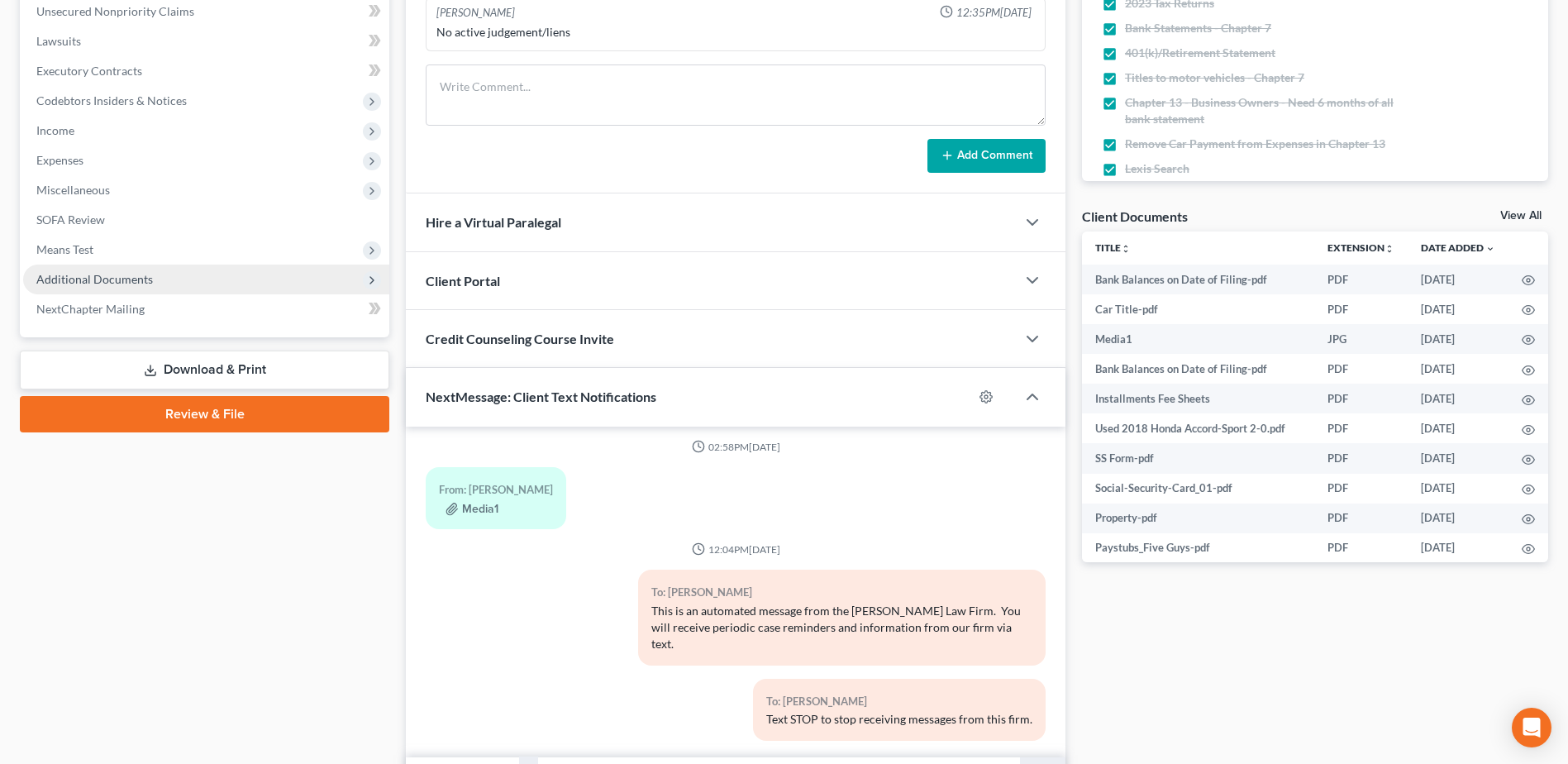 click on "Additional Documents" at bounding box center [94, 279] 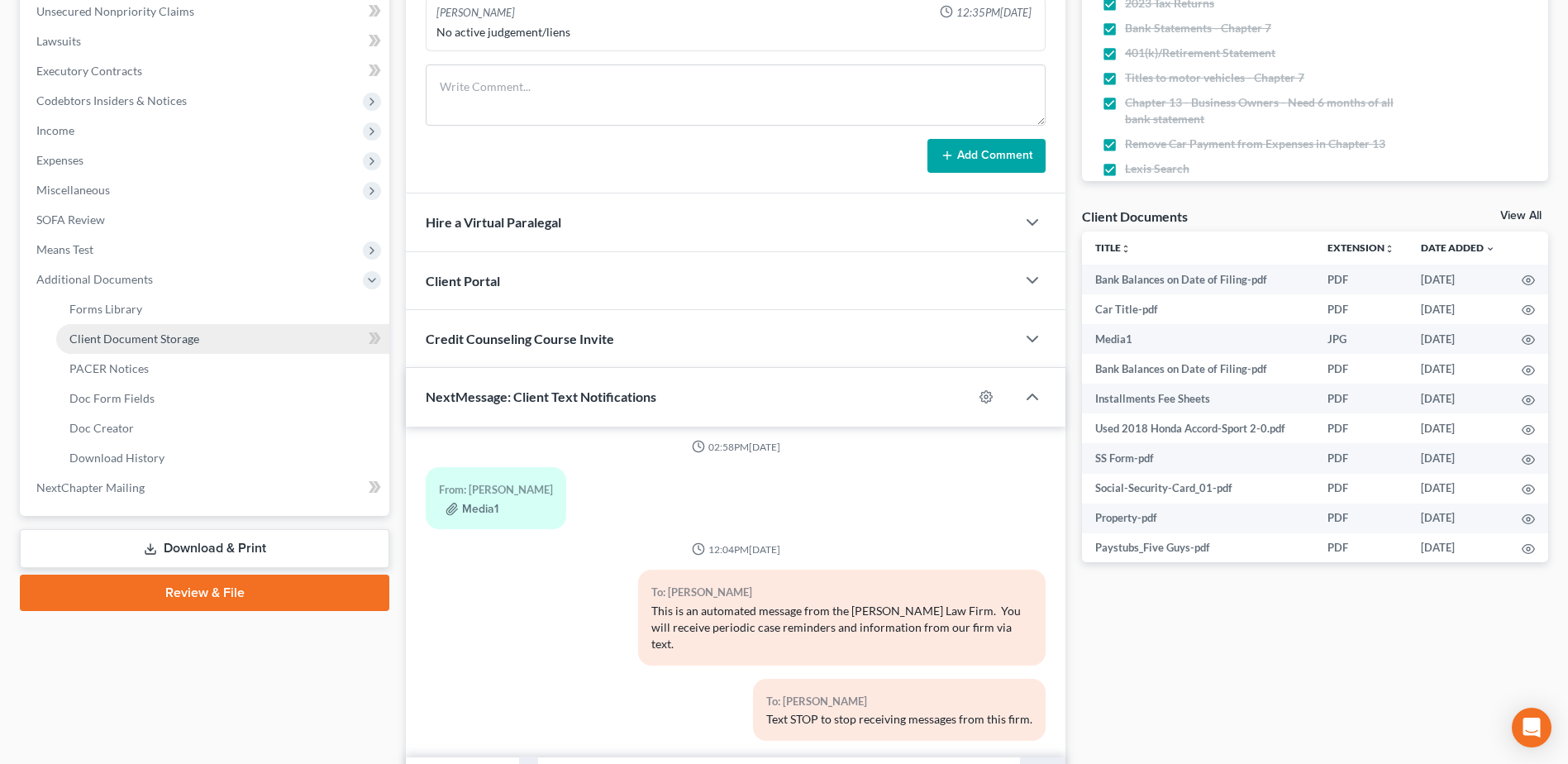 click on "Client Document Storage" at bounding box center (222, 339) 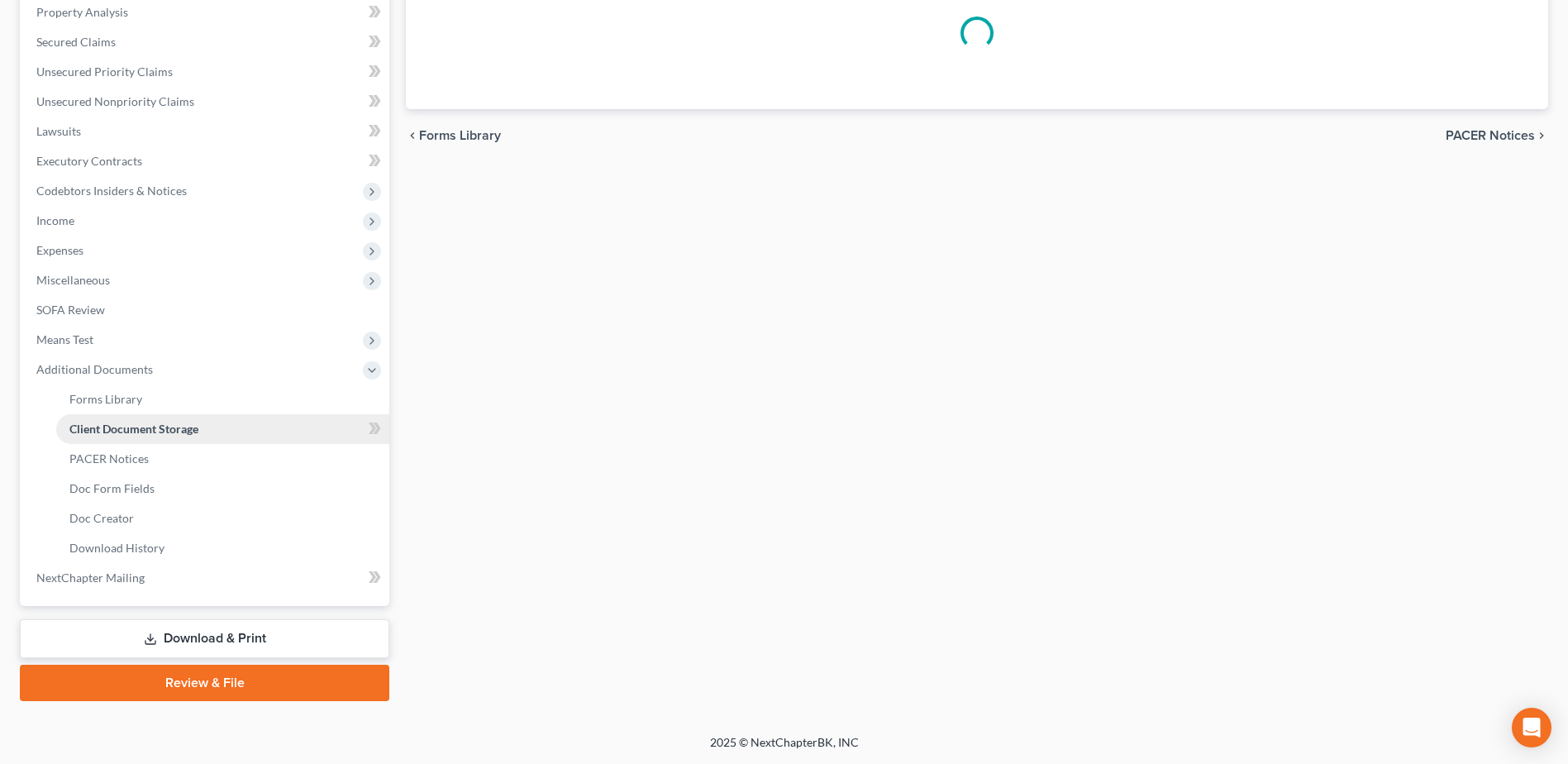 scroll, scrollTop: 273, scrollLeft: 0, axis: vertical 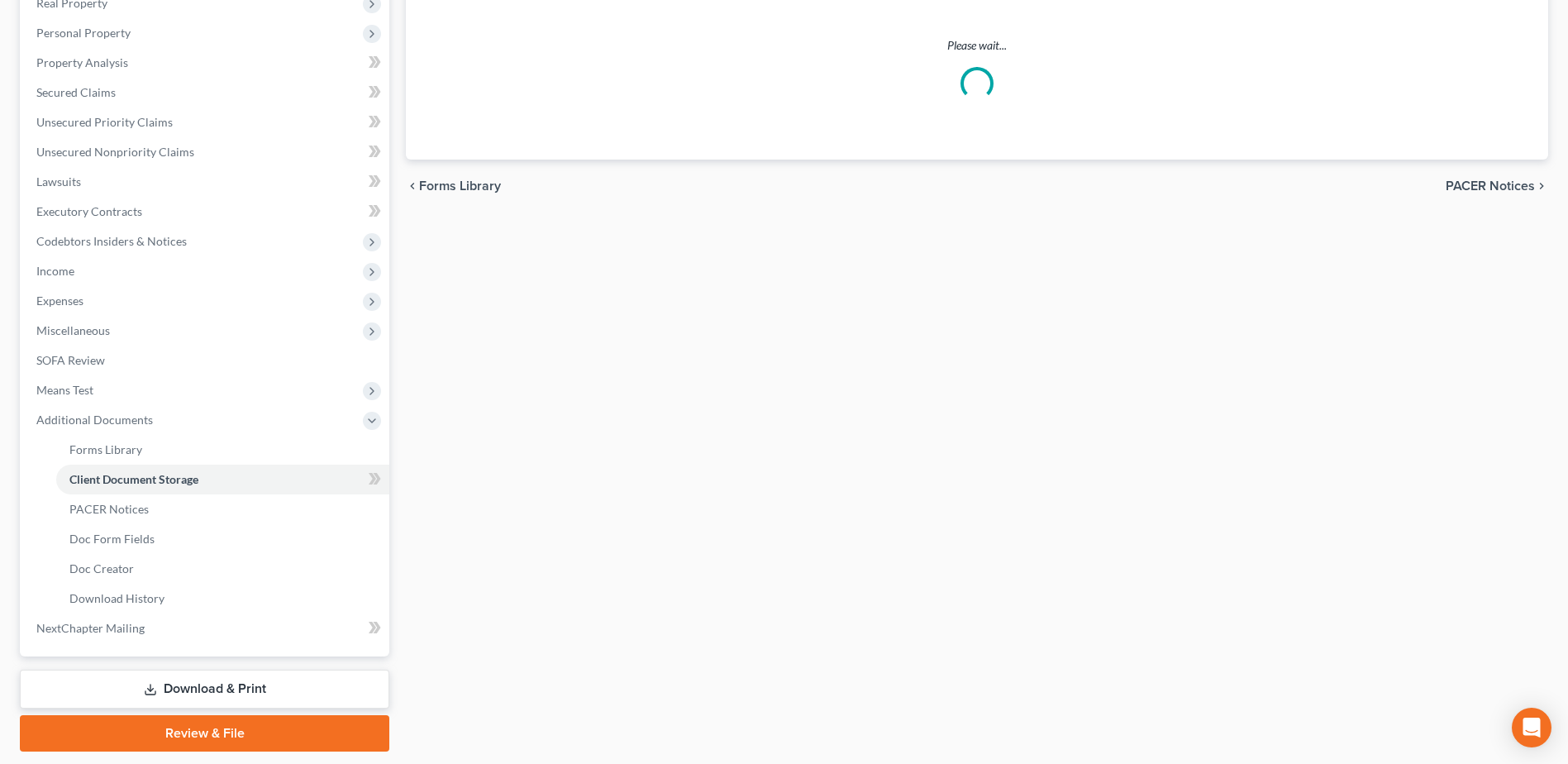 select on "52" 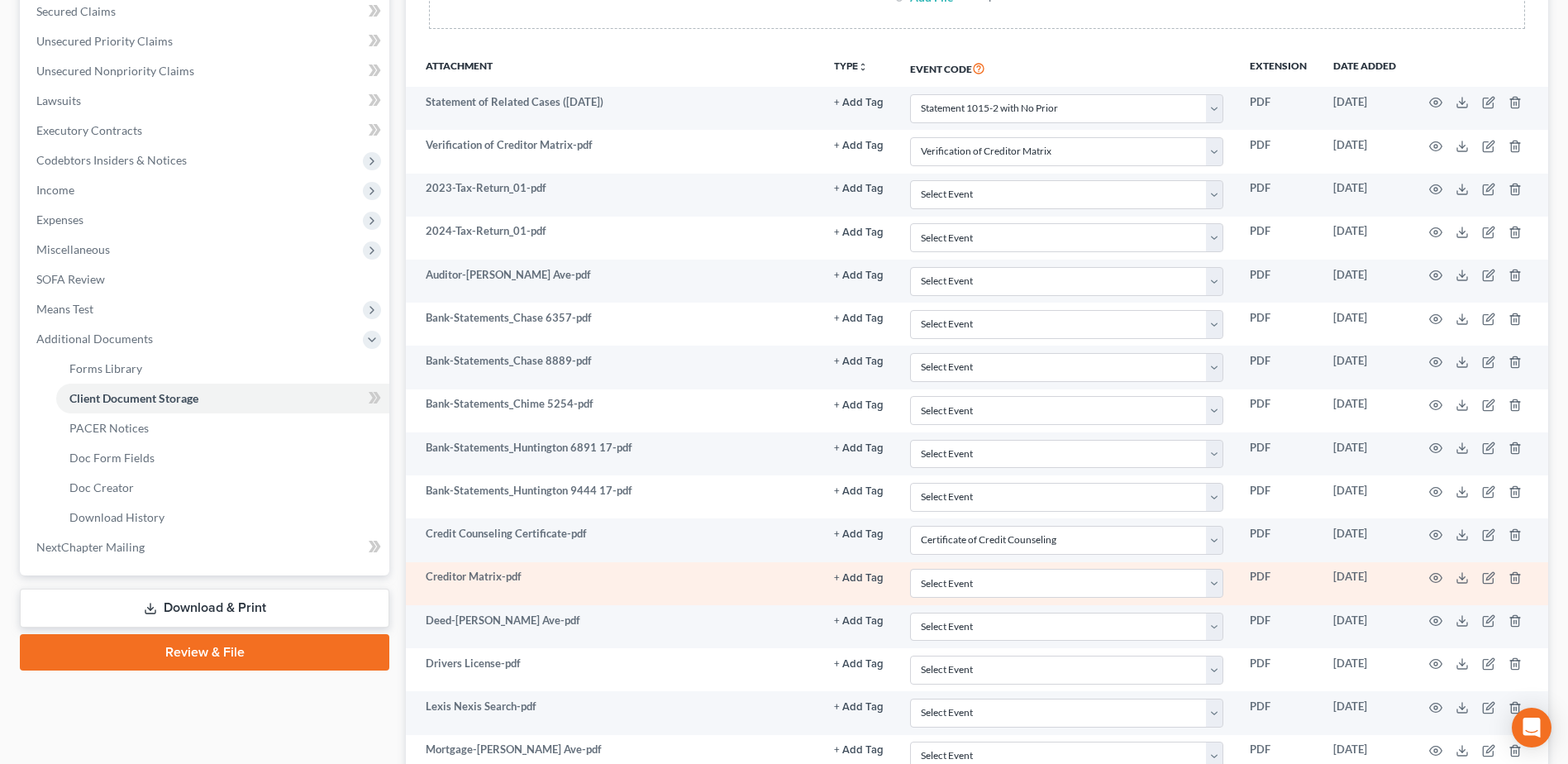 scroll, scrollTop: 0, scrollLeft: 0, axis: both 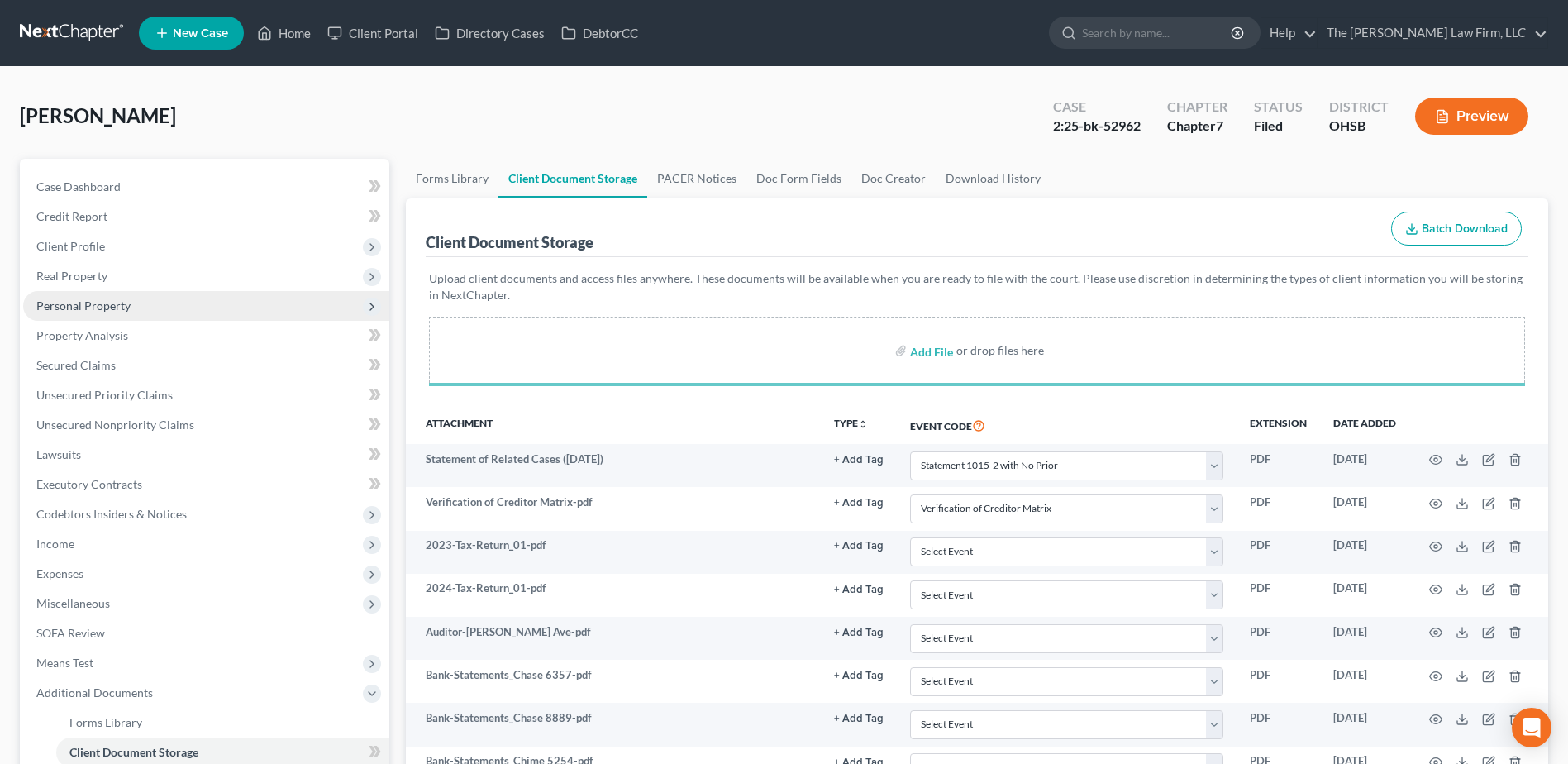 select on "52" 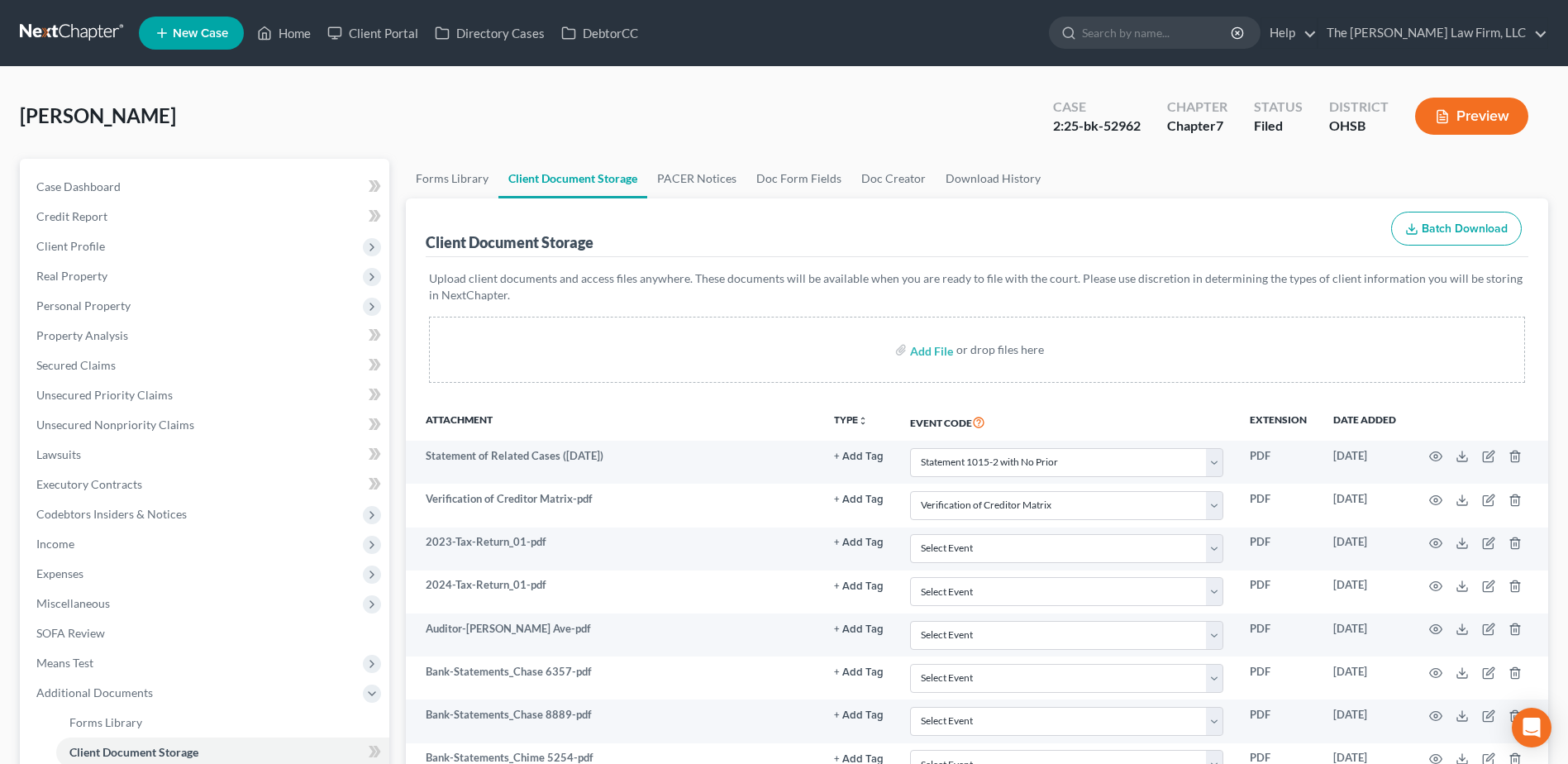 click at bounding box center (73, 33) 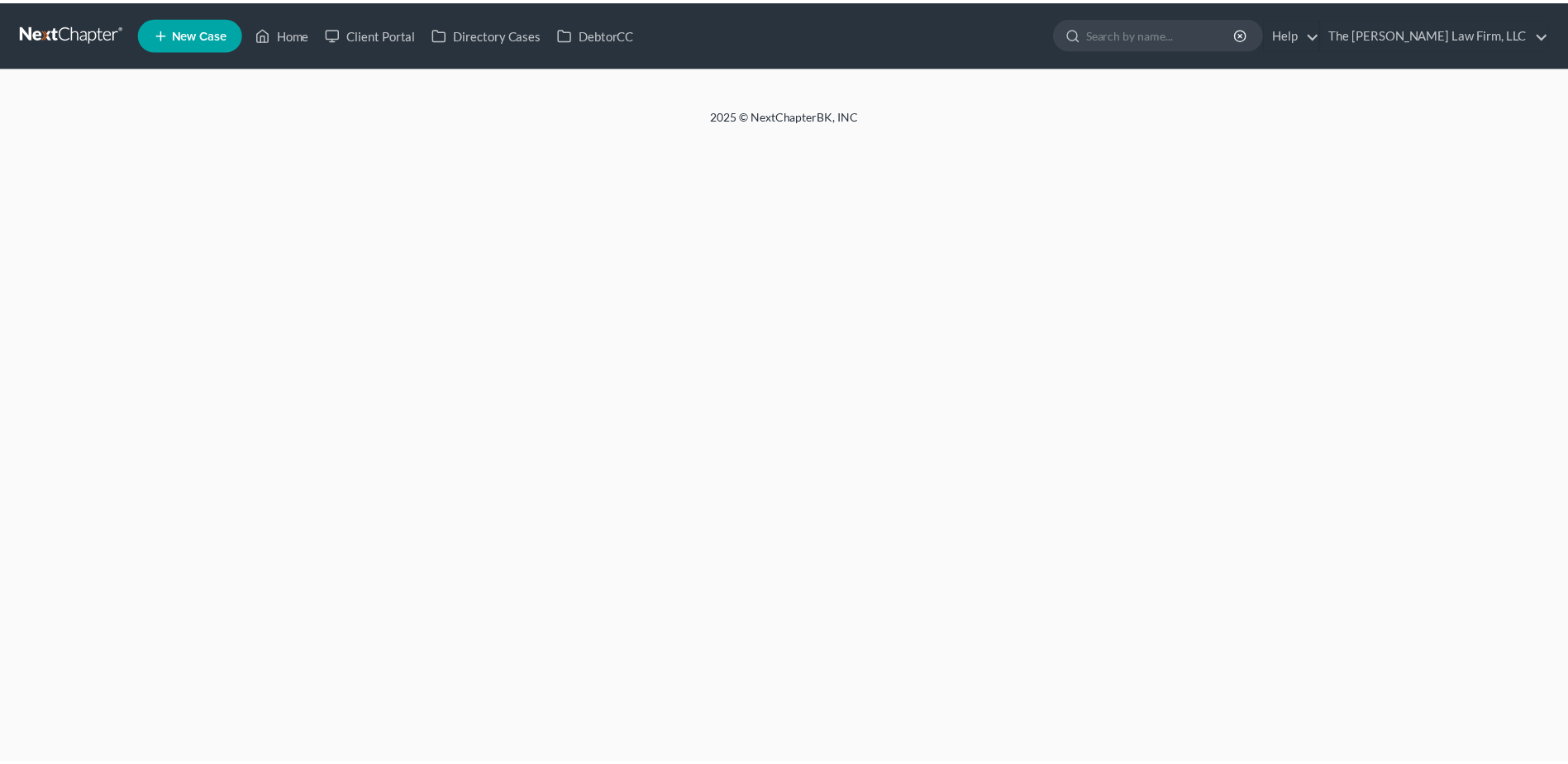 scroll, scrollTop: 0, scrollLeft: 0, axis: both 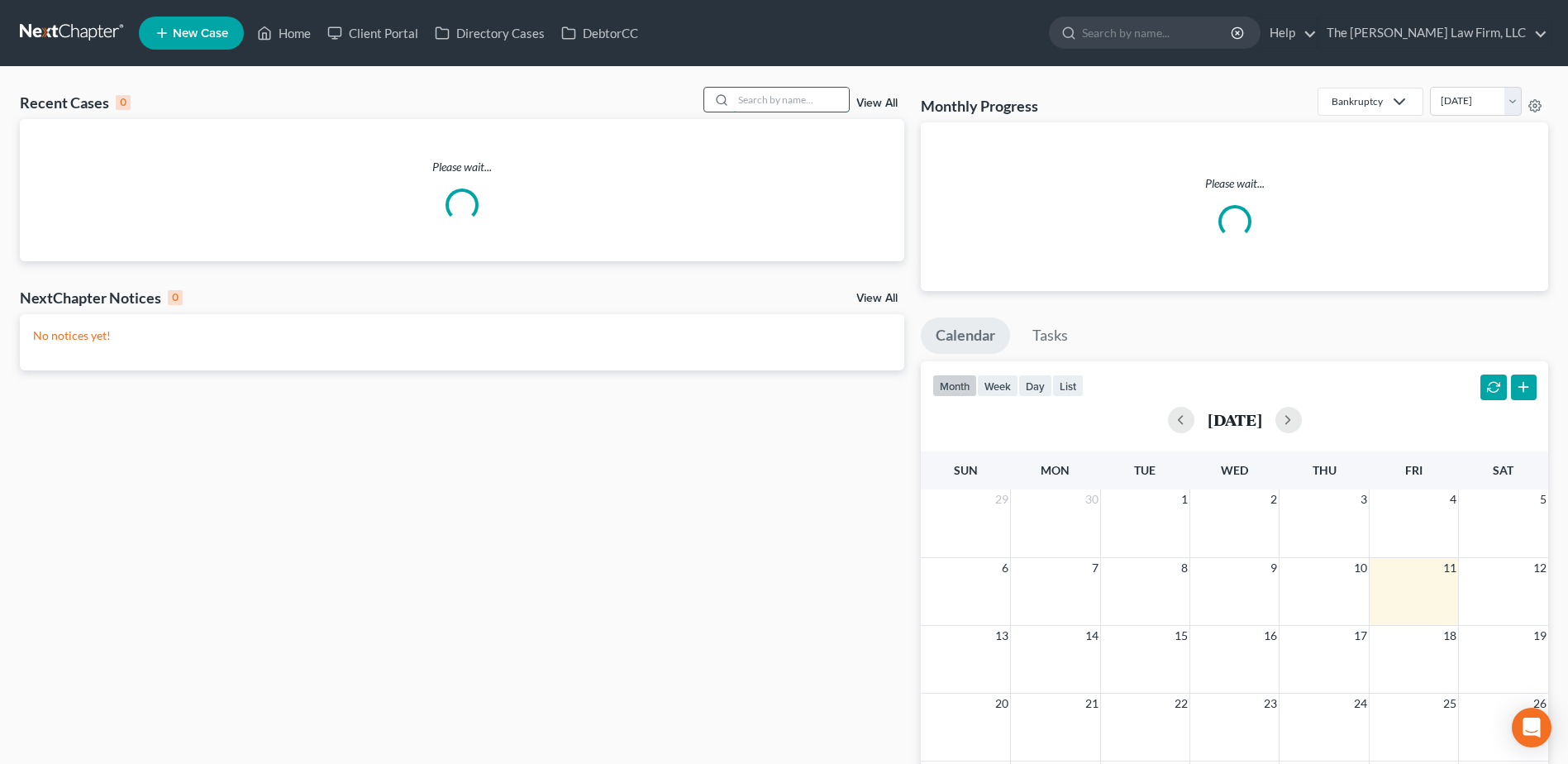 click at bounding box center [791, 99] 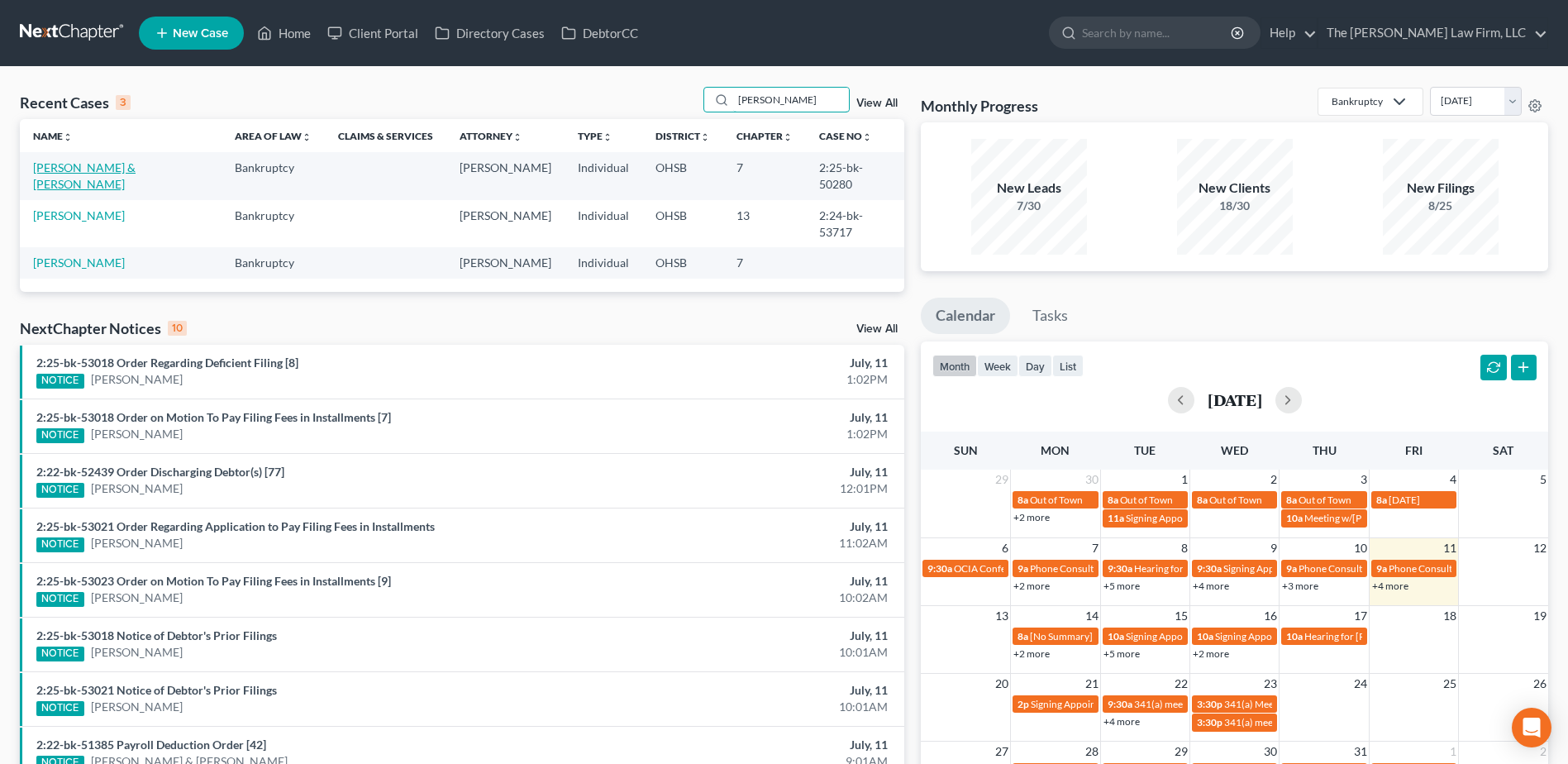 type on "[PERSON_NAME]" 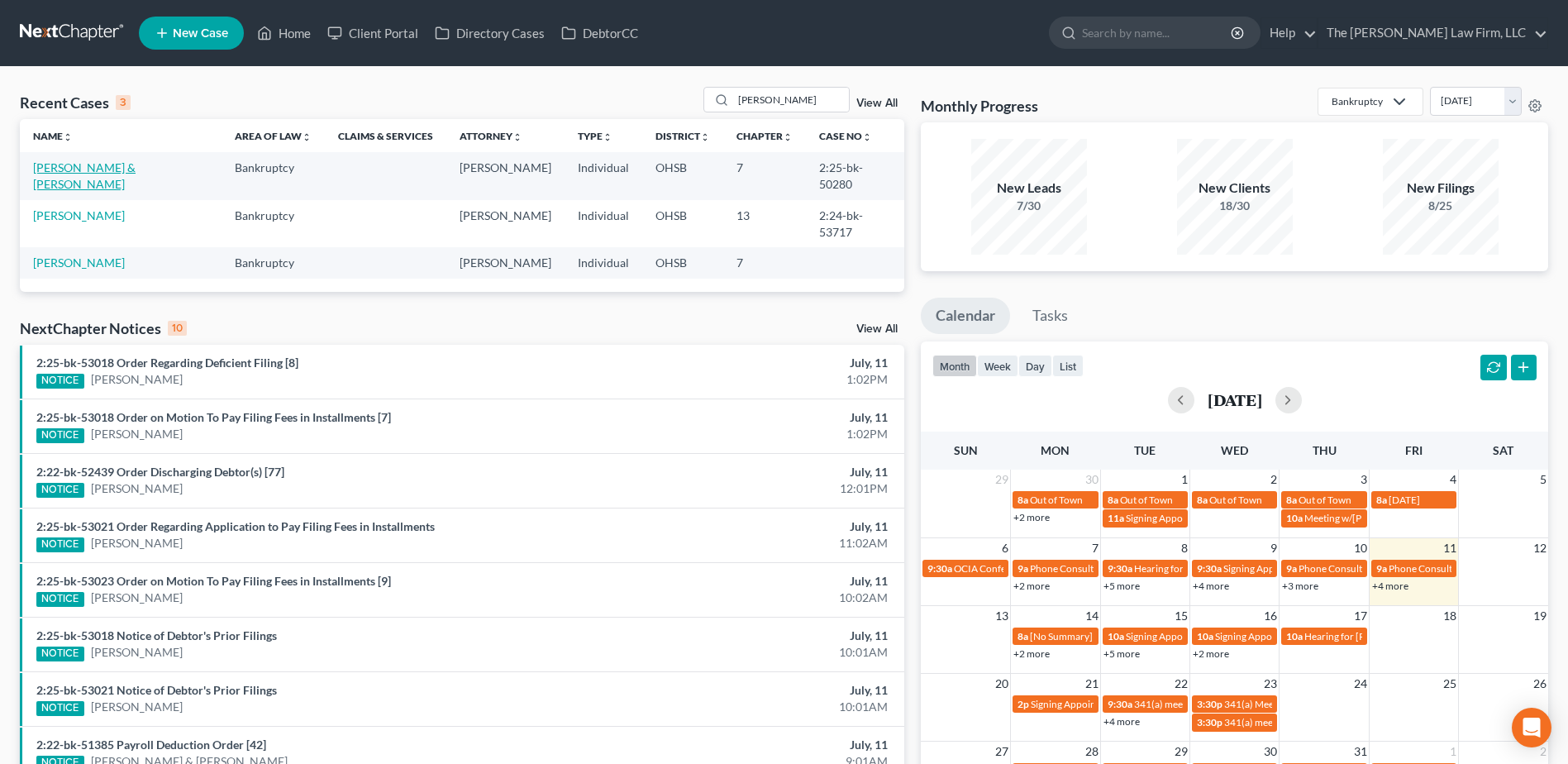 click on "[PERSON_NAME] & [PERSON_NAME]" at bounding box center (84, 175) 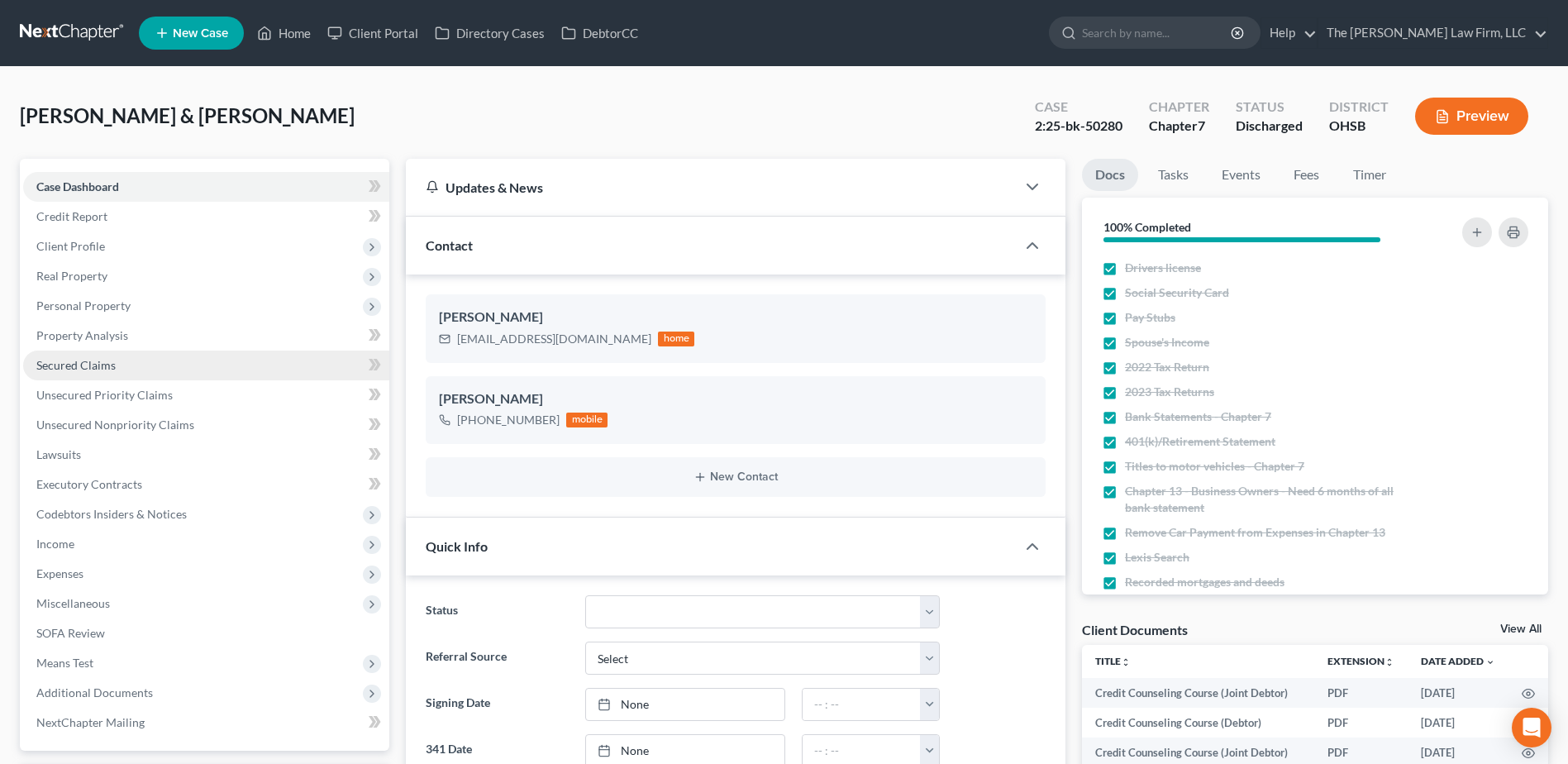 drag, startPoint x: 197, startPoint y: 363, endPoint x: 206, endPoint y: 361, distance: 9.219544 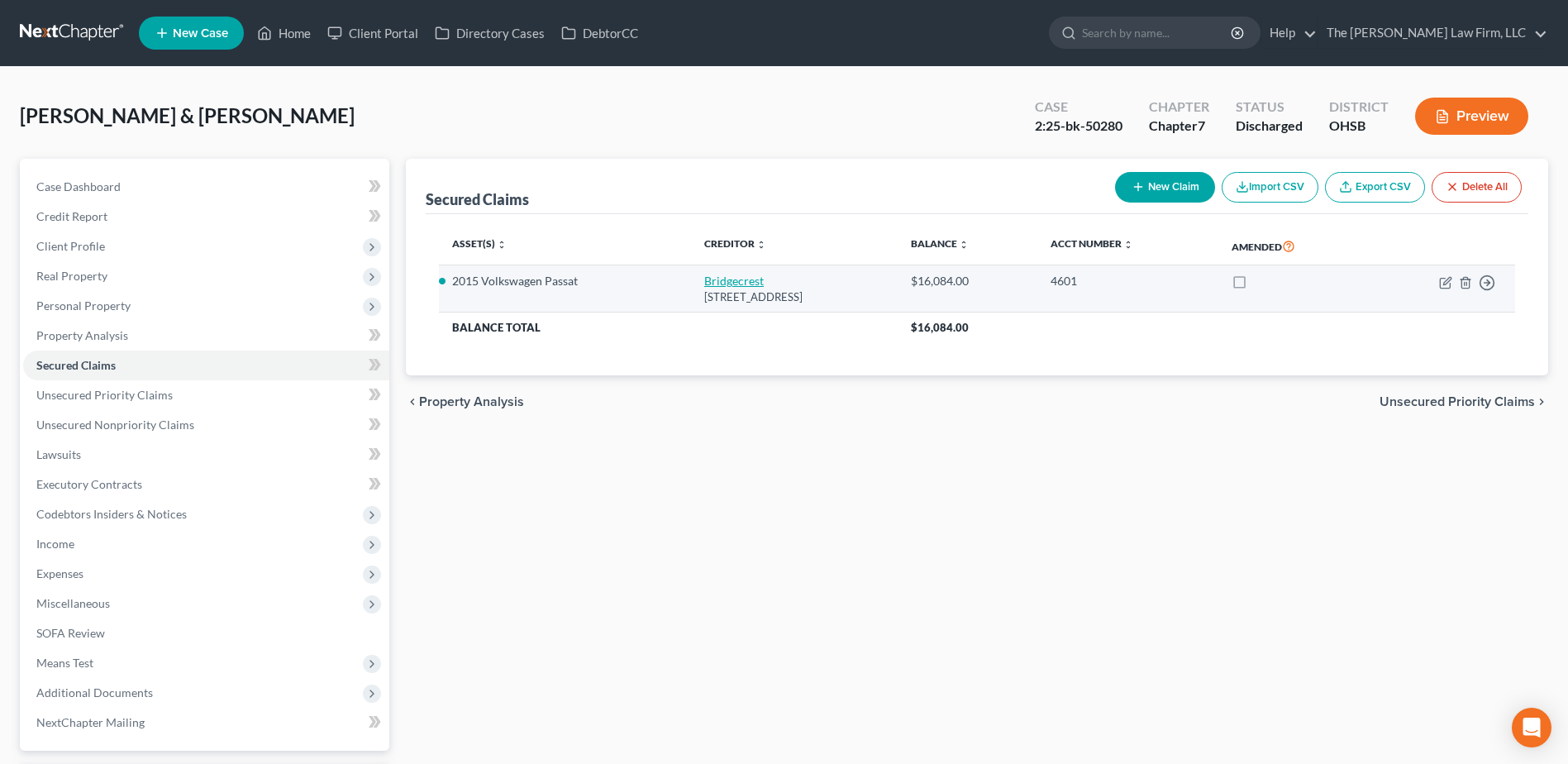 click on "Bridgecrest" at bounding box center [734, 280] 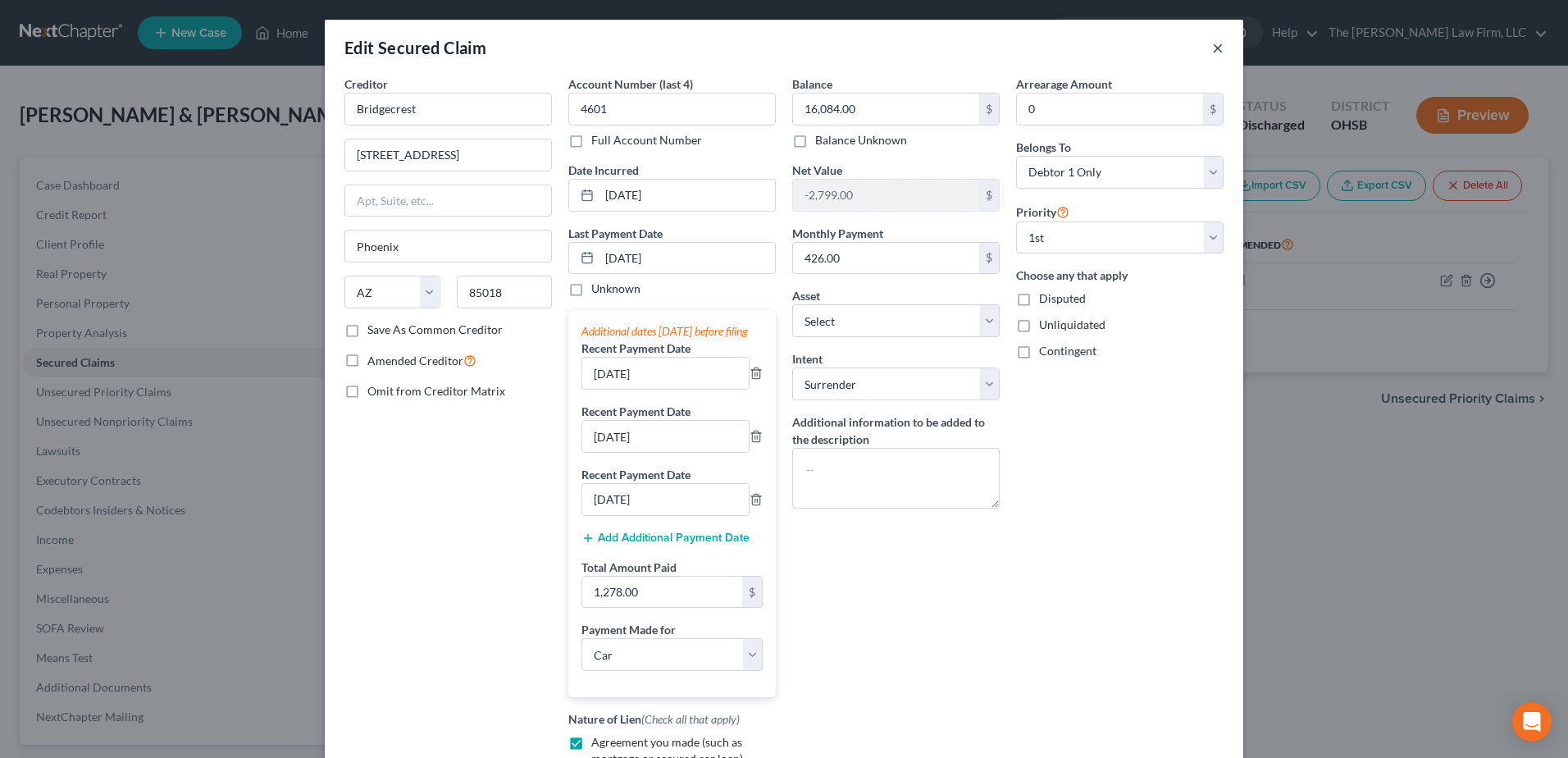 click on "×" at bounding box center [1218, 48] 